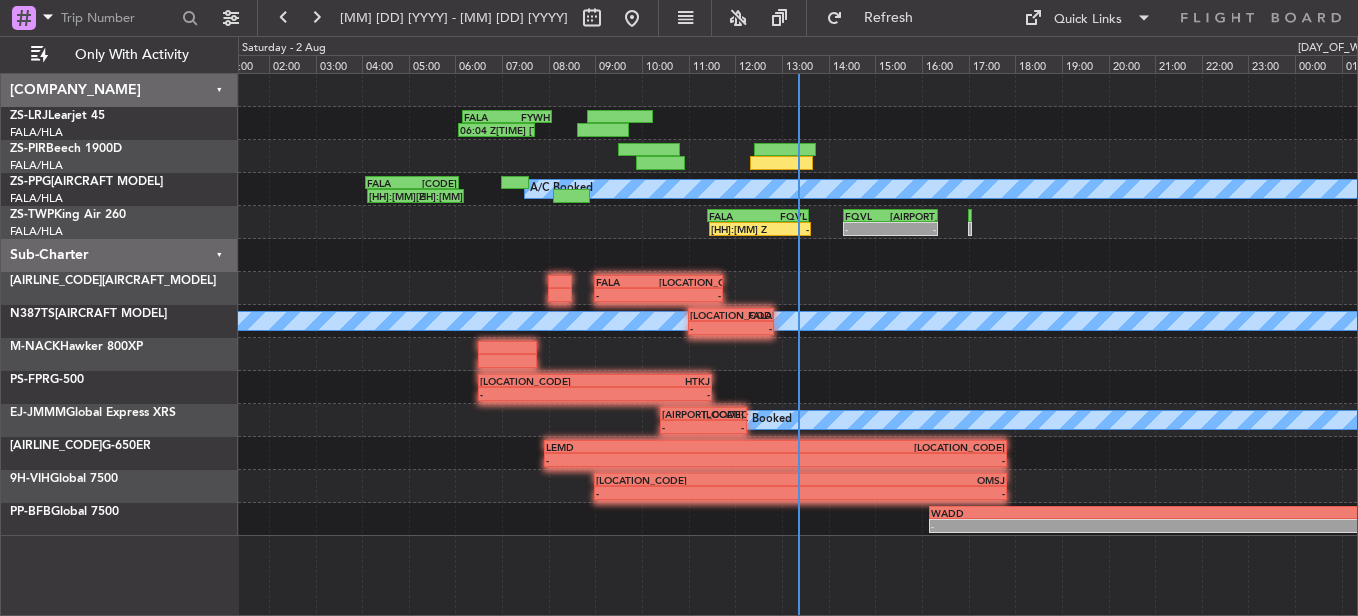 scroll, scrollTop: 0, scrollLeft: 0, axis: both 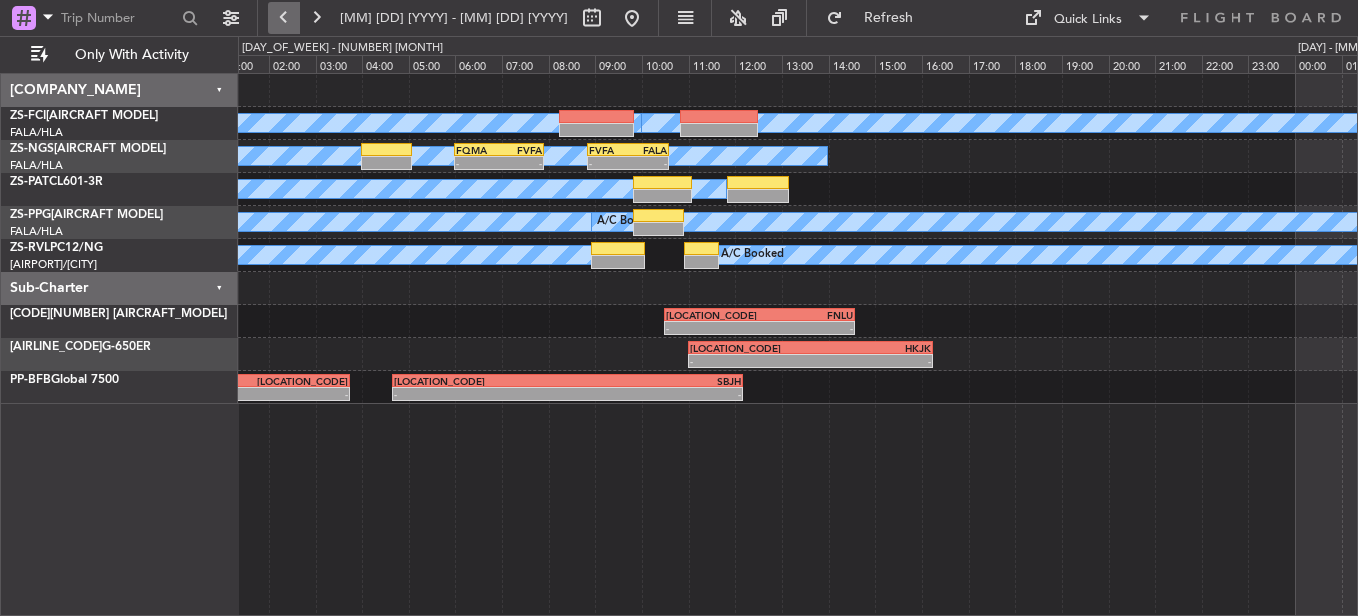 click at bounding box center (284, 18) 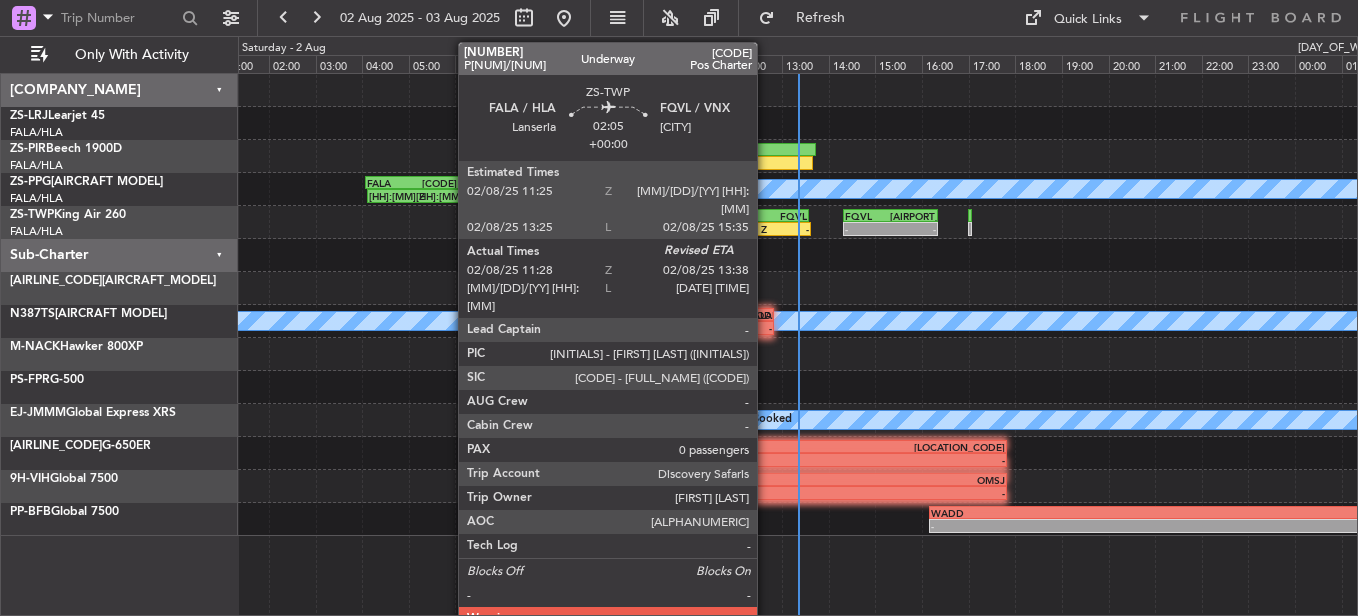 click on "-" 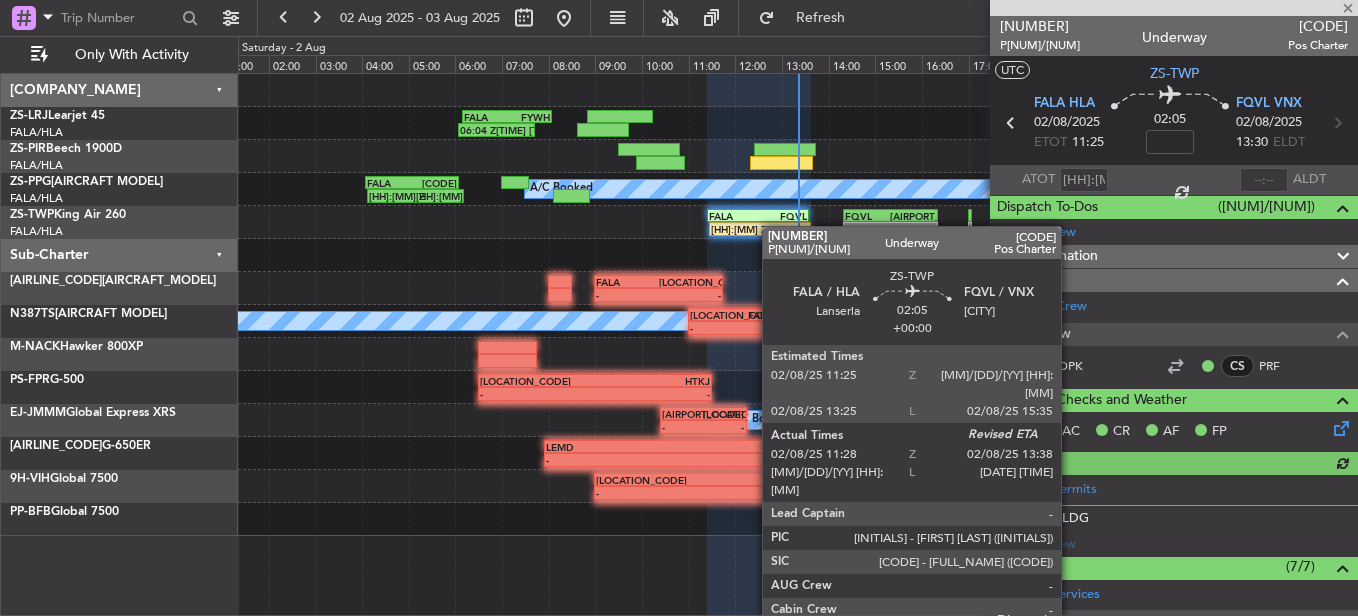 type on "[TIME]" 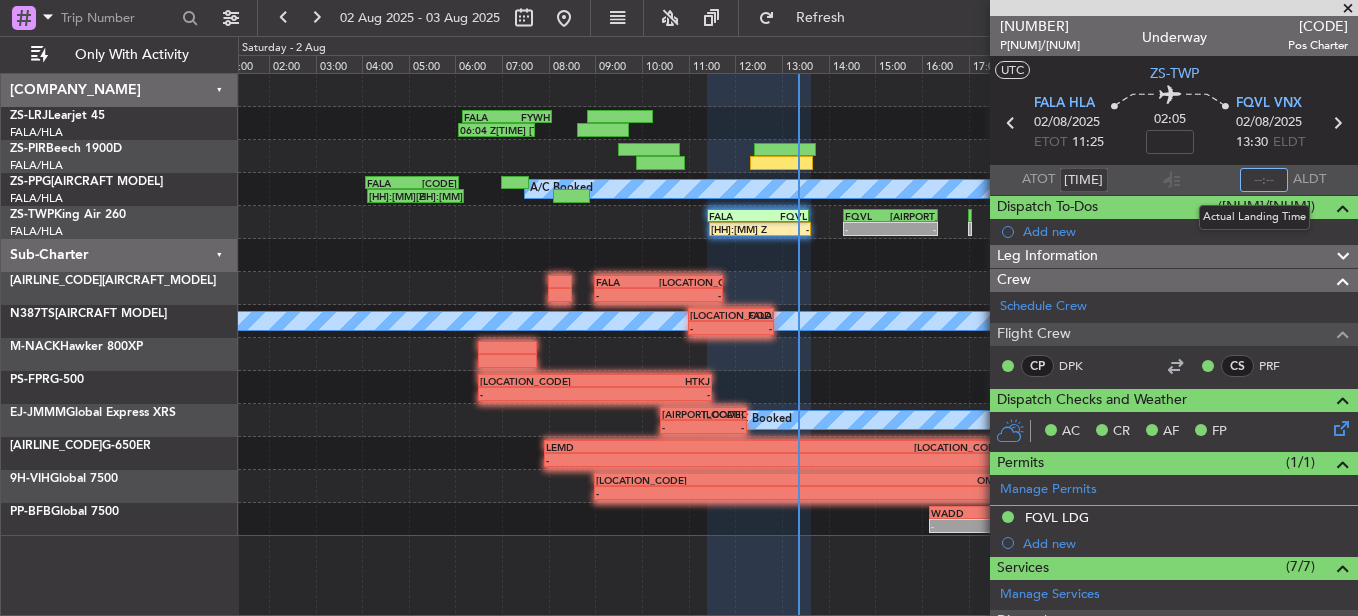 click at bounding box center [1264, 180] 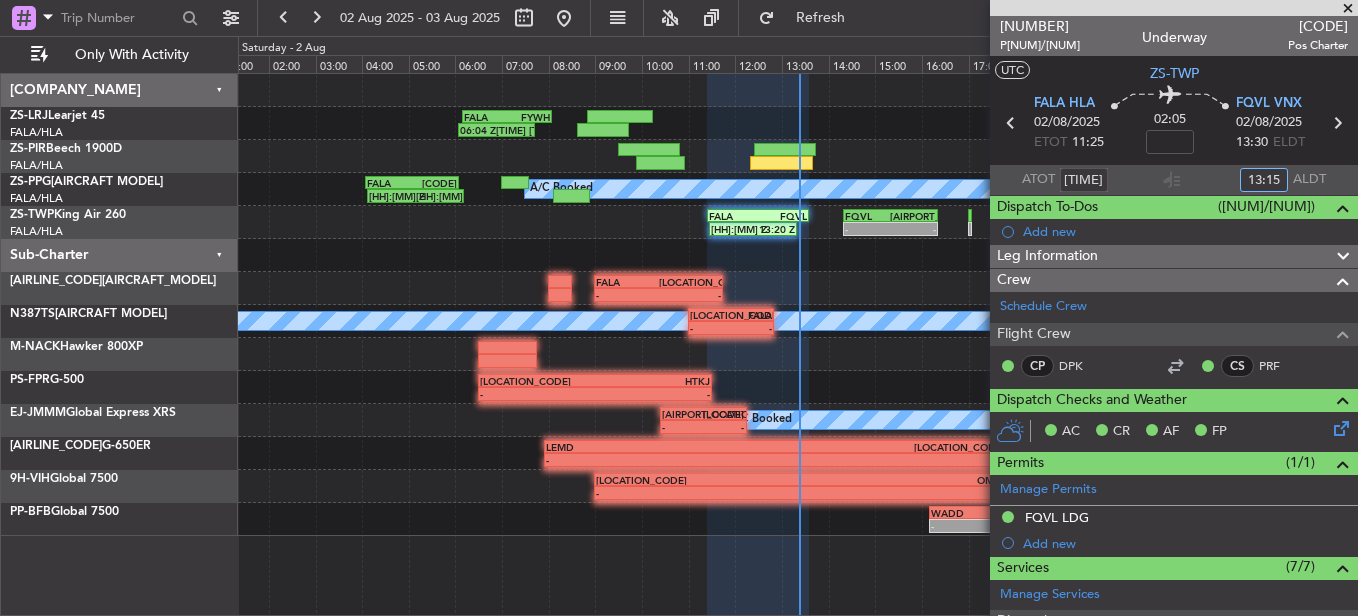 type on "13:15" 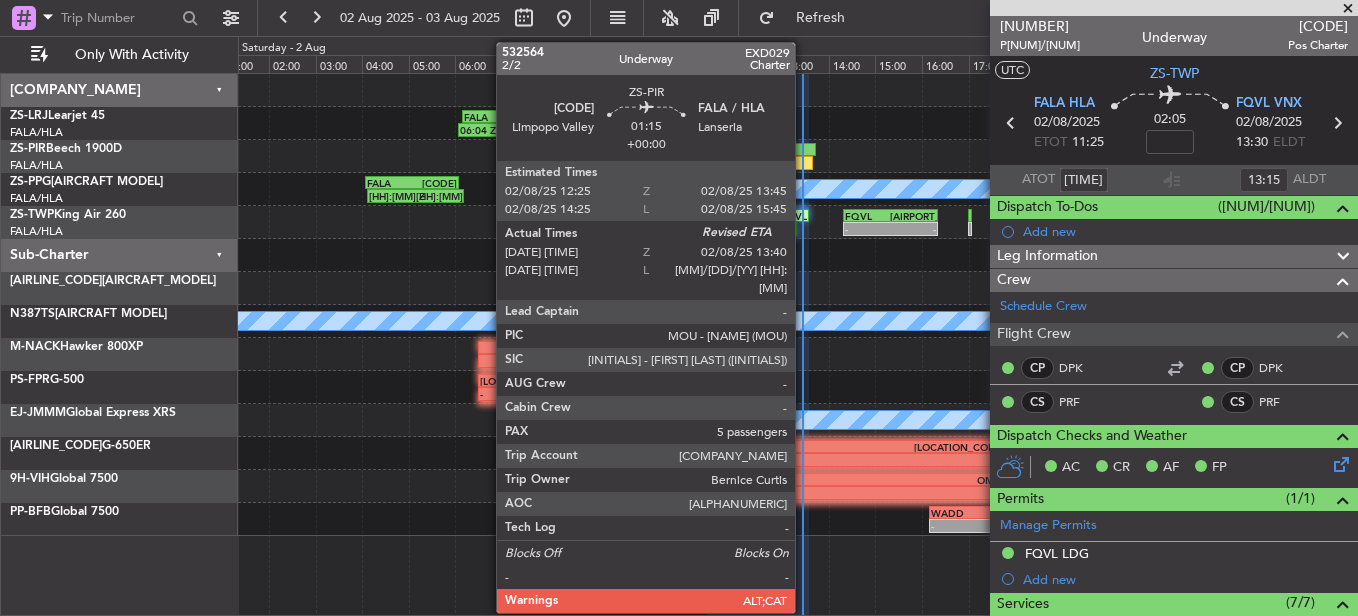 click 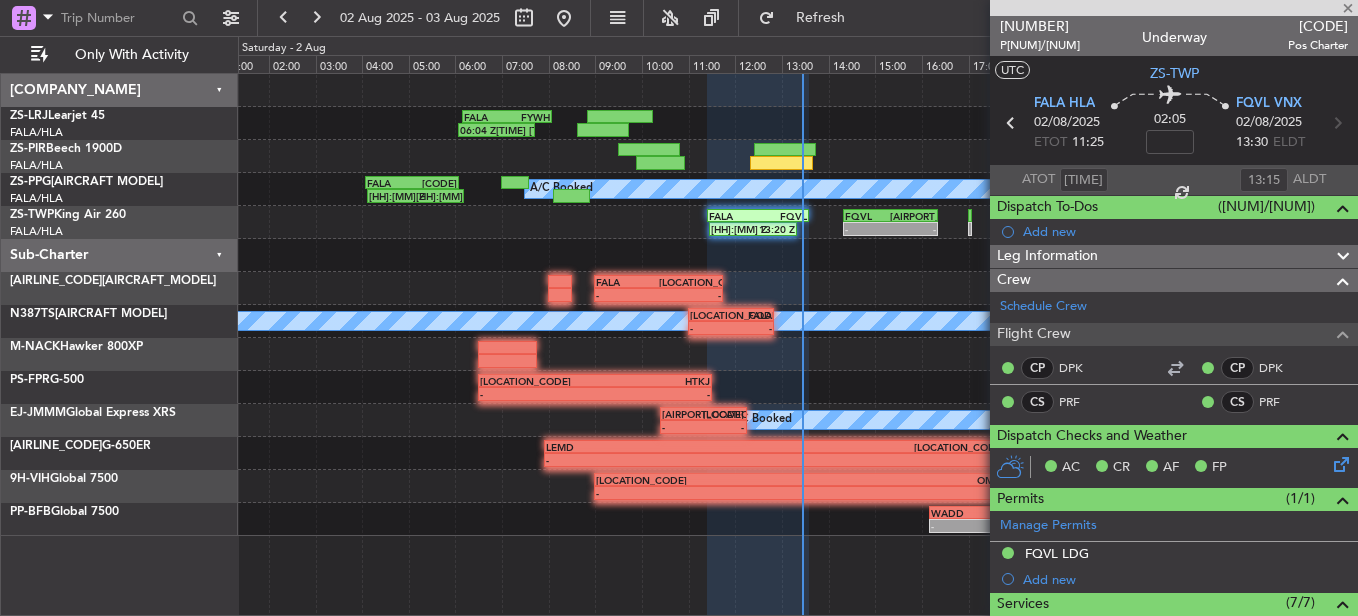 type on "12:25" 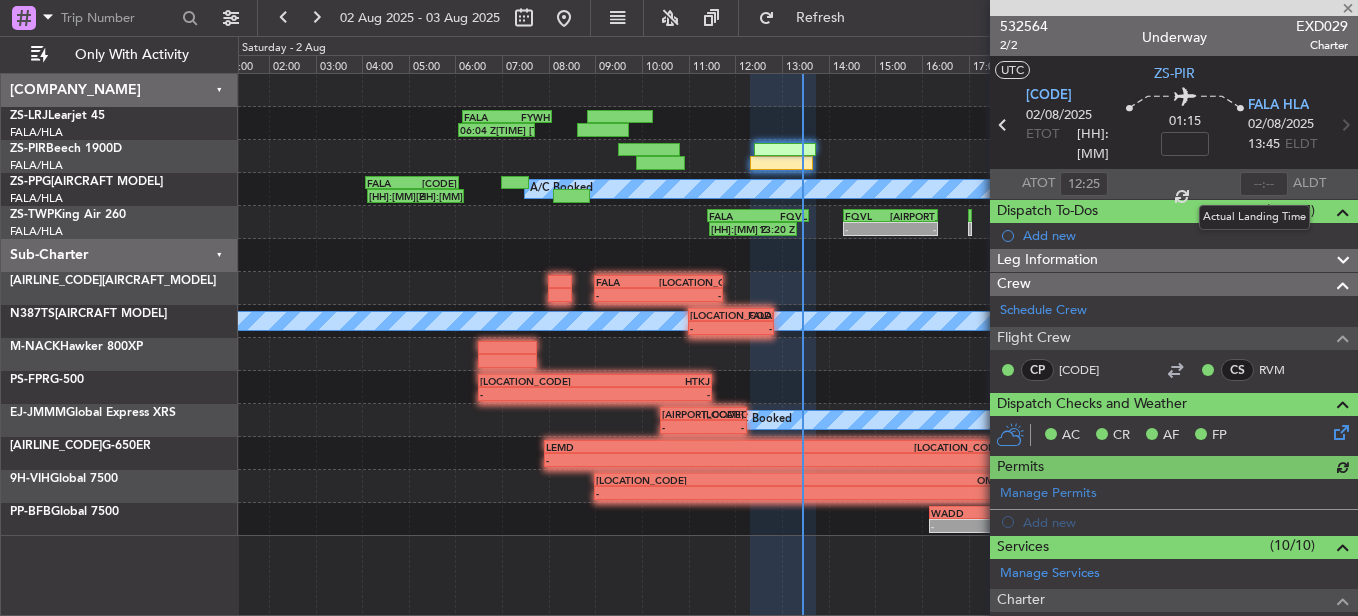 click at bounding box center [1264, 184] 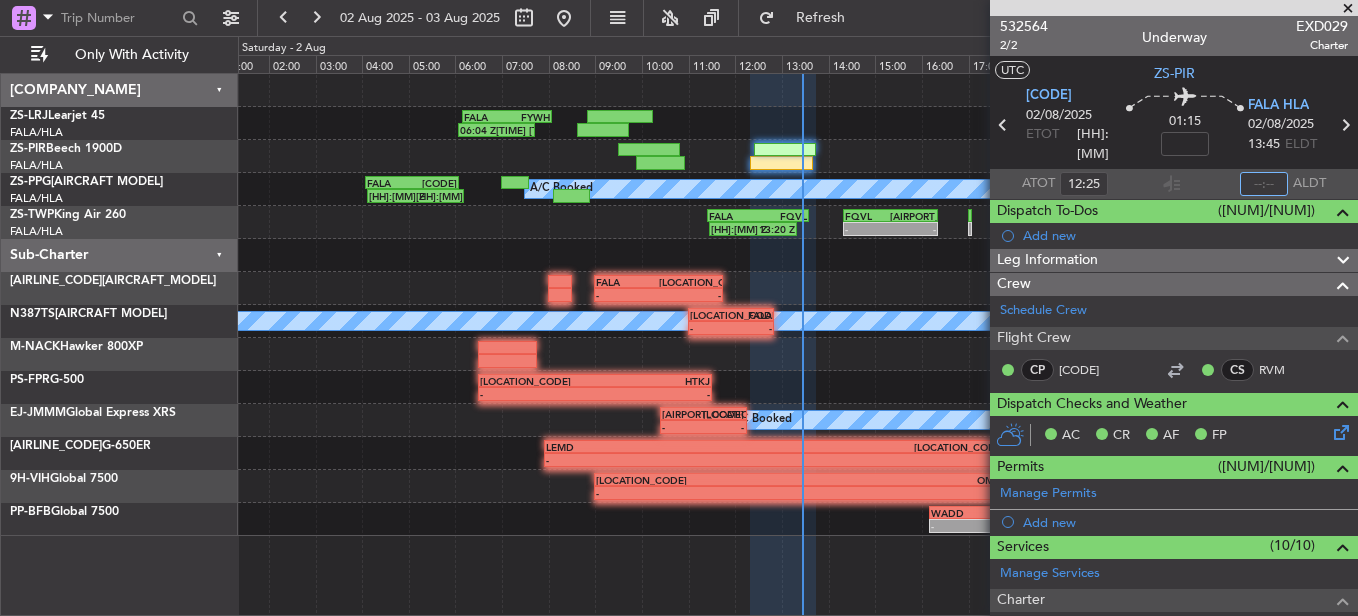 click at bounding box center (1264, 184) 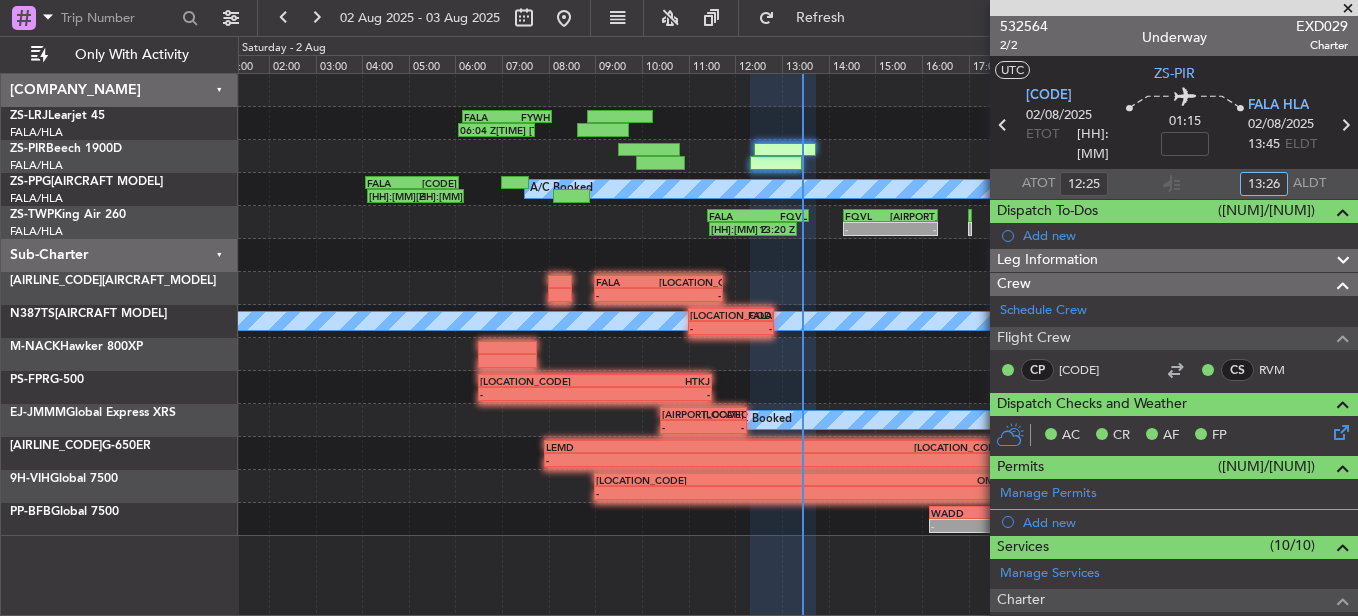click 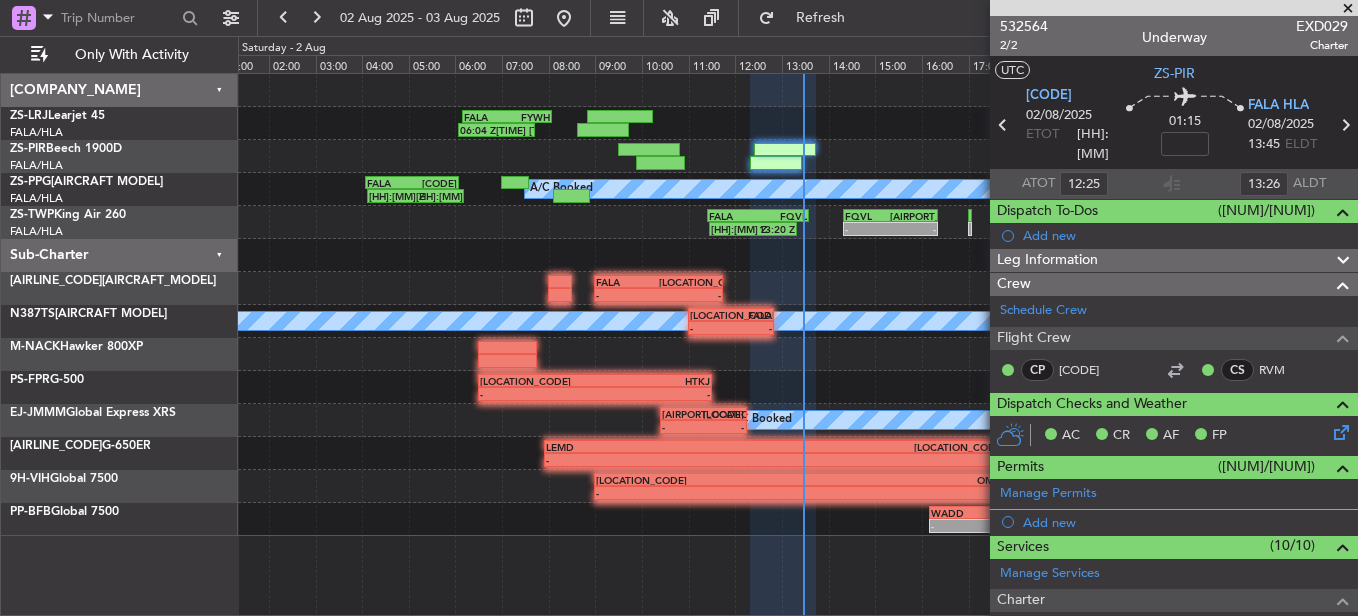 click at bounding box center [1348, 9] 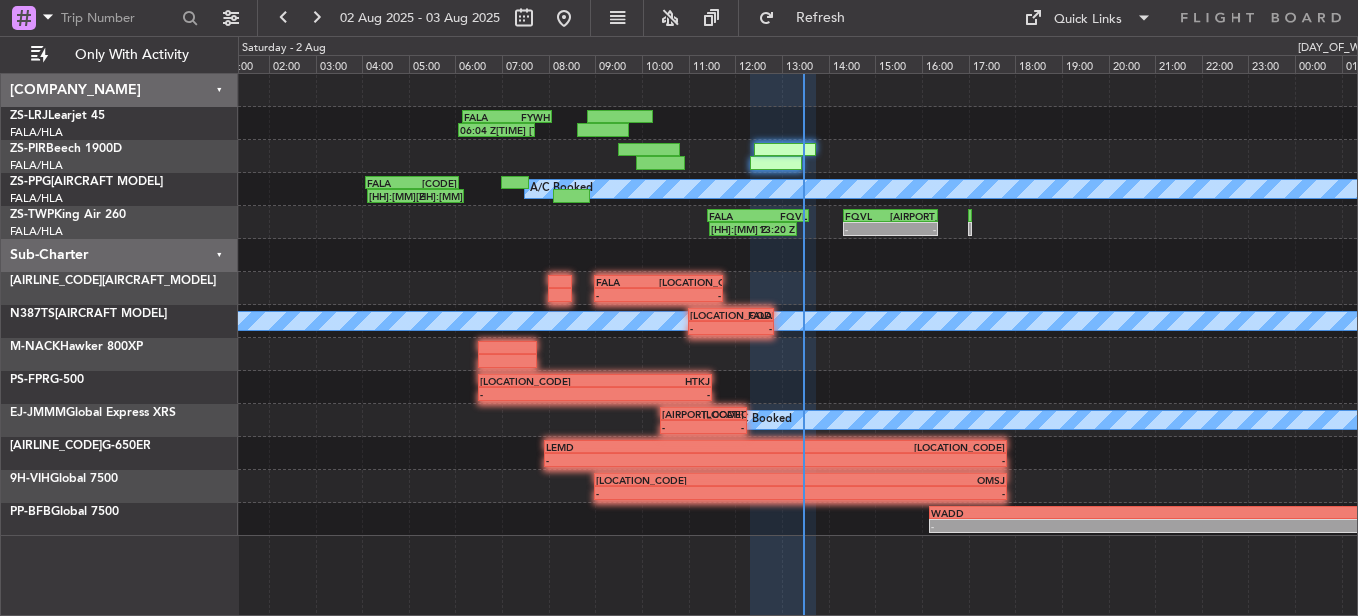 type on "0" 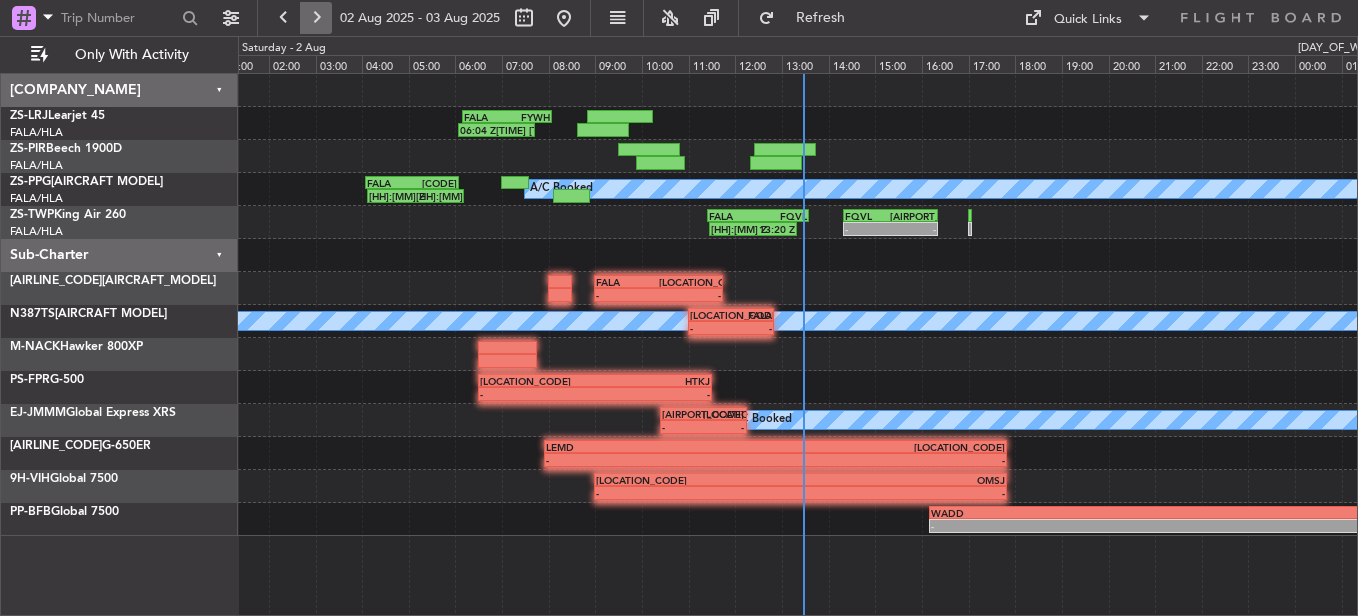 click at bounding box center [316, 18] 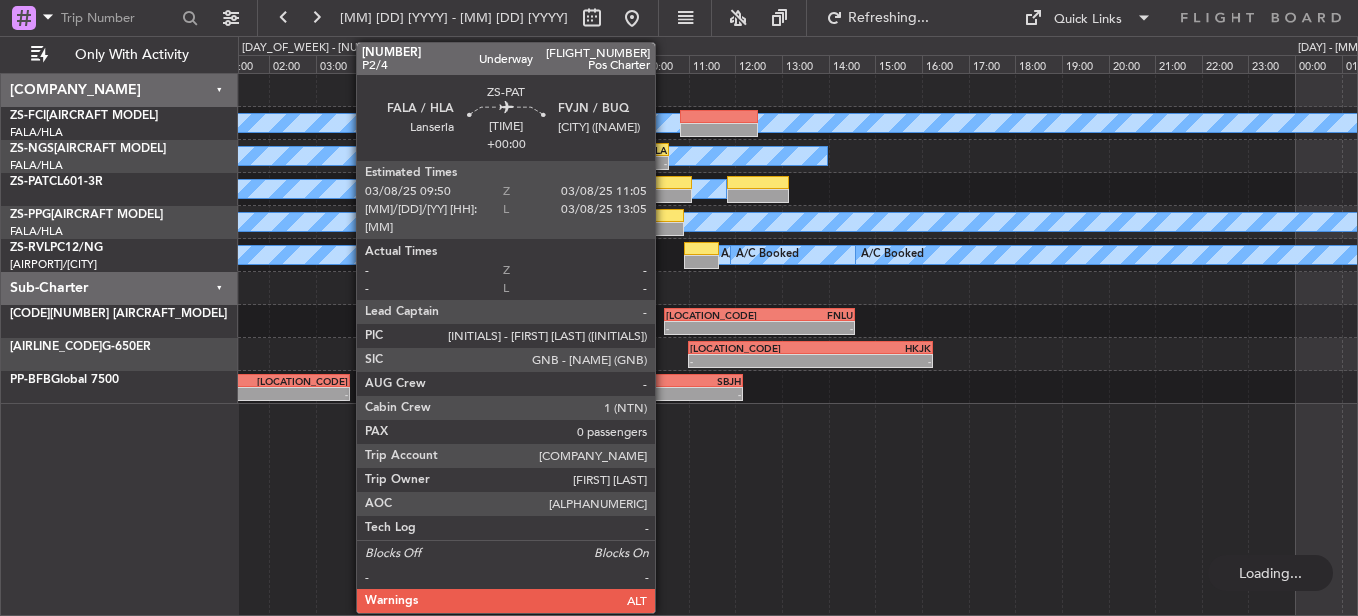 click 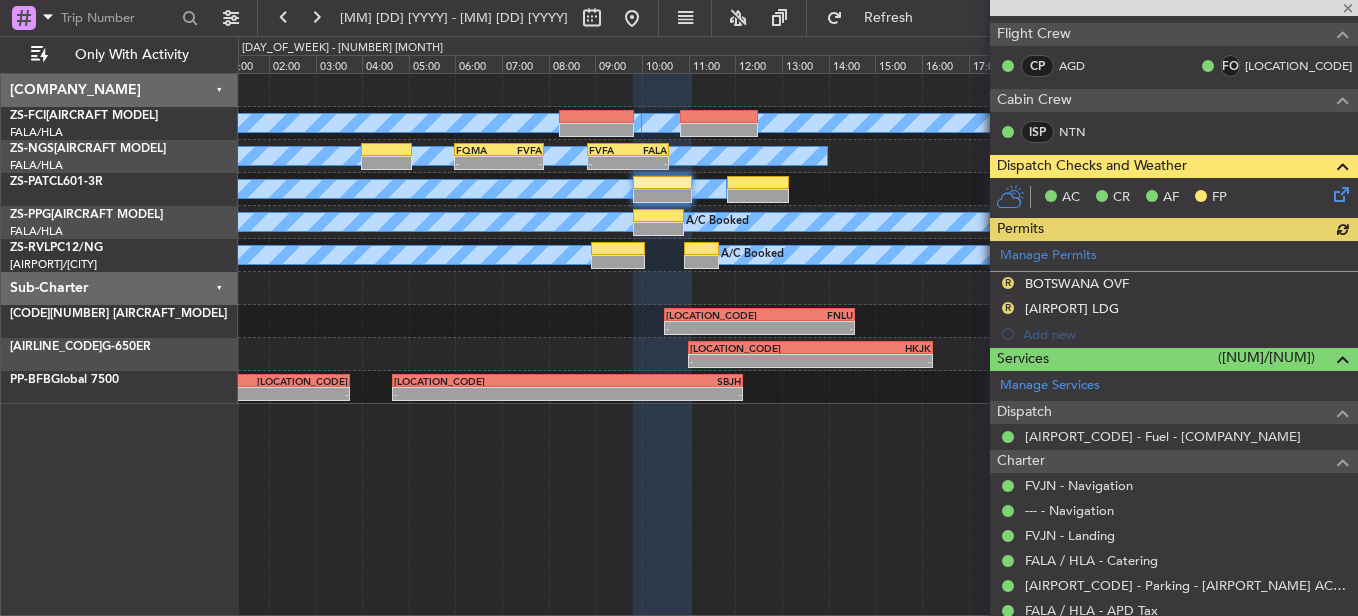 scroll, scrollTop: 100, scrollLeft: 0, axis: vertical 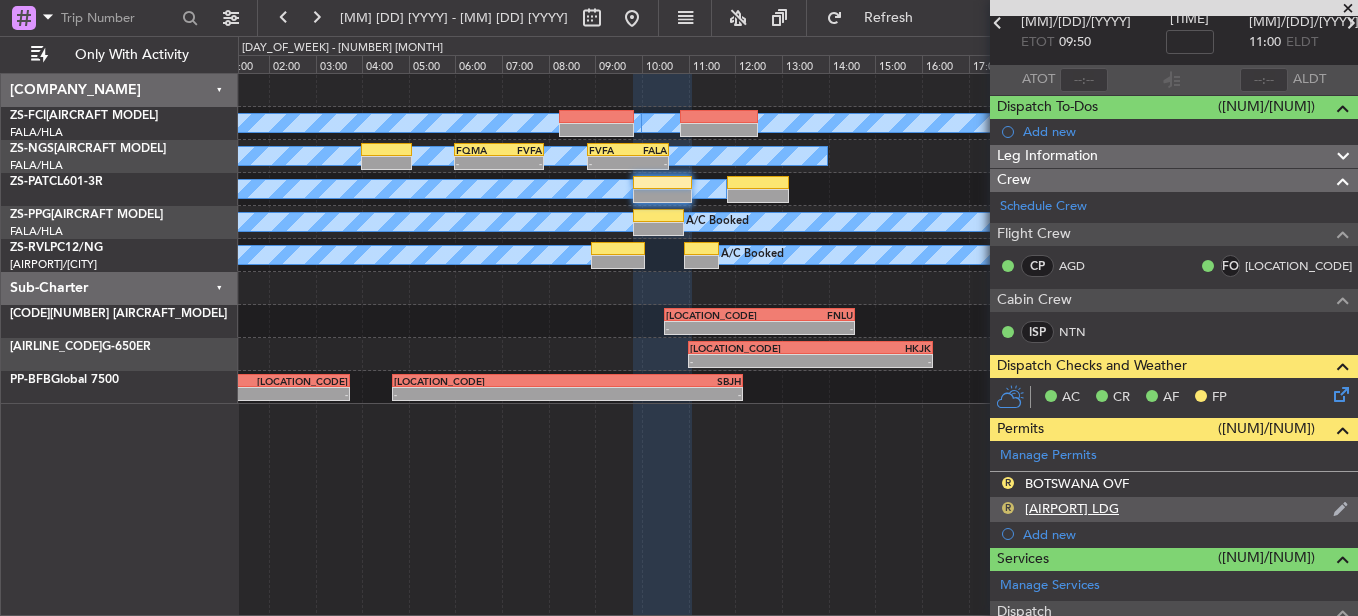 click on "R" at bounding box center (1008, 508) 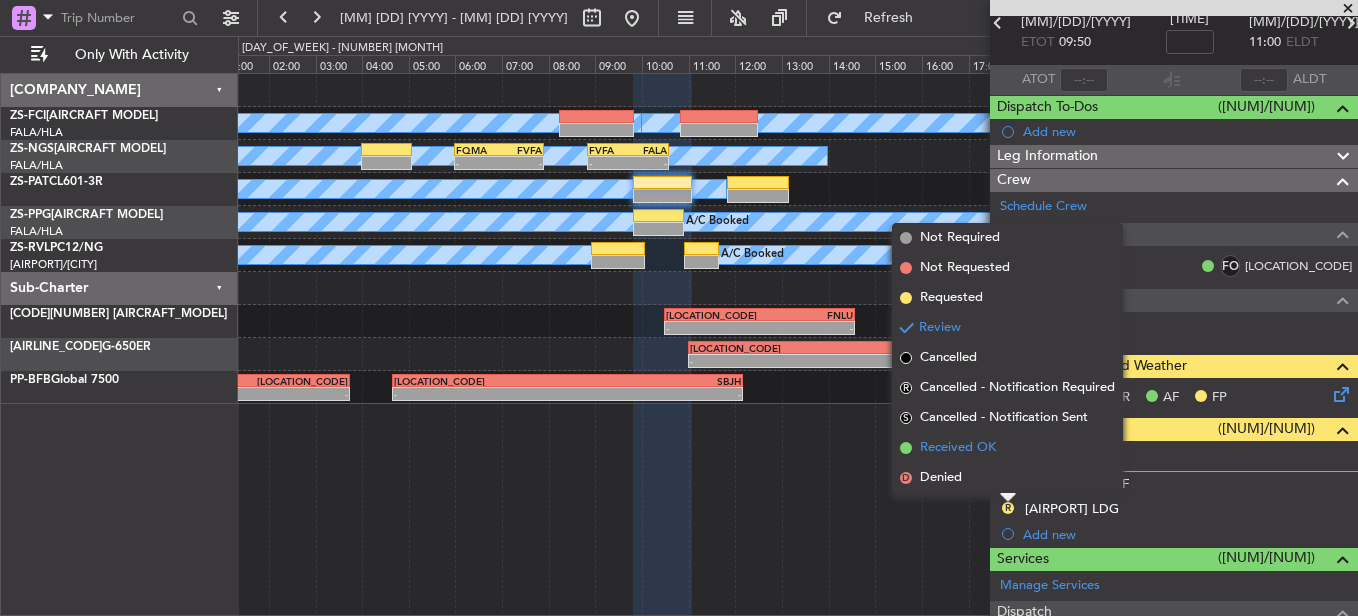 click on "Received OK" at bounding box center (958, 448) 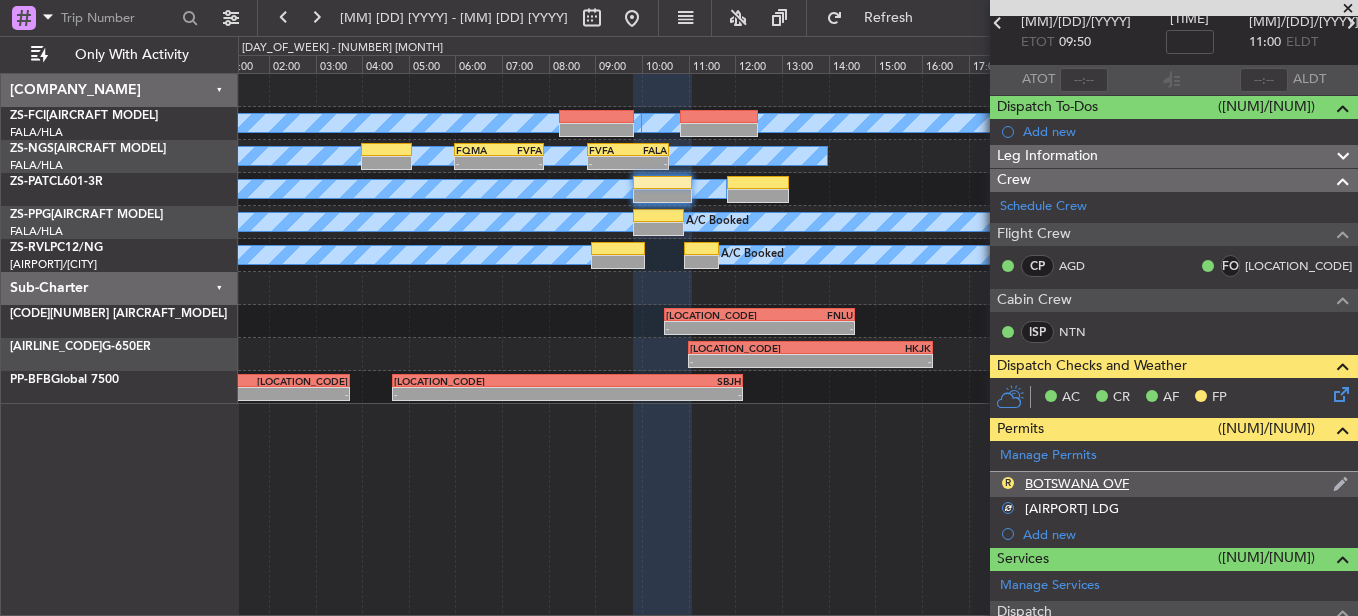 drag, startPoint x: 1010, startPoint y: 477, endPoint x: 998, endPoint y: 476, distance: 12.0415945 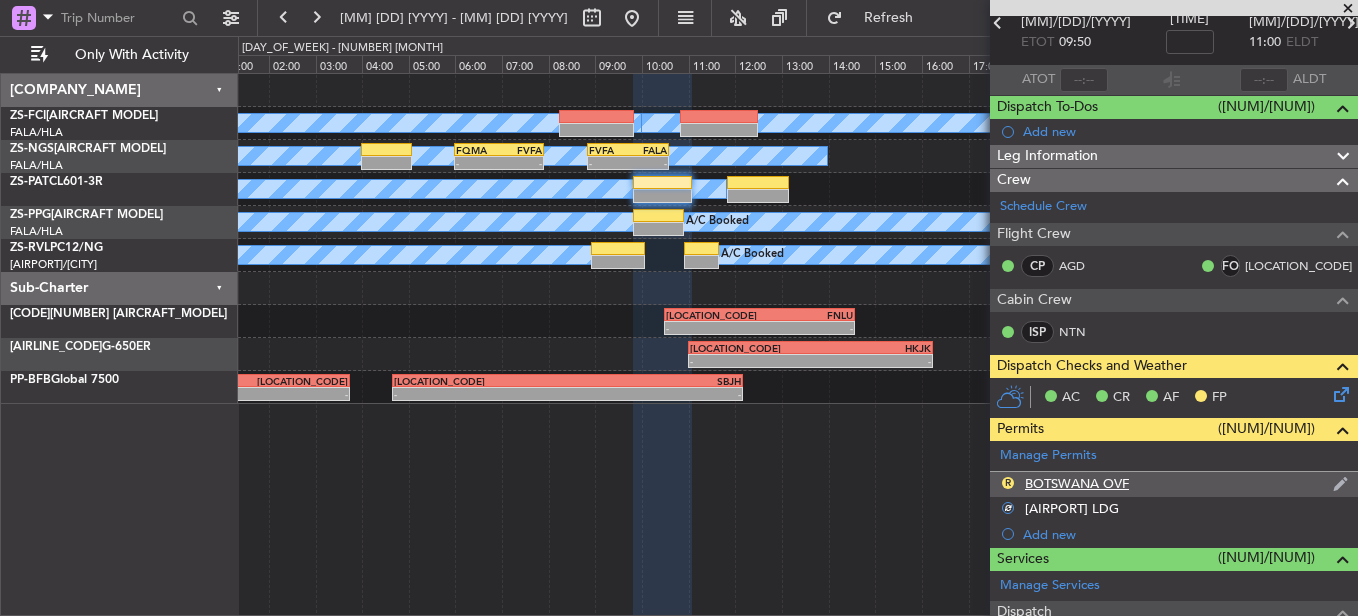 click on "R" at bounding box center [1008, 483] 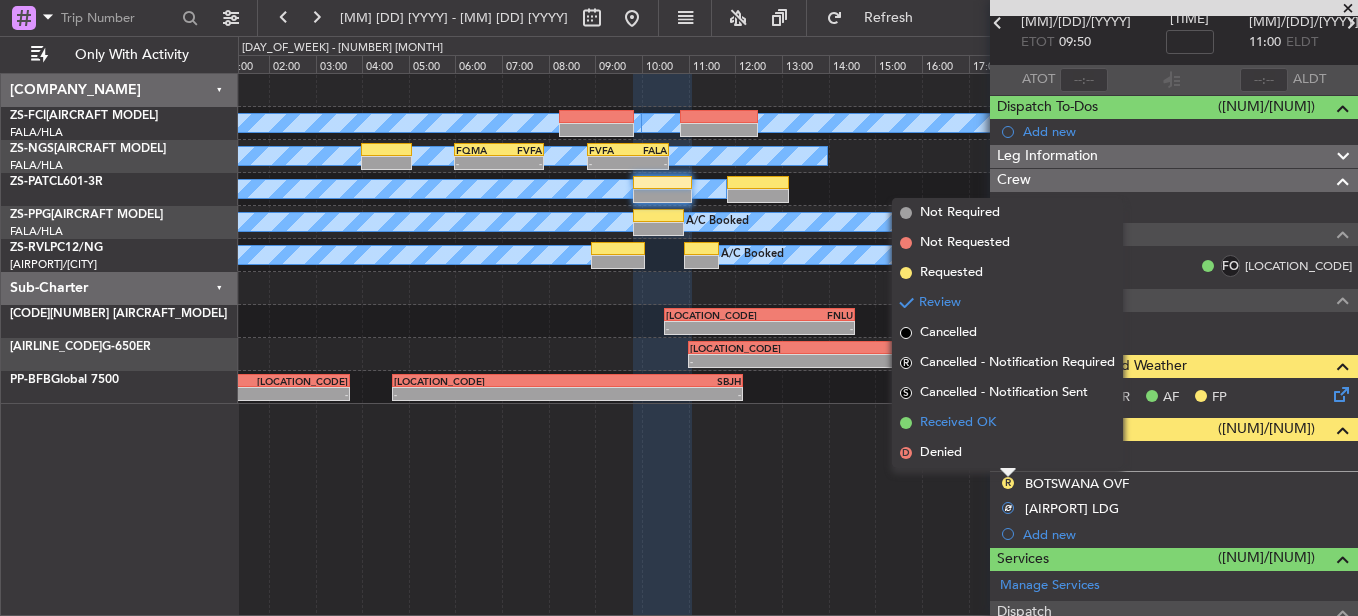 click on "Received OK" at bounding box center (958, 423) 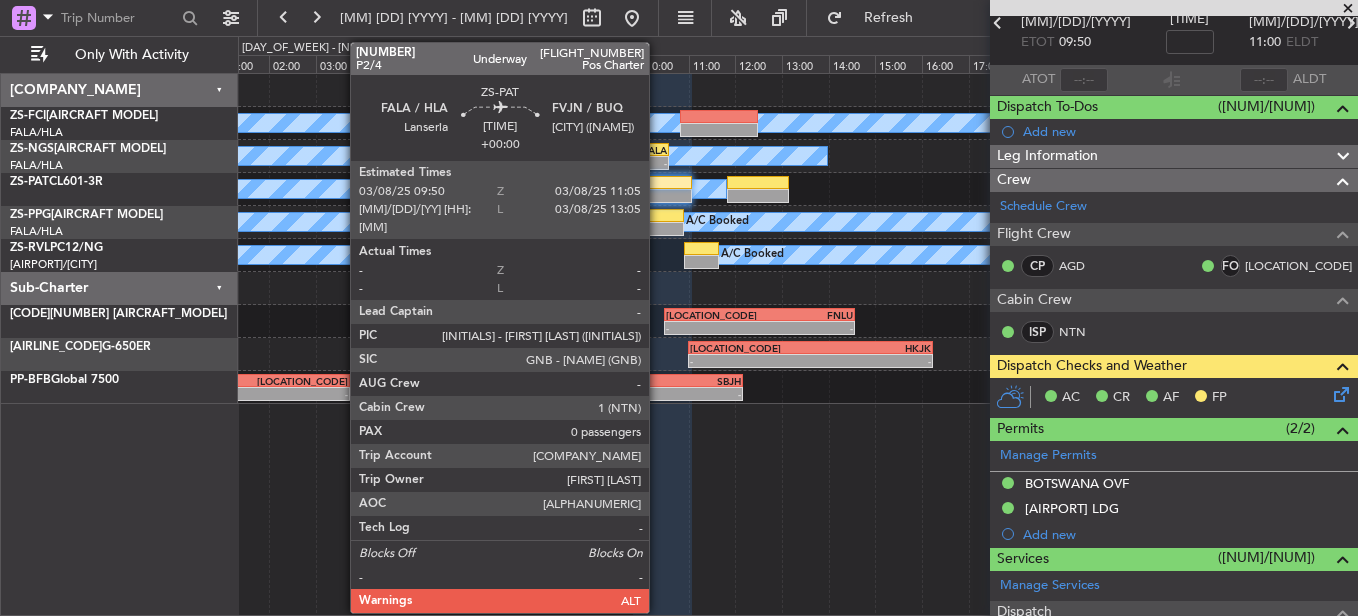 click 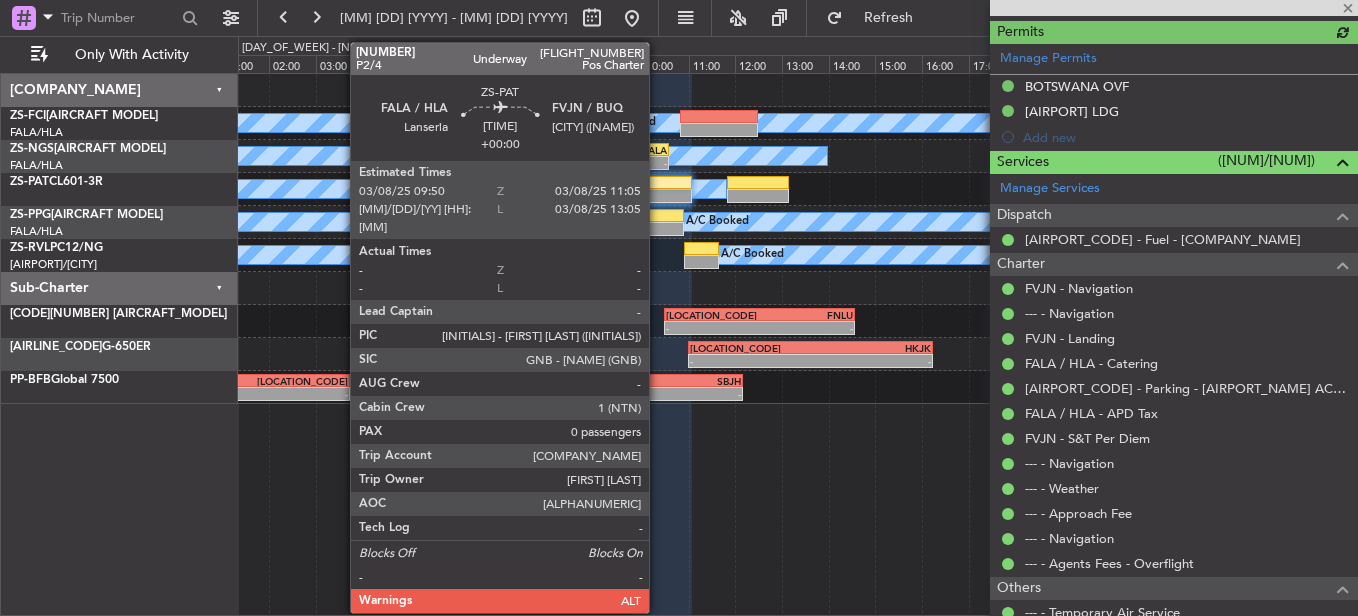 scroll, scrollTop: 500, scrollLeft: 0, axis: vertical 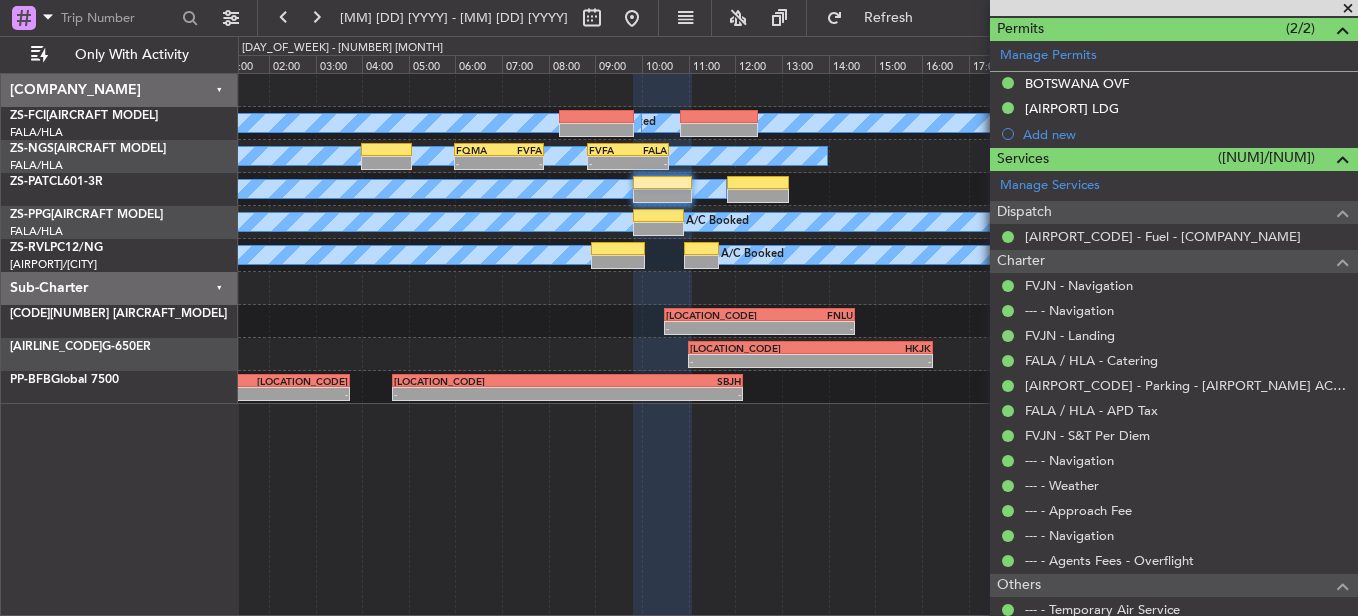click at bounding box center [1348, 9] 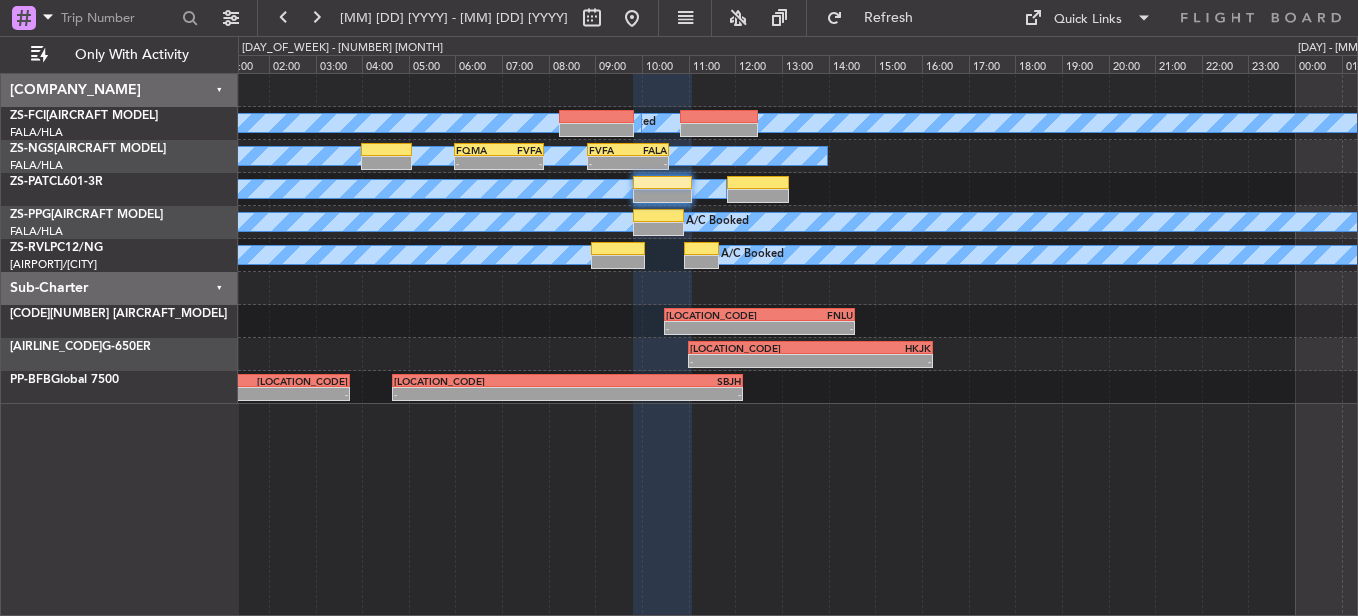 scroll, scrollTop: 0, scrollLeft: 0, axis: both 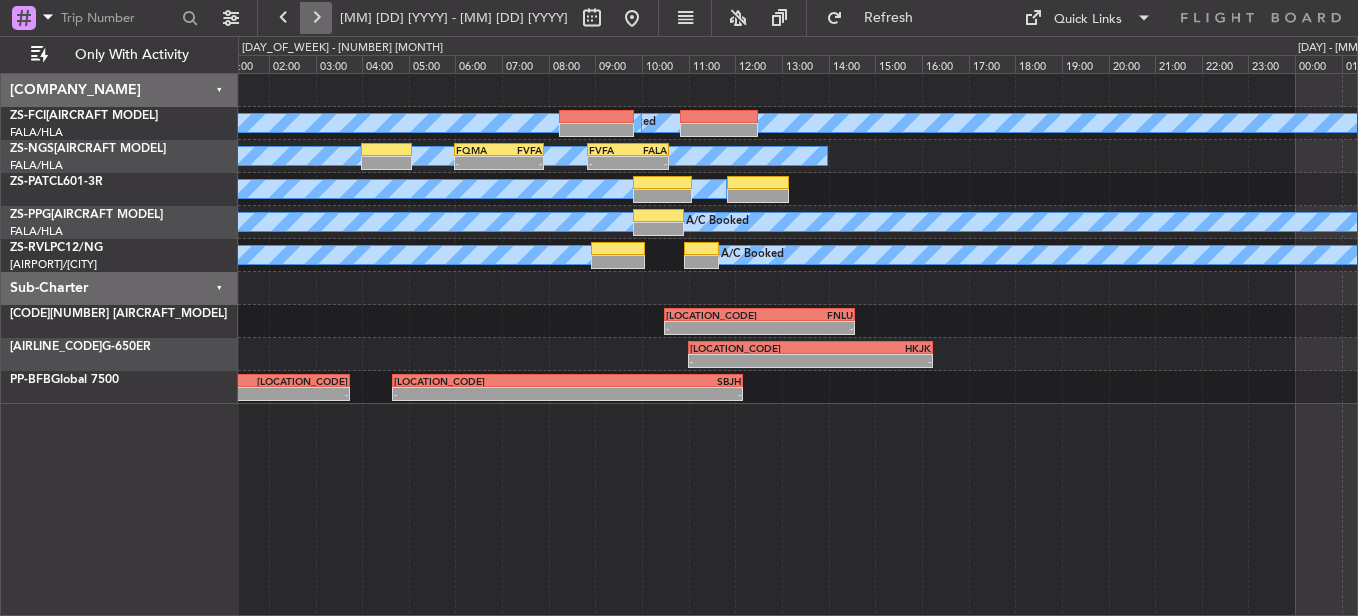 click at bounding box center (316, 18) 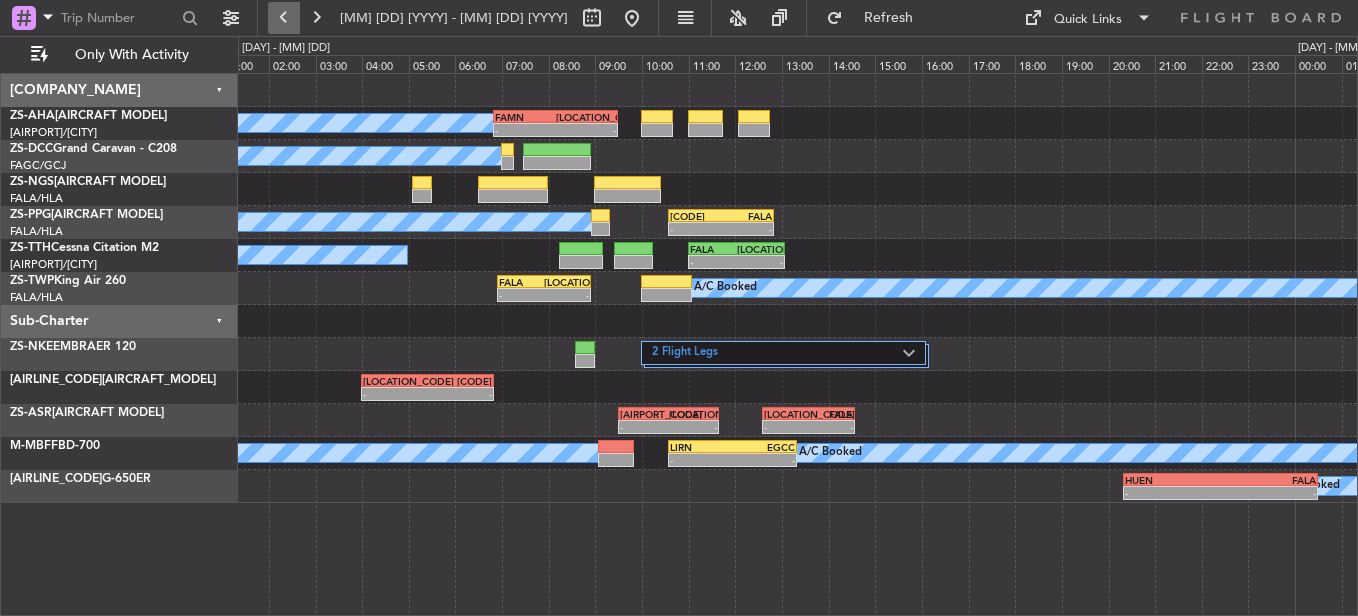 click at bounding box center (284, 18) 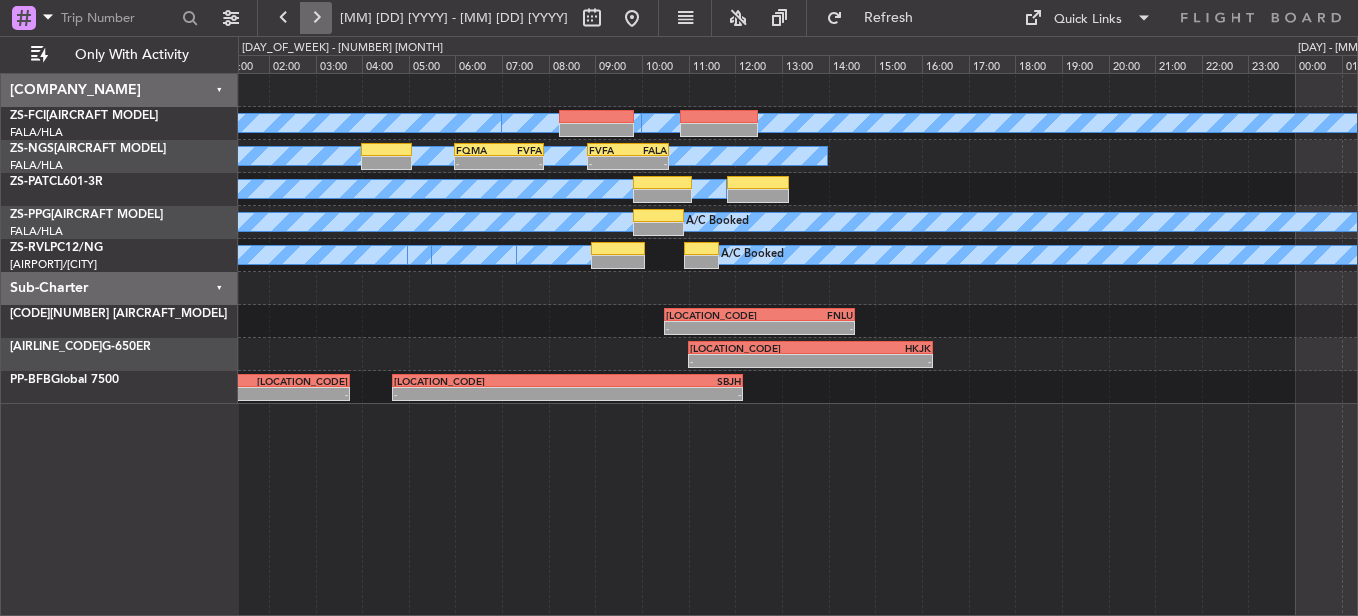click at bounding box center [316, 18] 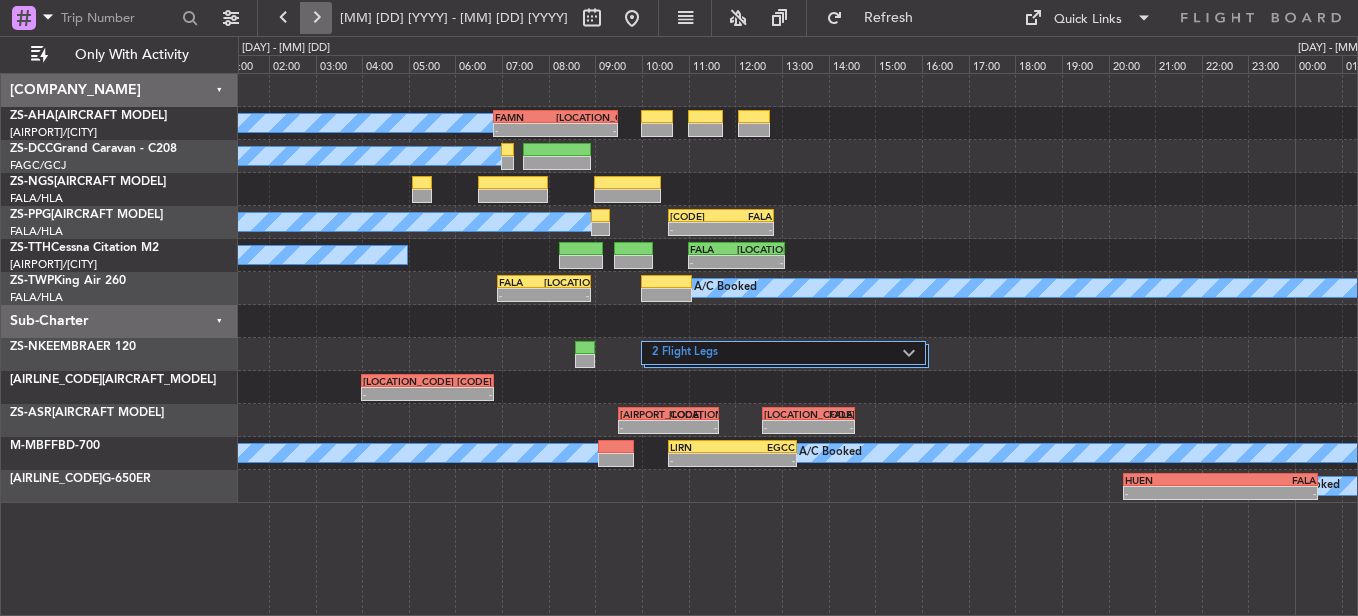 click at bounding box center (316, 18) 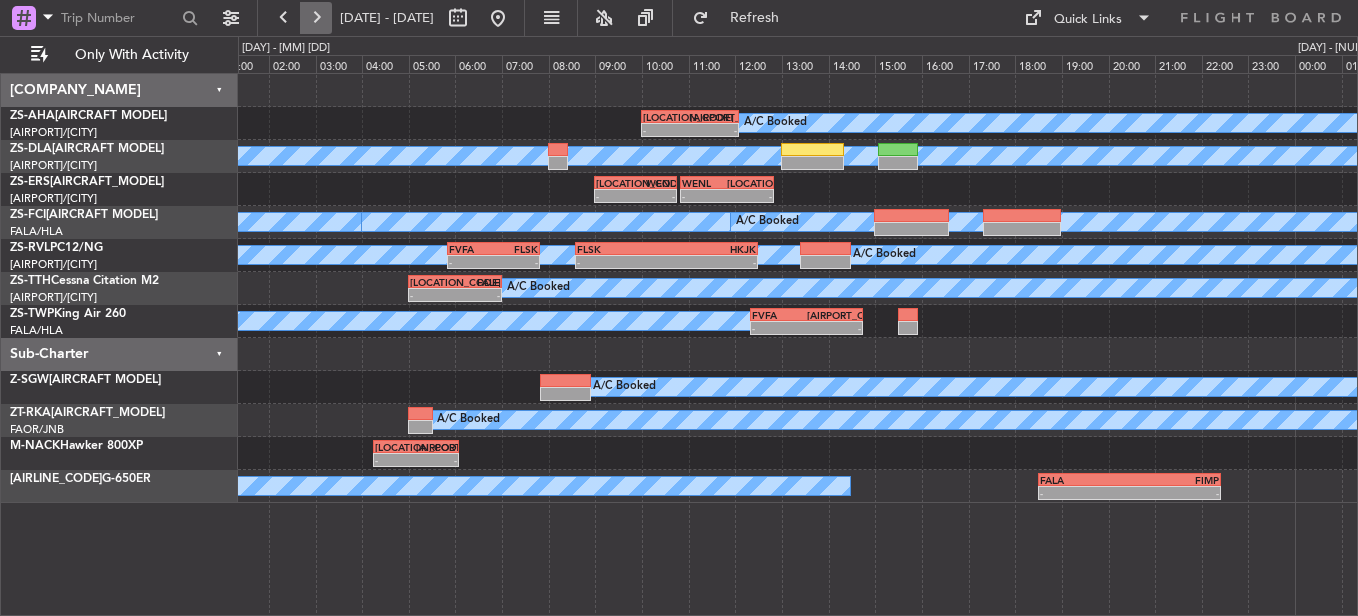 click at bounding box center [316, 18] 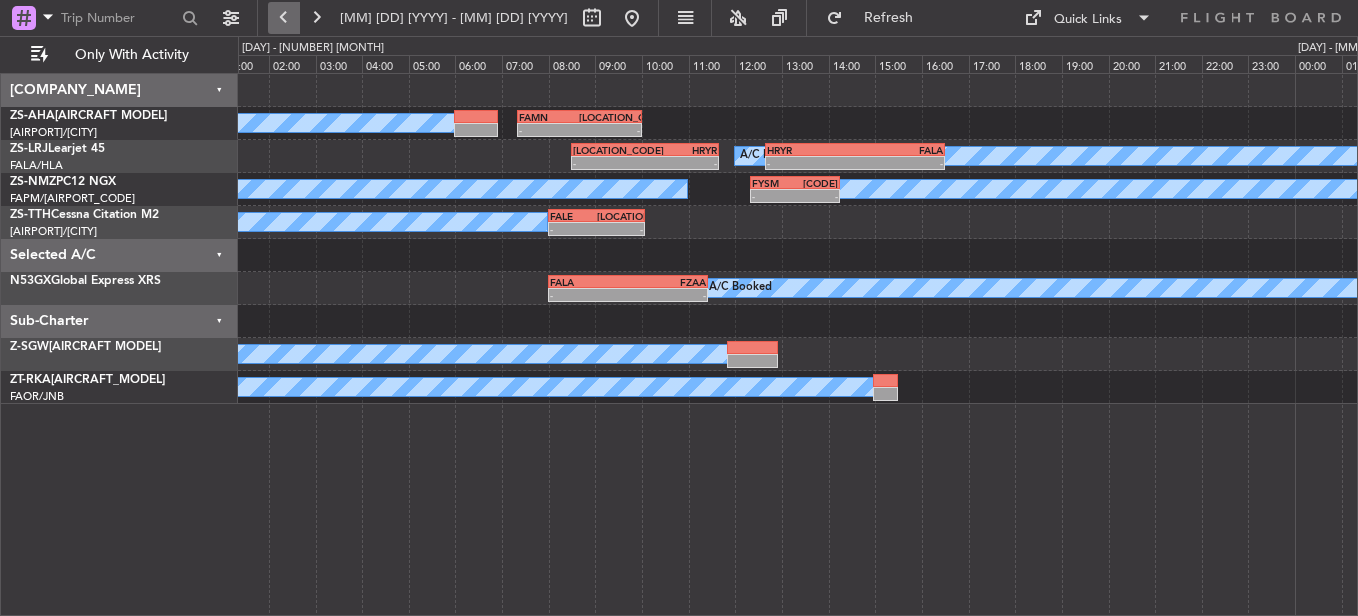 click at bounding box center (284, 18) 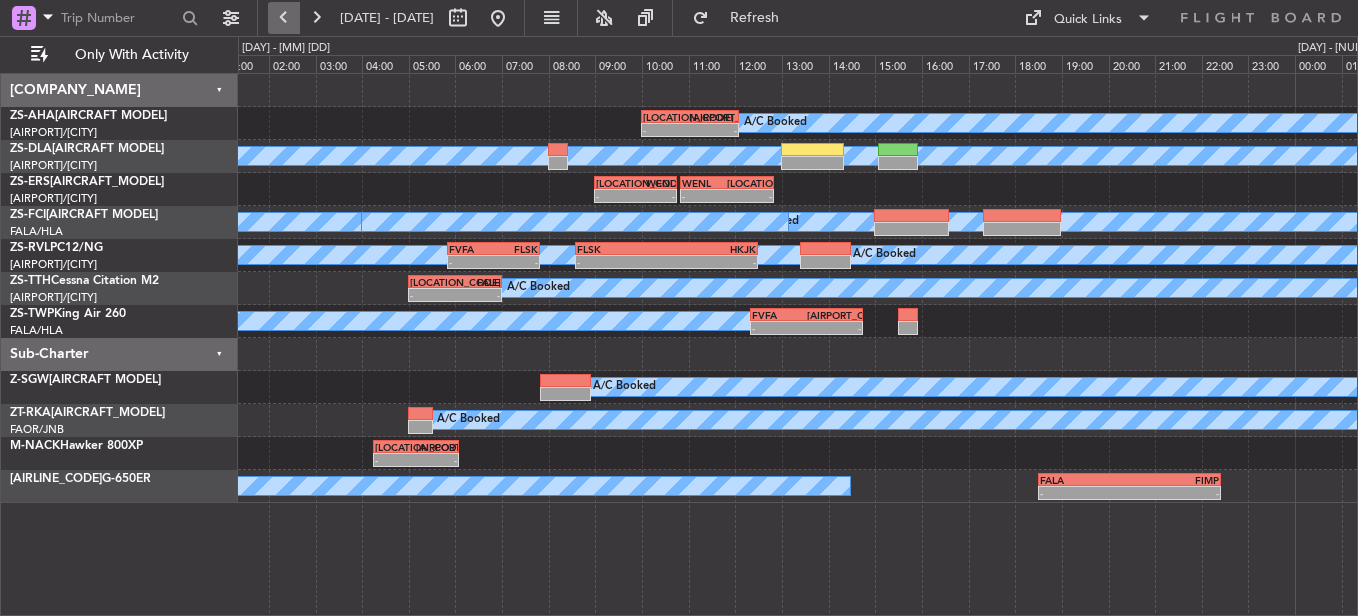 click at bounding box center [284, 18] 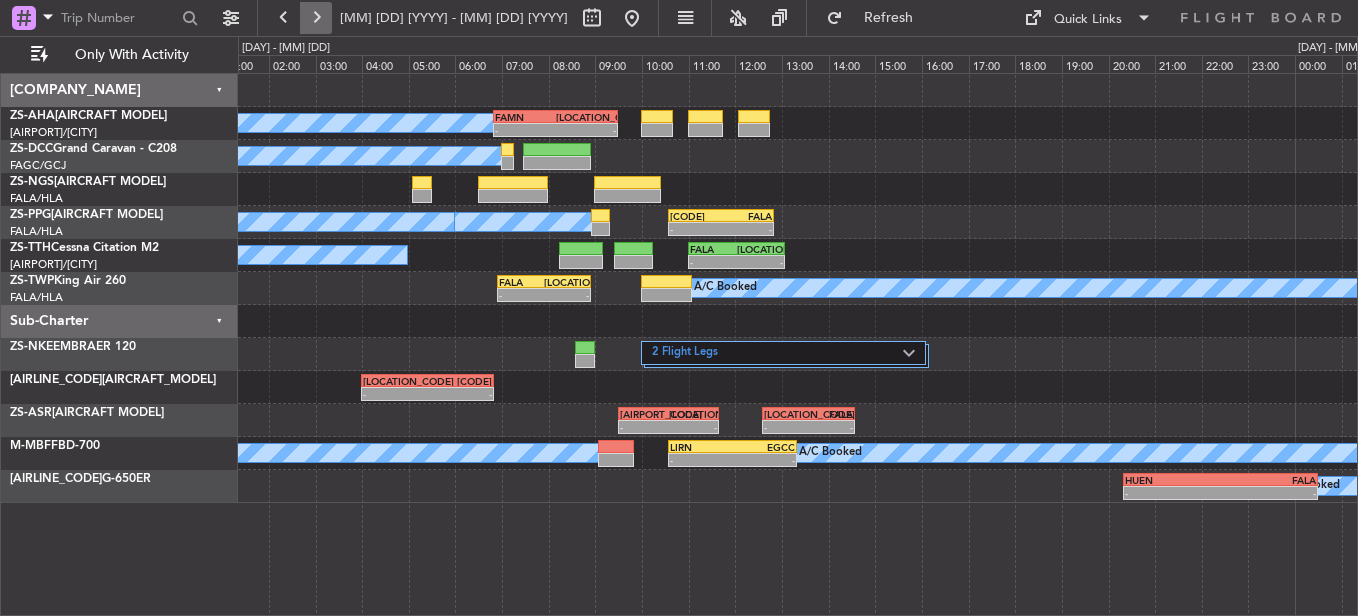 click at bounding box center (316, 18) 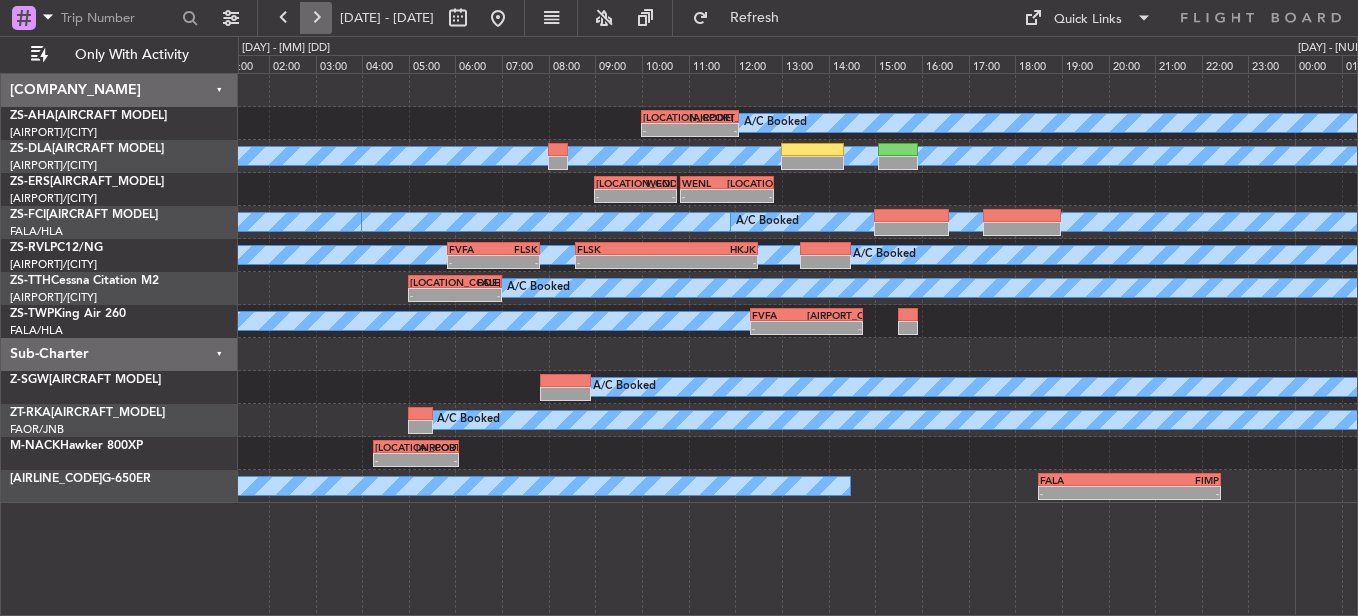 click at bounding box center (316, 18) 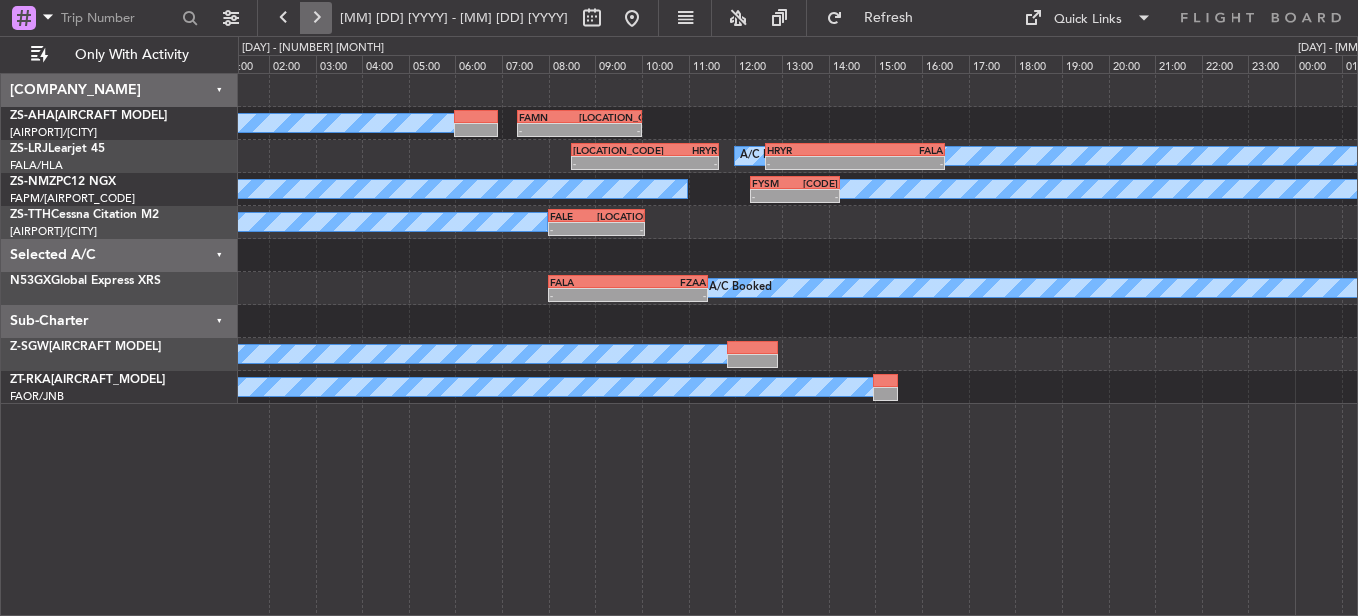 click at bounding box center (316, 18) 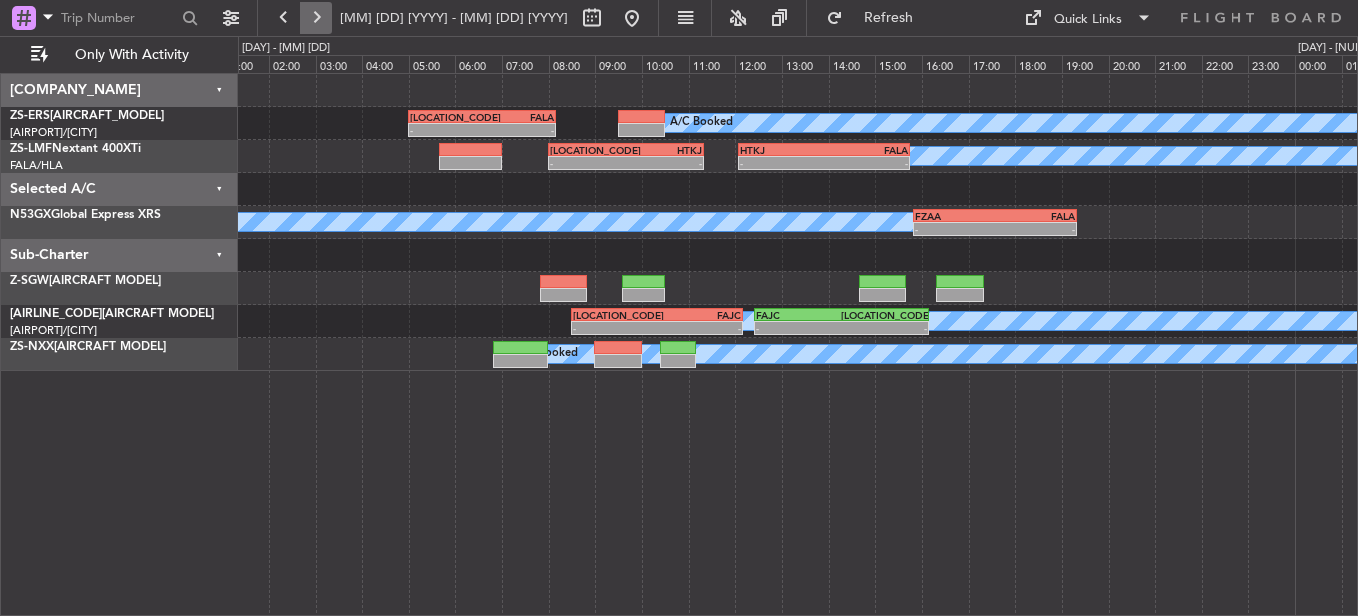 click at bounding box center (316, 18) 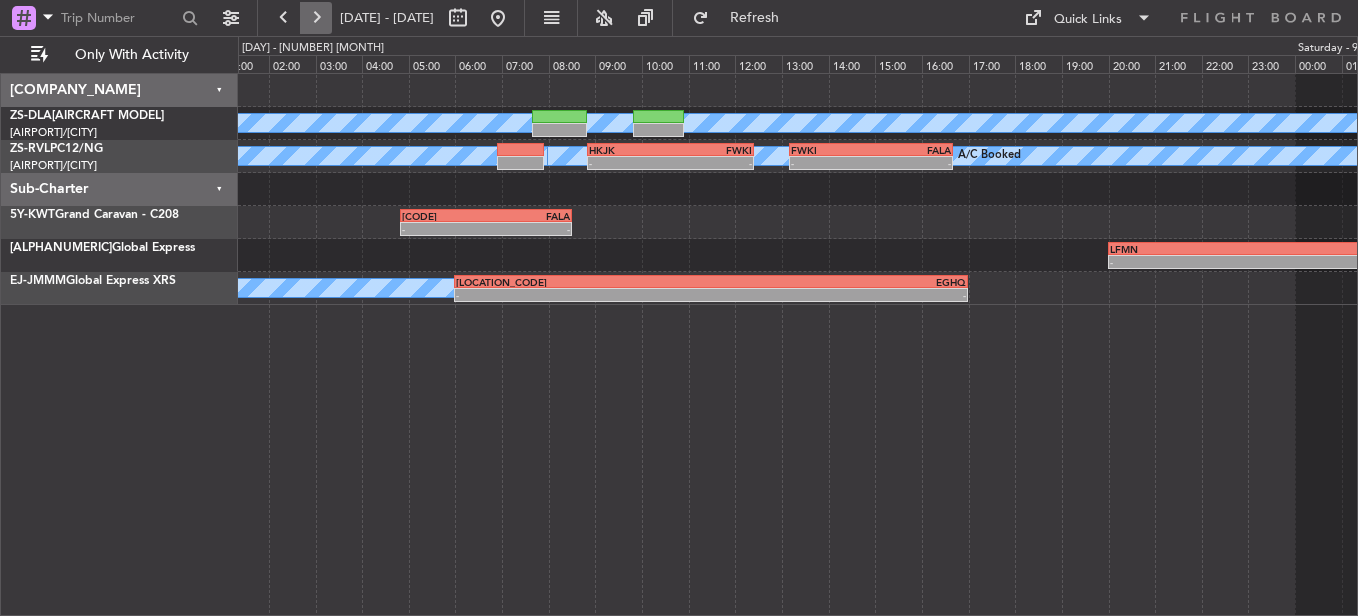 click at bounding box center (316, 18) 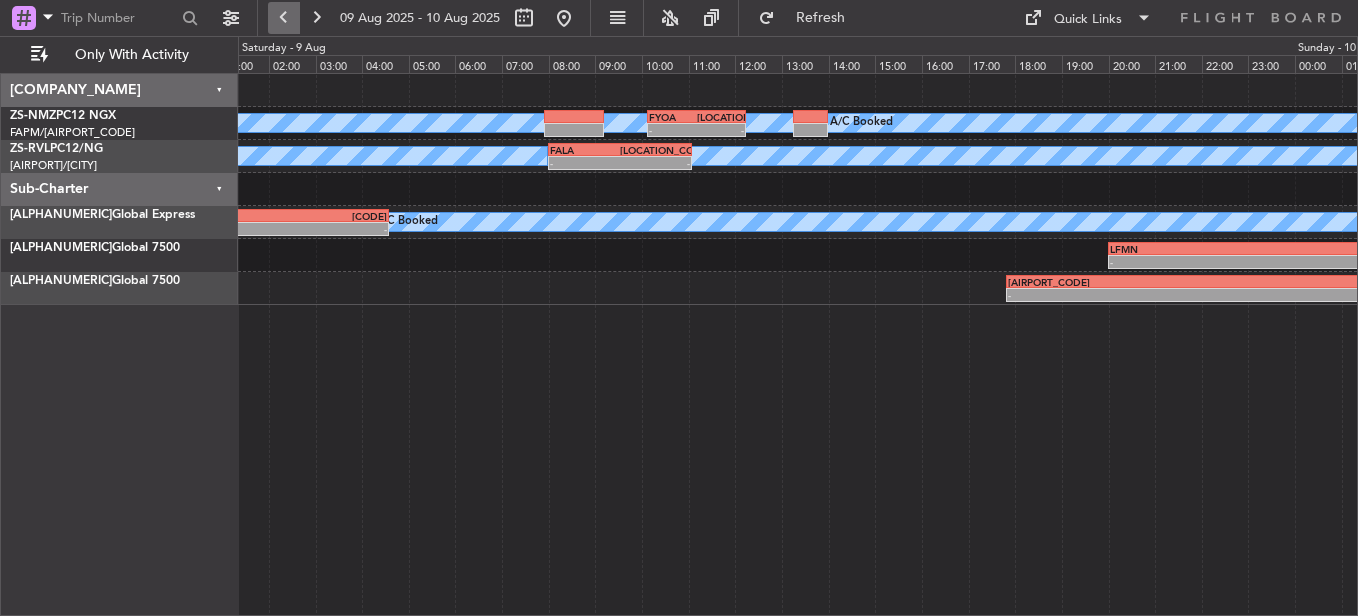 click at bounding box center [284, 18] 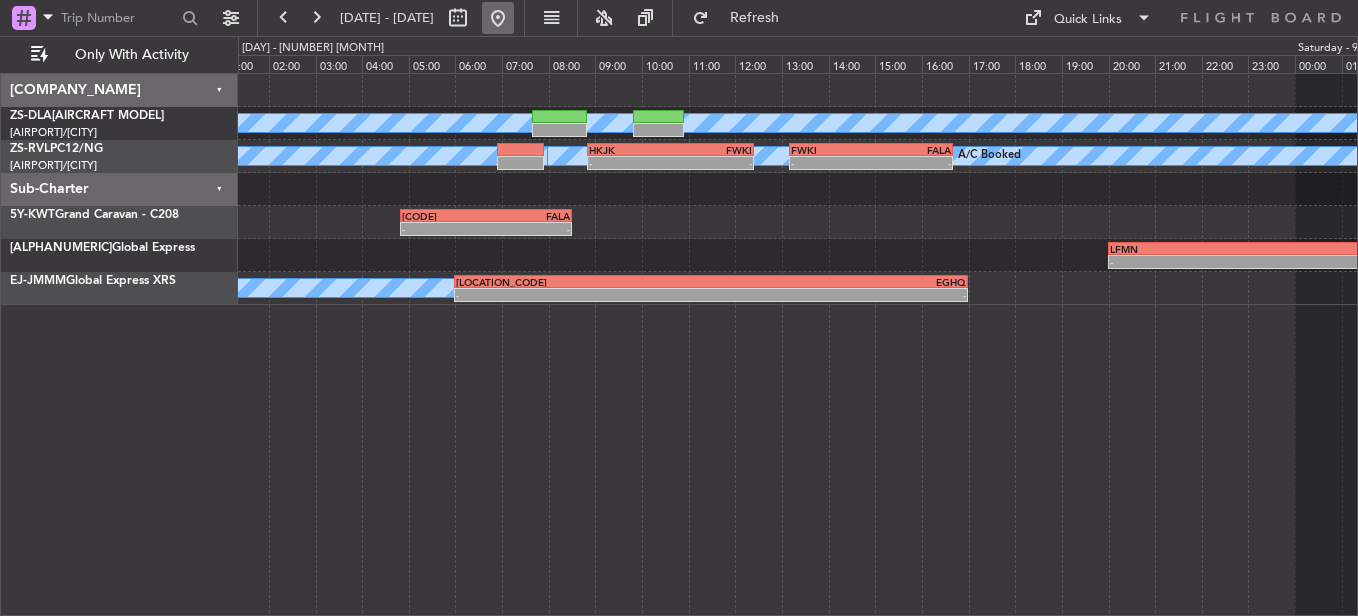 click at bounding box center [498, 18] 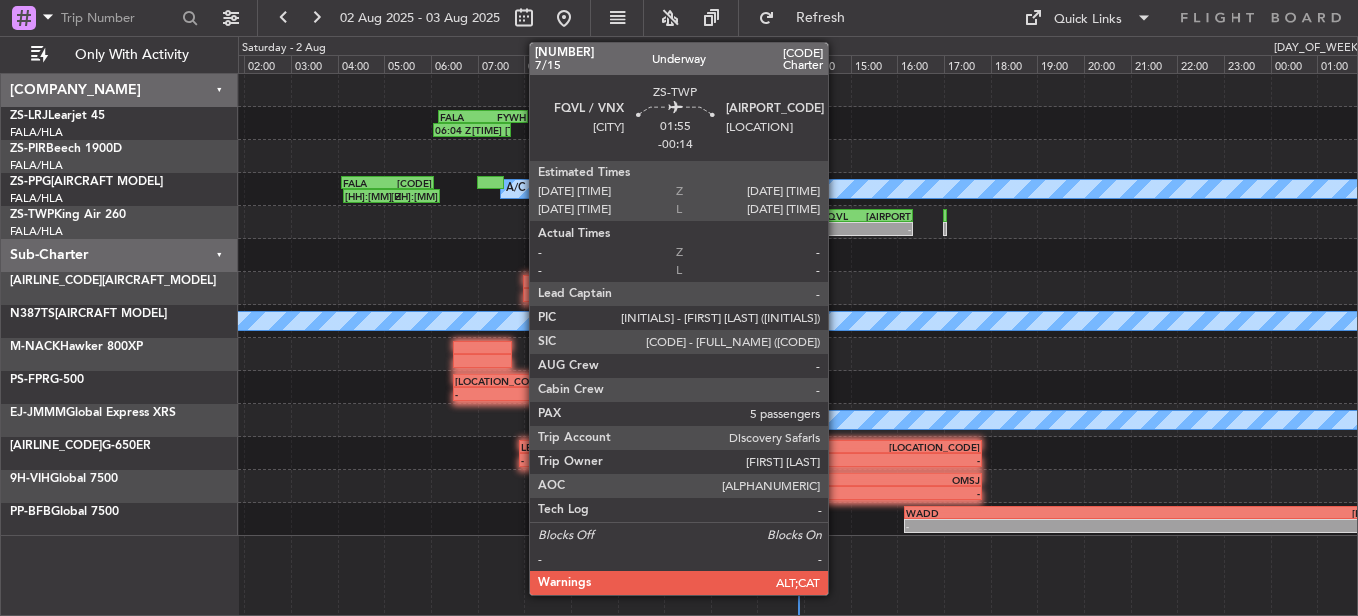 click on "-" 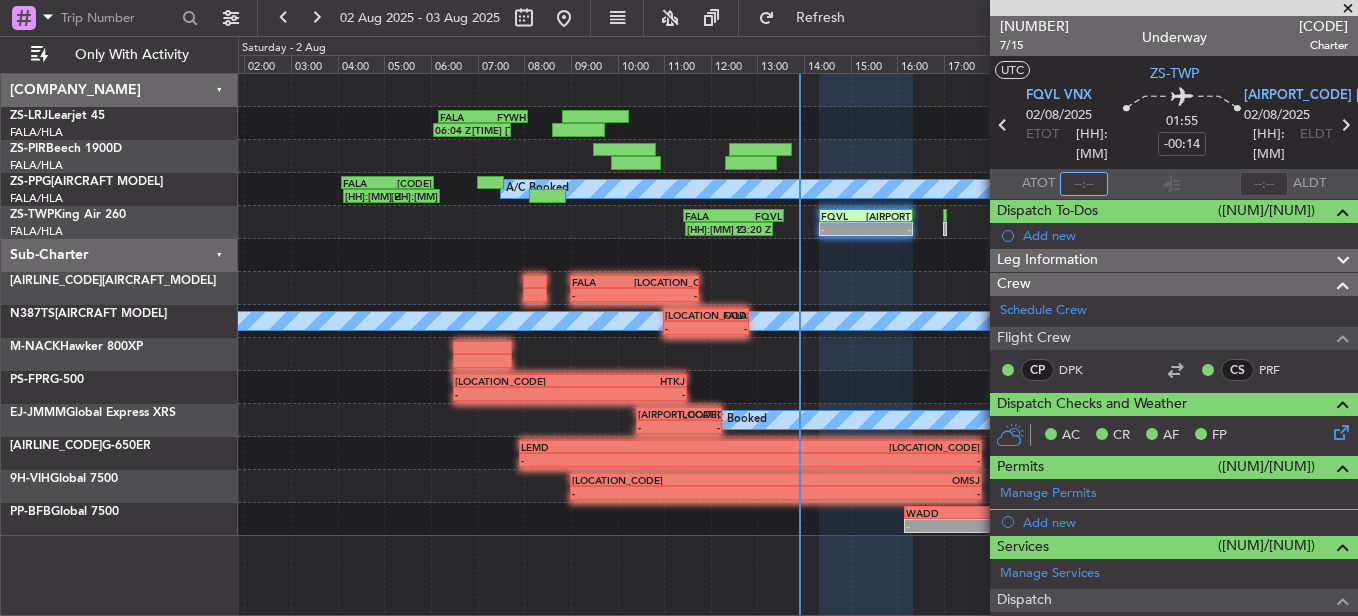 click at bounding box center [1084, 184] 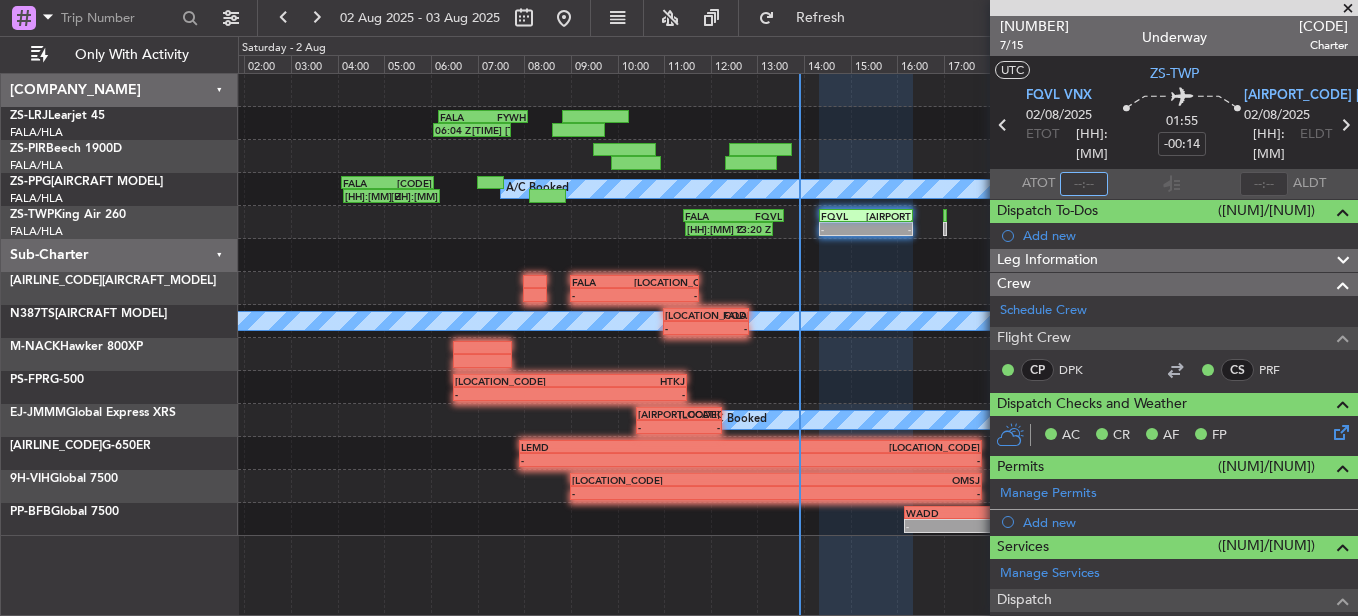 click at bounding box center [1084, 184] 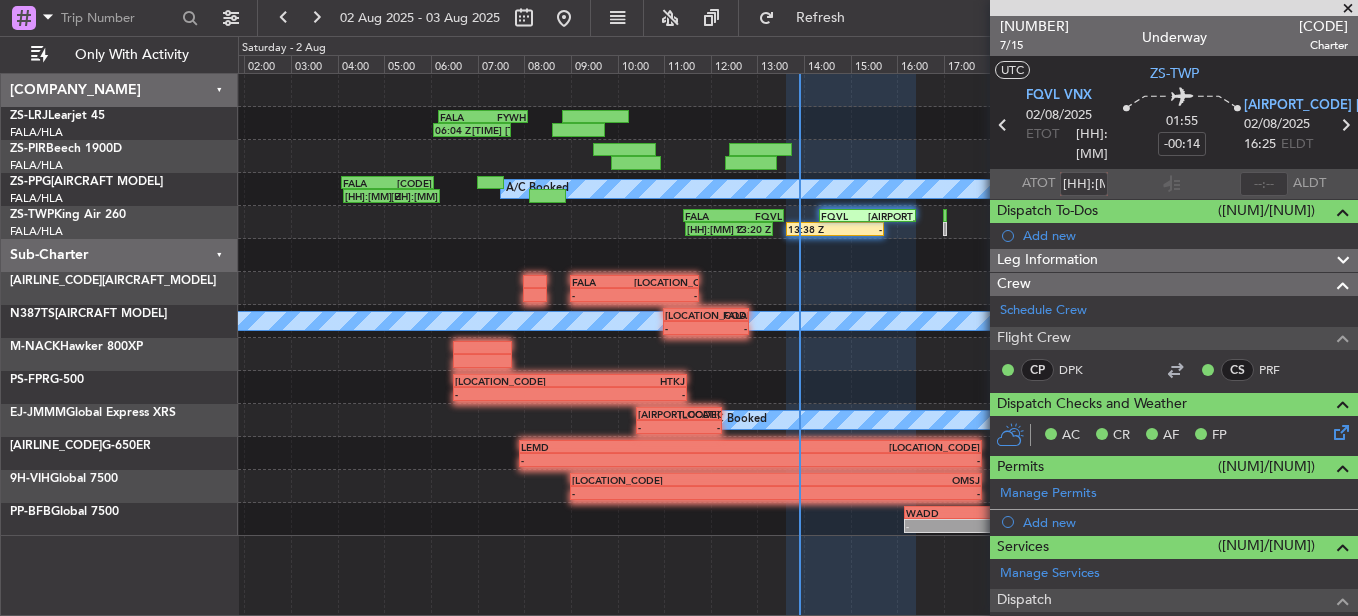 type on "[HH]:[MM]" 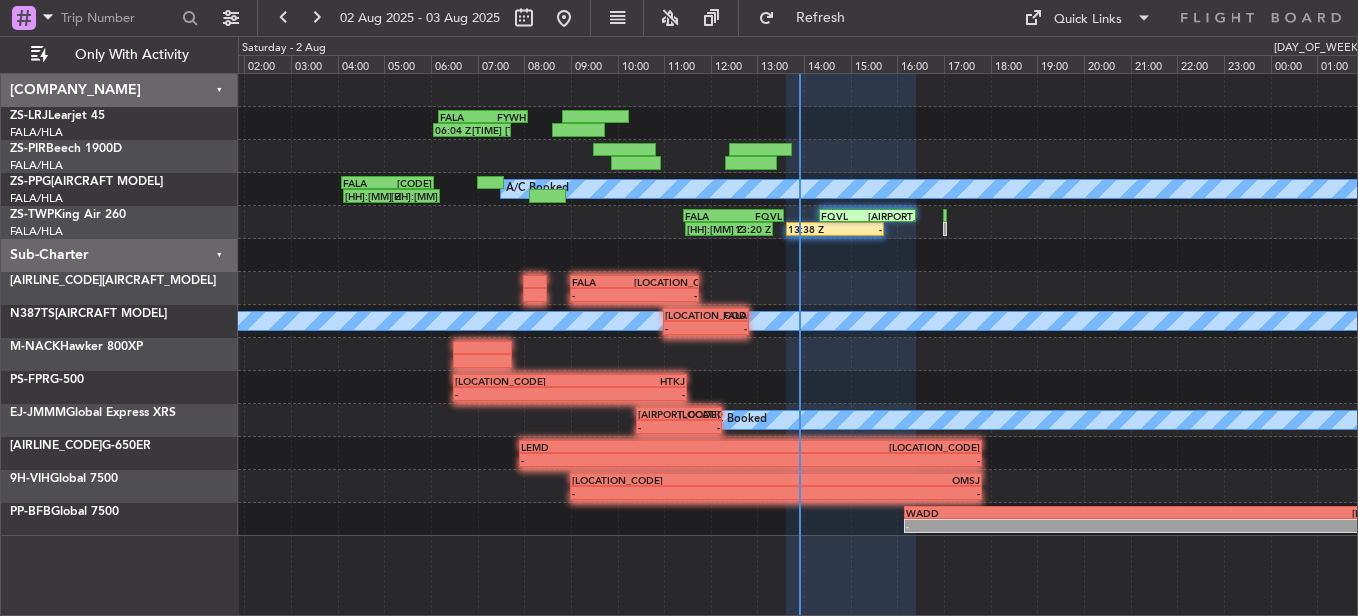 type on "0" 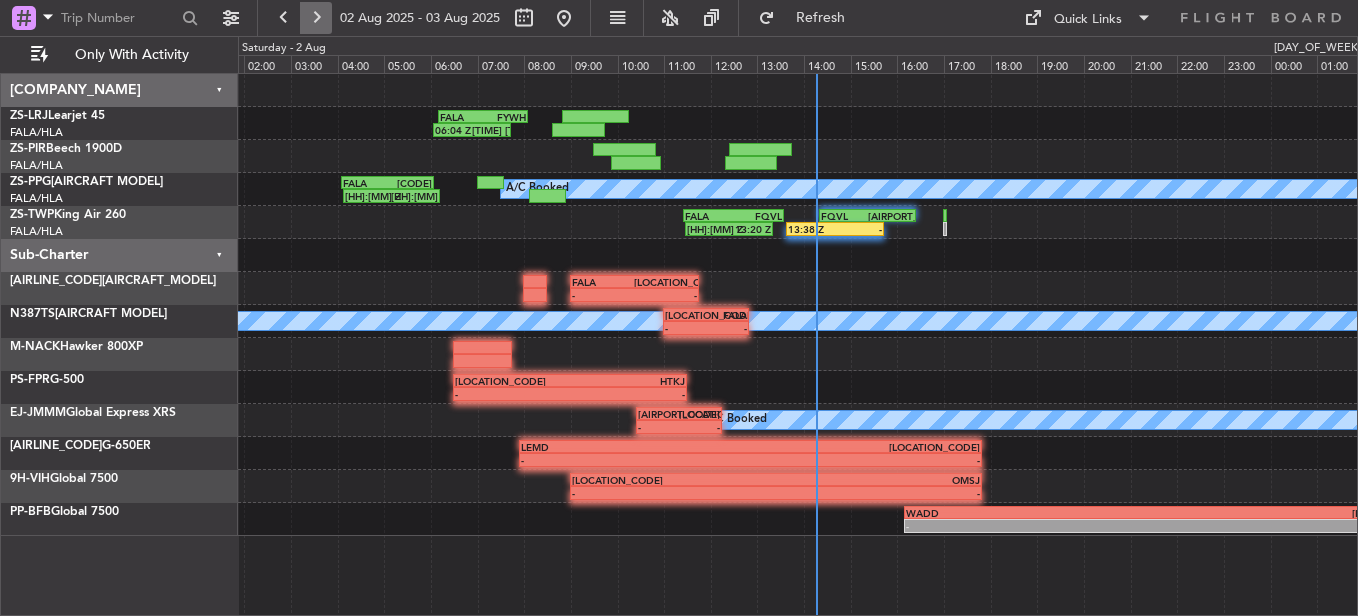 click at bounding box center (316, 18) 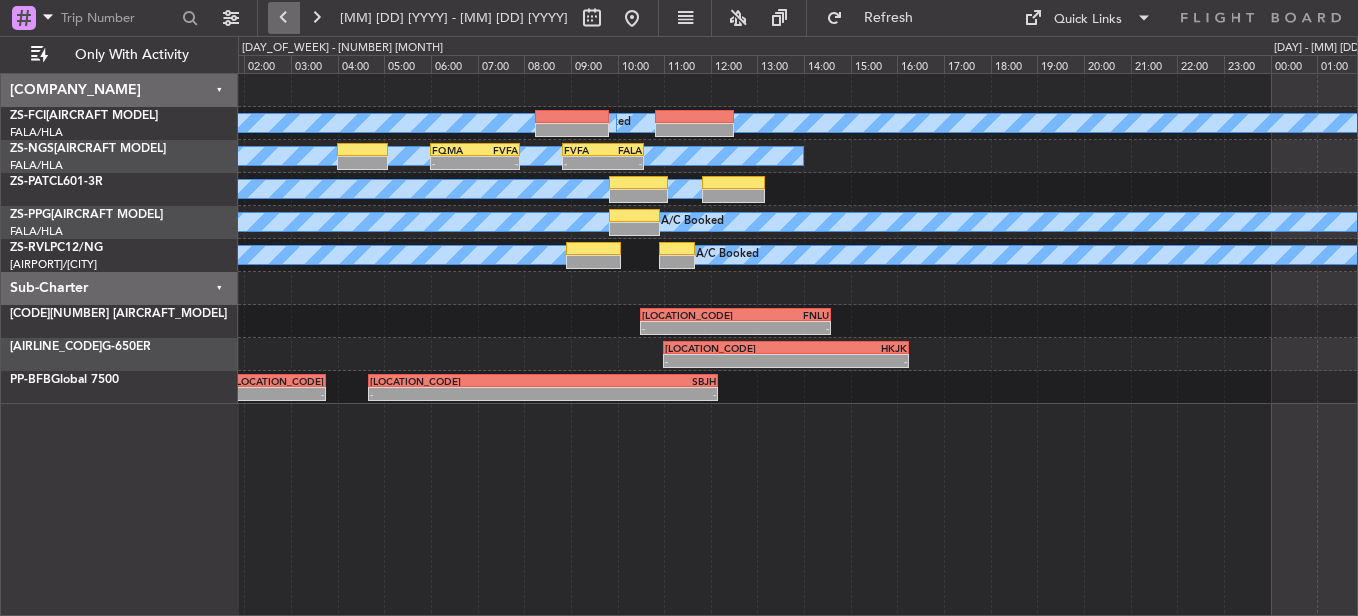 click at bounding box center [284, 18] 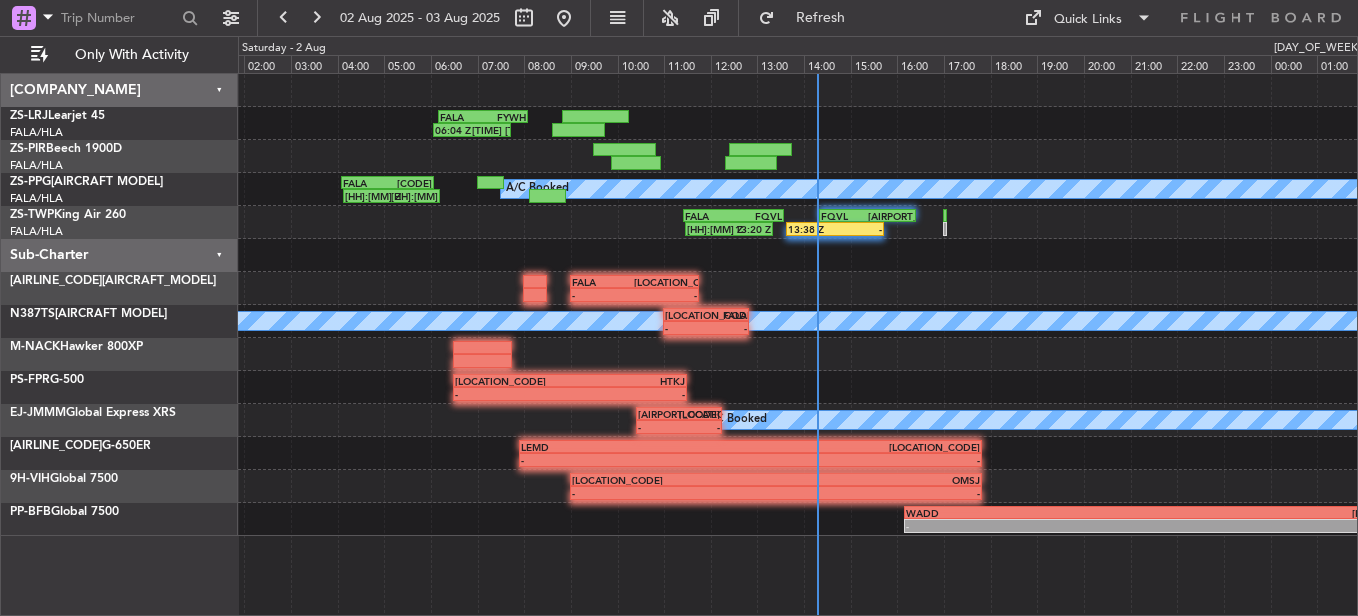 type 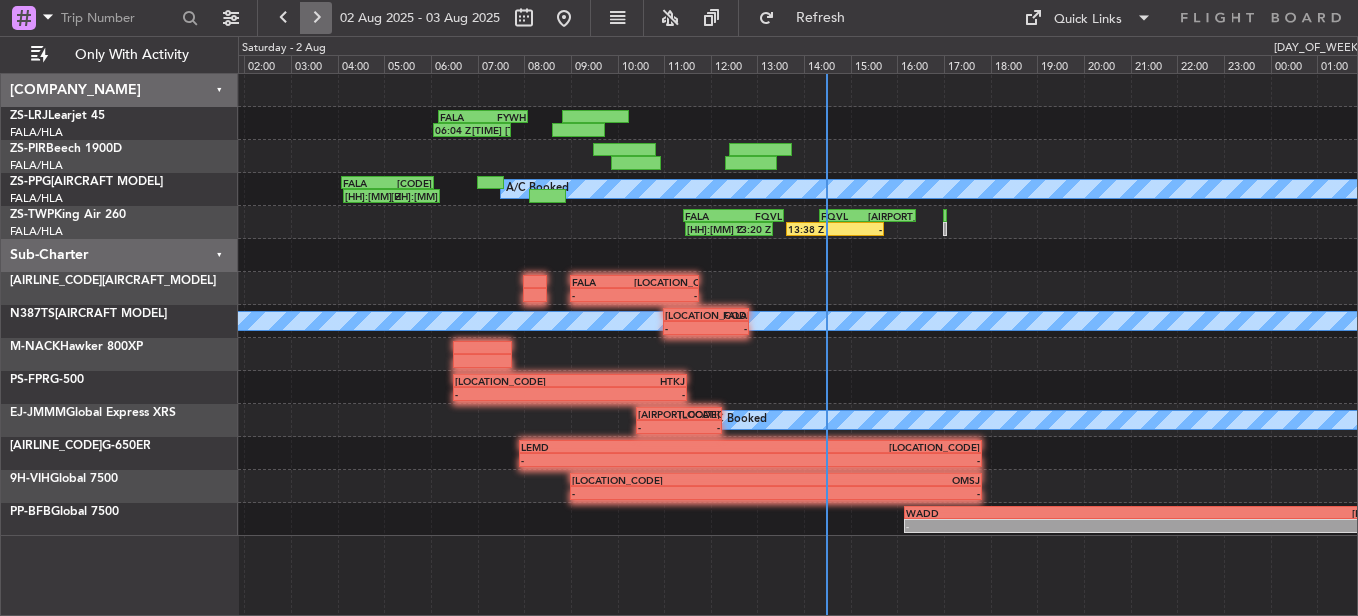 click at bounding box center (316, 18) 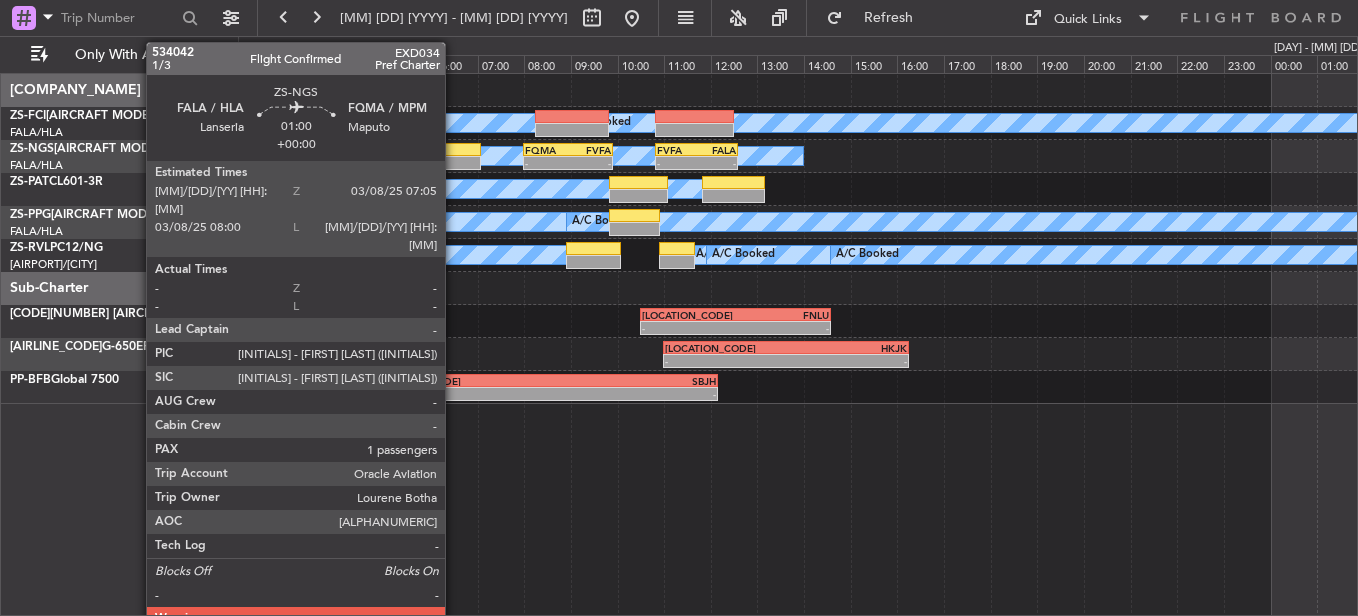click 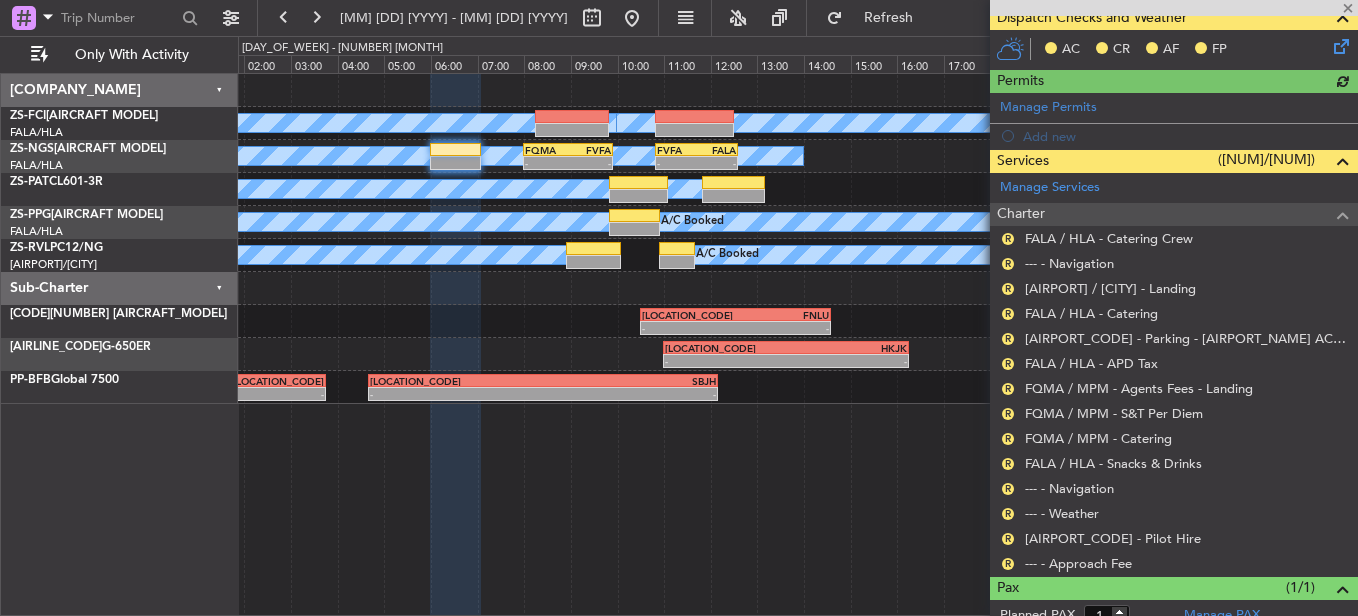 scroll, scrollTop: 443, scrollLeft: 0, axis: vertical 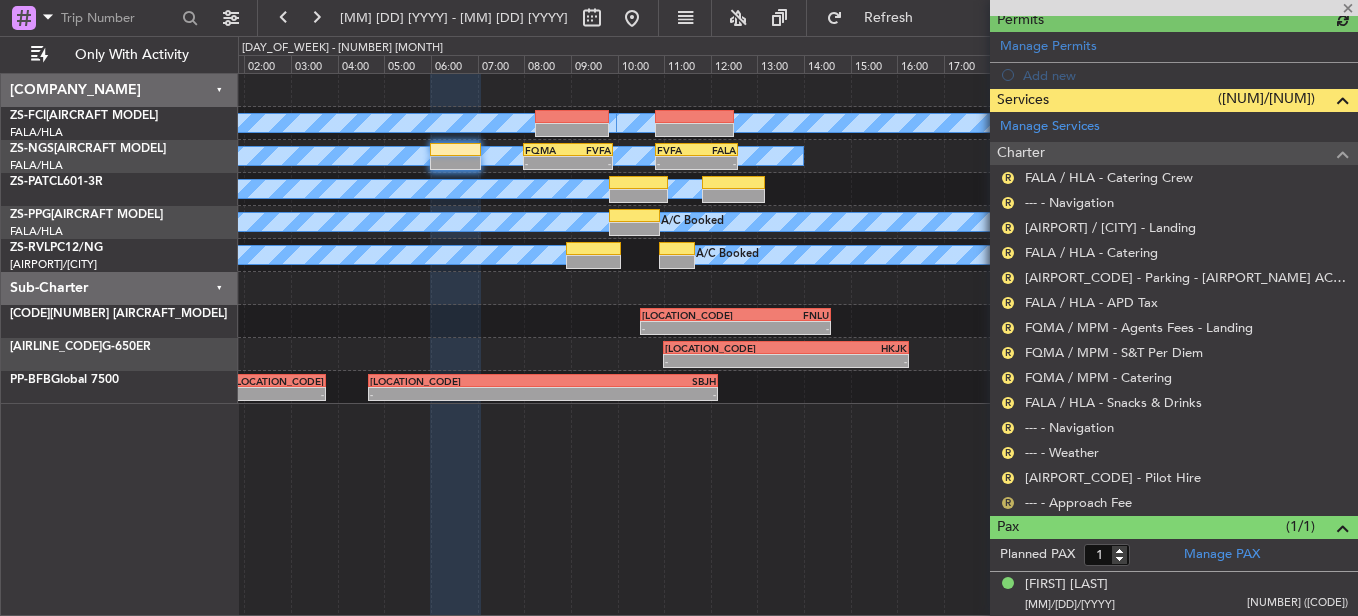 click on "R" at bounding box center (1008, 503) 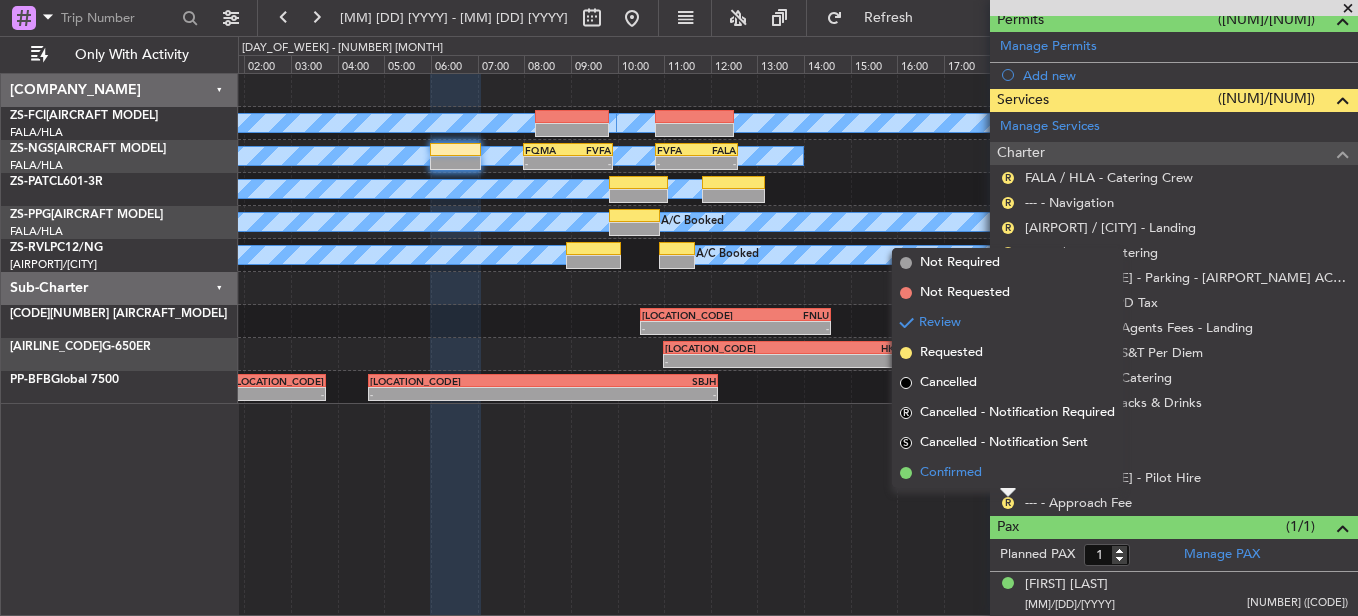 click on "Confirmed" at bounding box center (1007, 473) 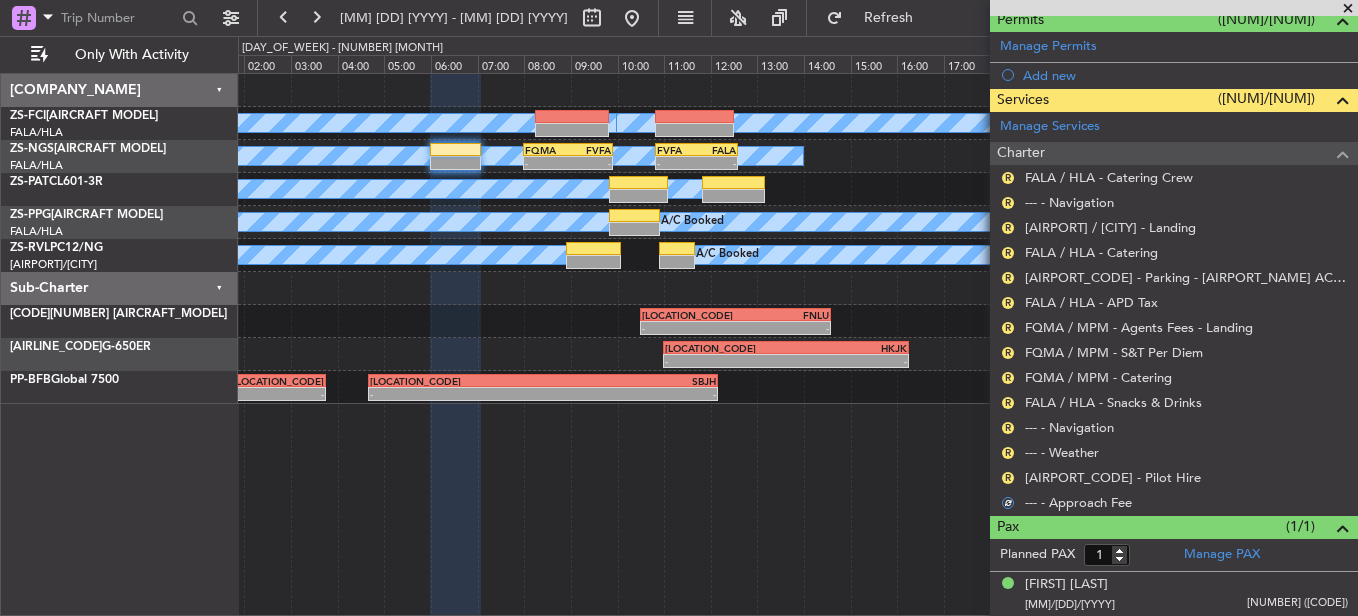 click on "R" at bounding box center (1008, 478) 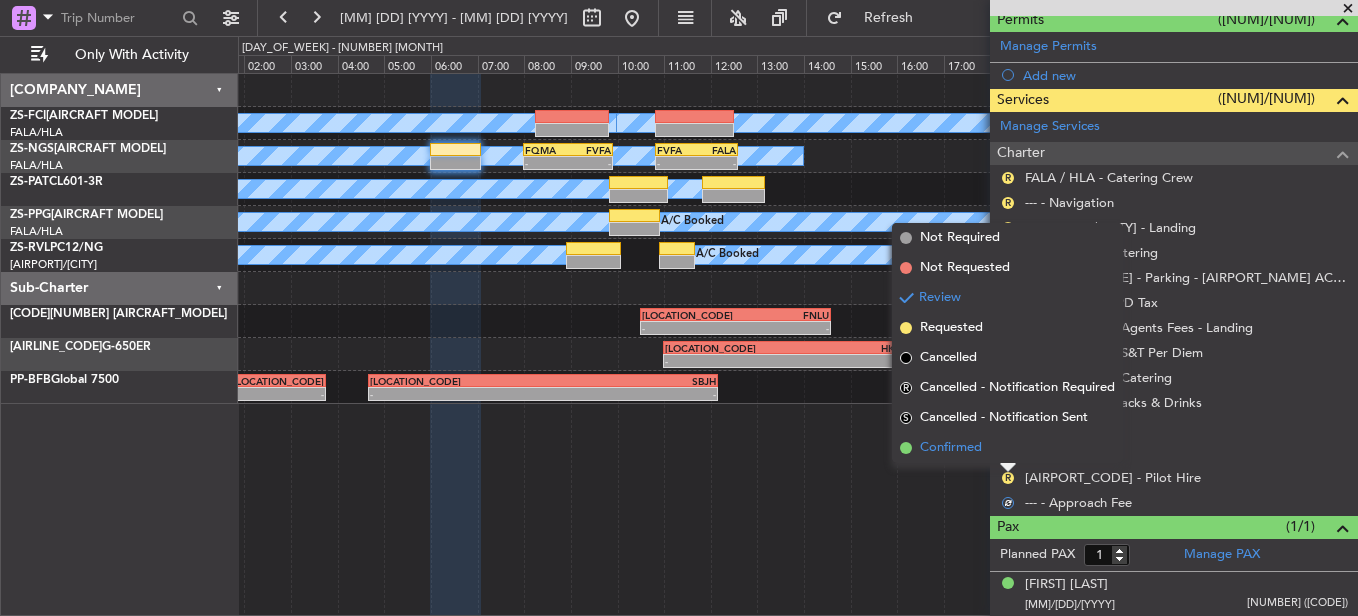 click on "Confirmed" at bounding box center (1007, 448) 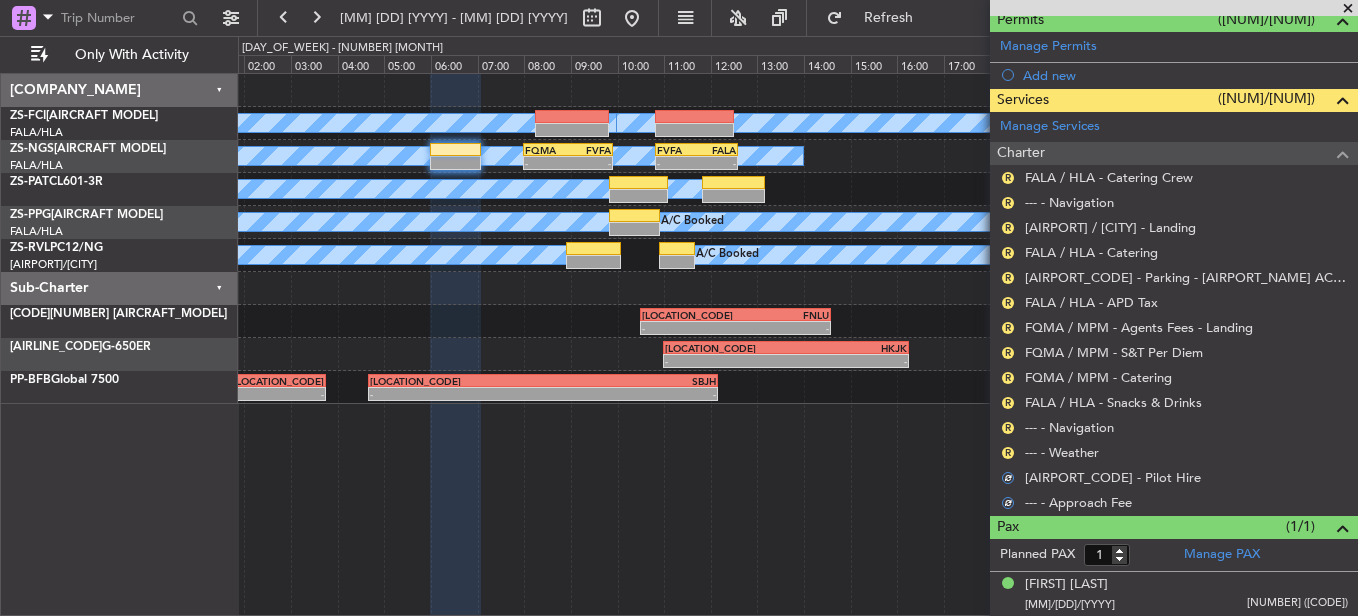click on "R" at bounding box center (1008, 453) 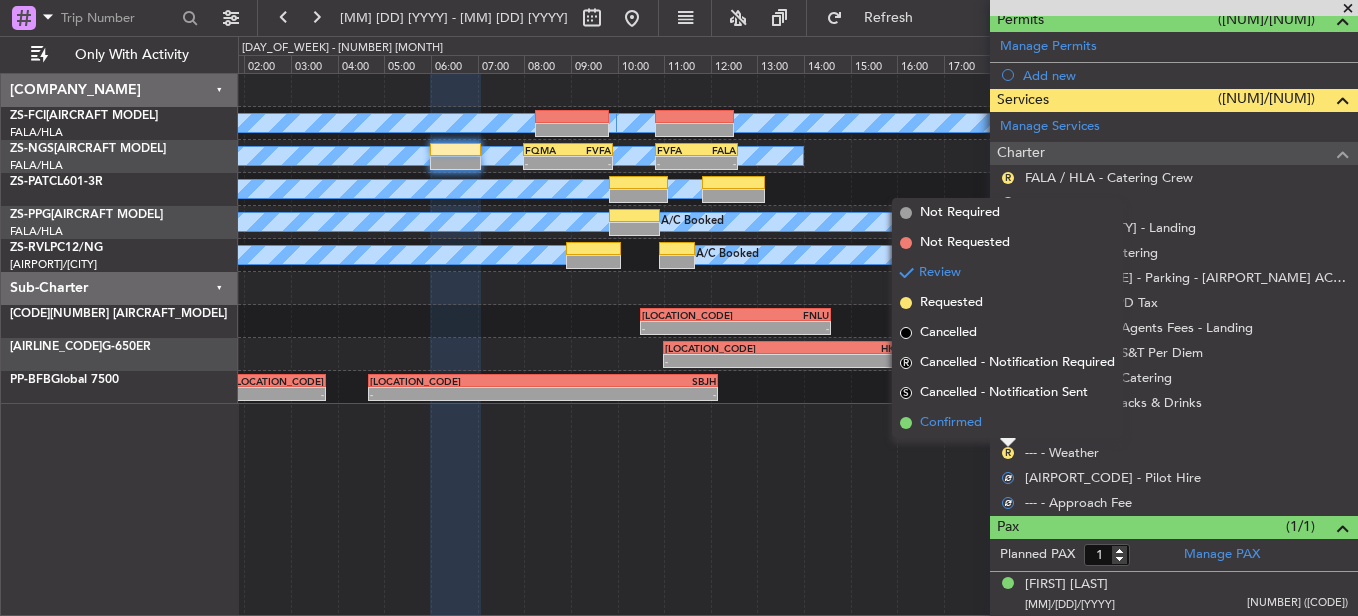 click on "Confirmed" at bounding box center [1007, 423] 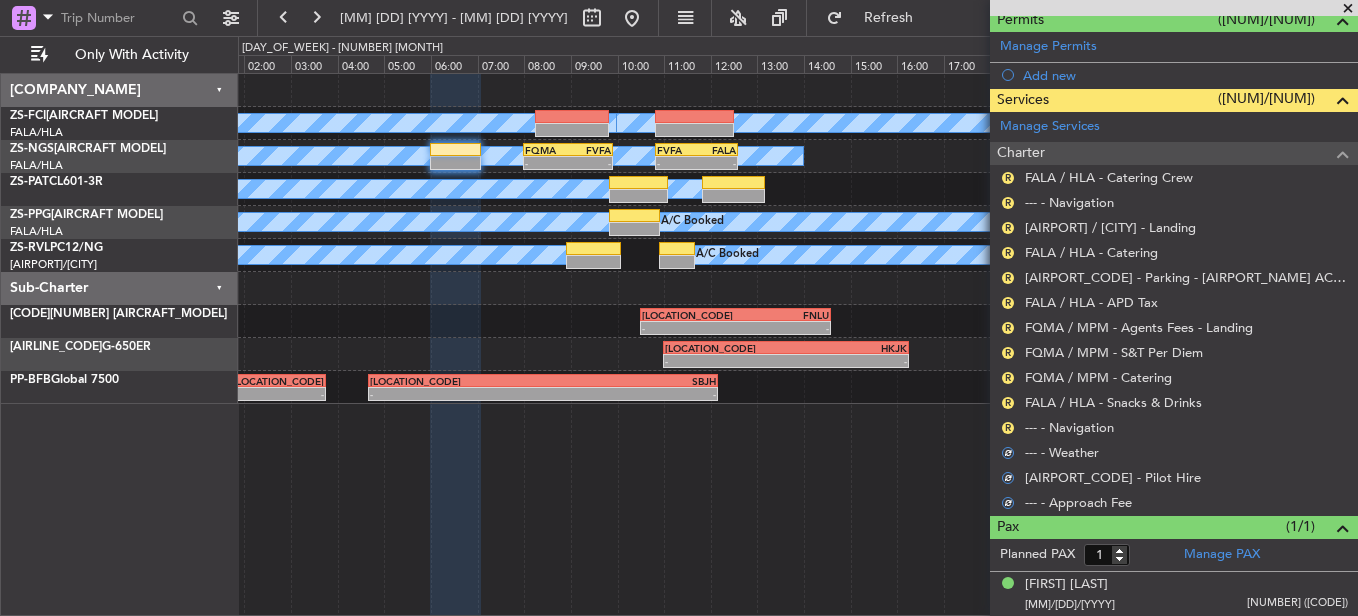 click on "--- - Weather" at bounding box center [1174, 452] 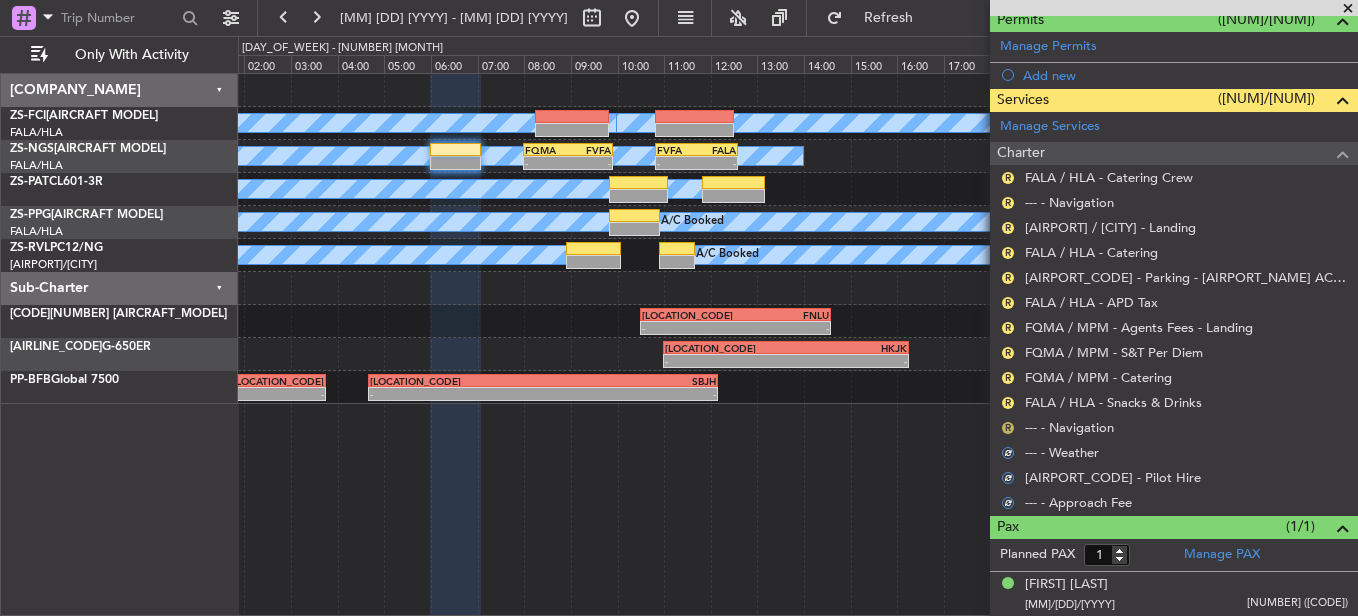 click on "R" at bounding box center [1008, 428] 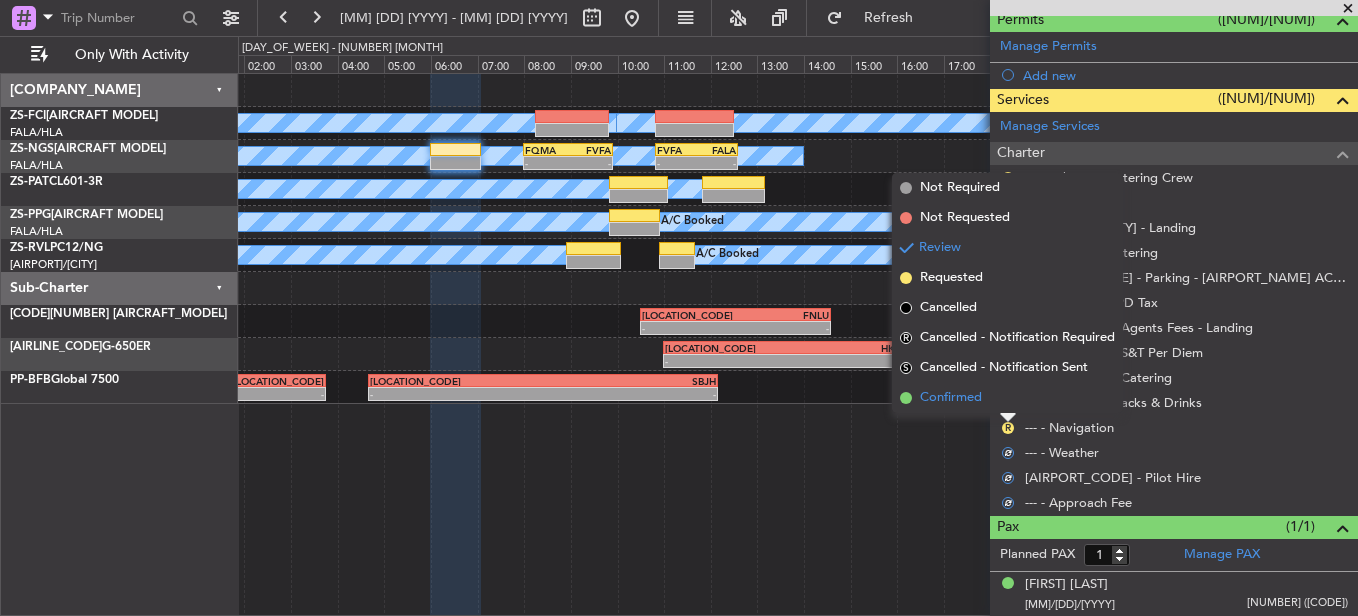 click on "Confirmed" at bounding box center (1007, 398) 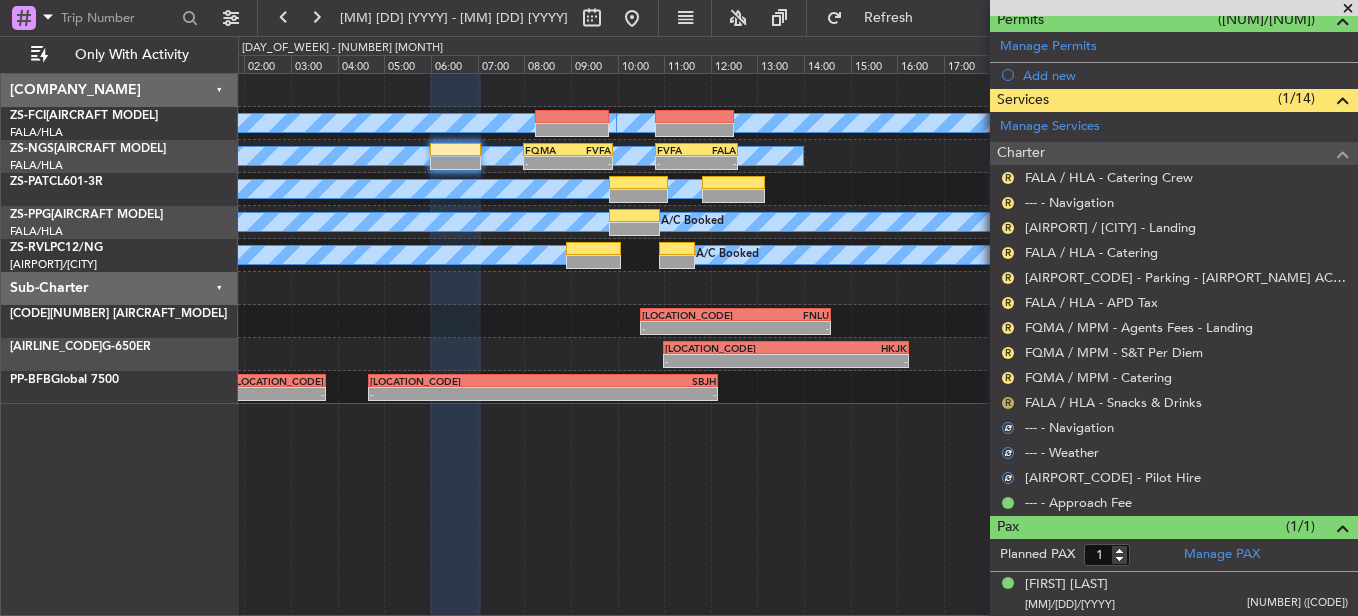 click on "R" at bounding box center [1008, 403] 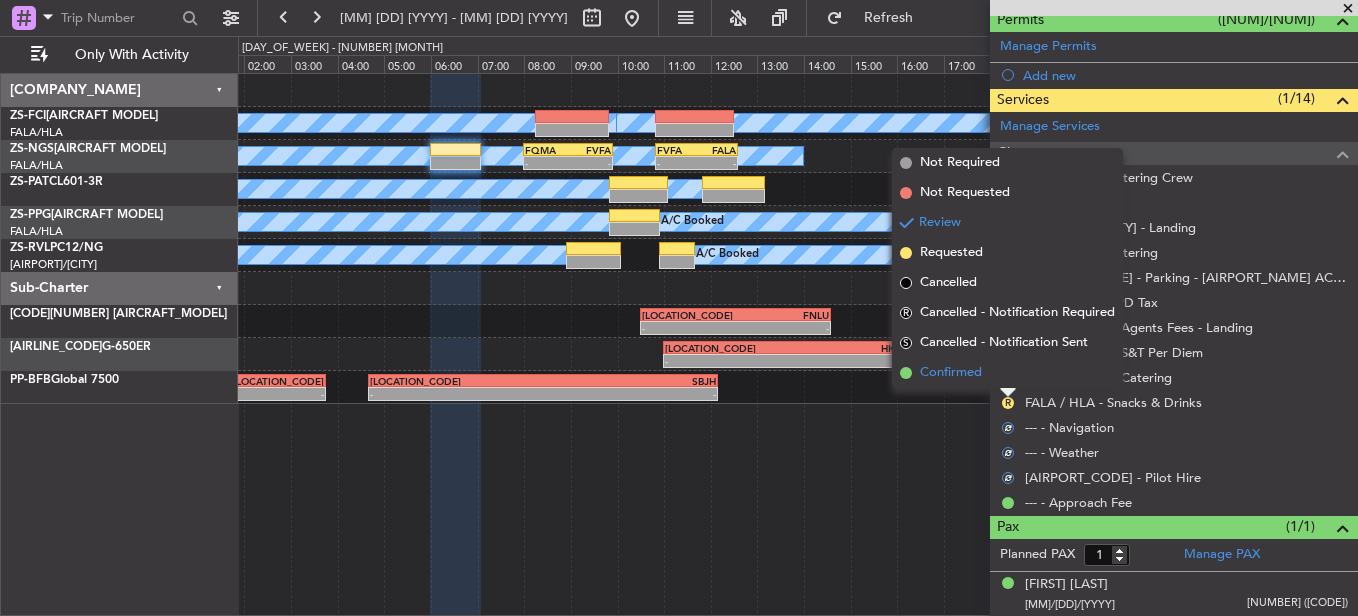 click on "Confirmed" at bounding box center [1007, 373] 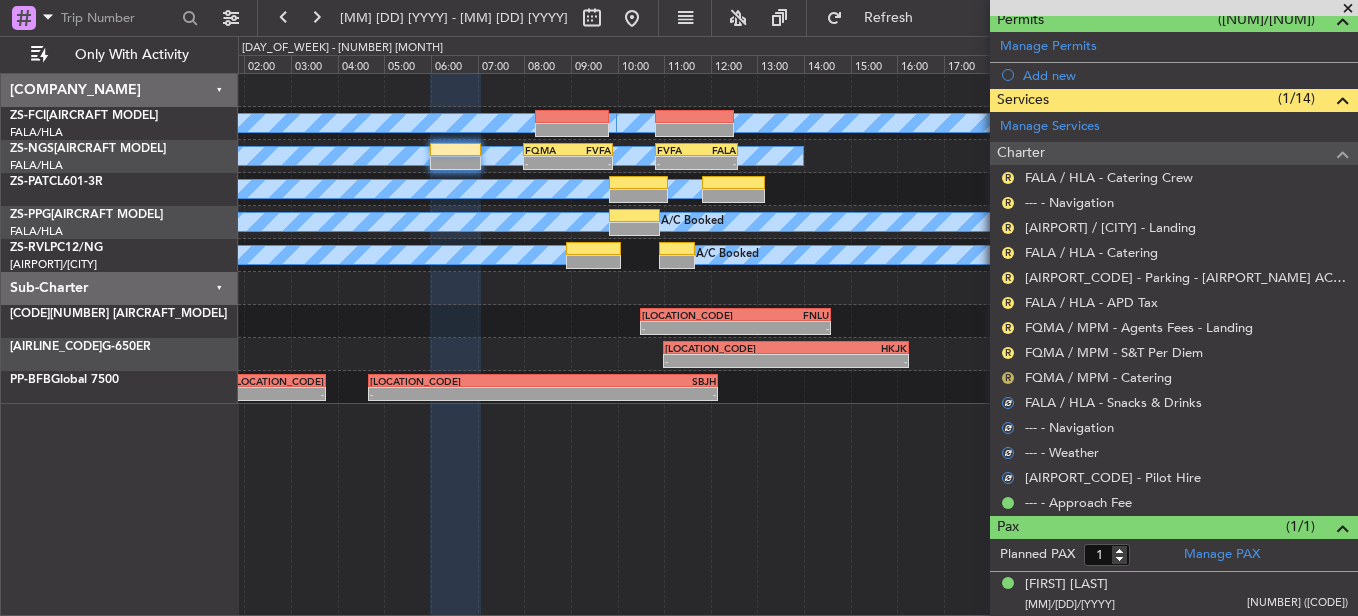 click on "R" at bounding box center (1008, 378) 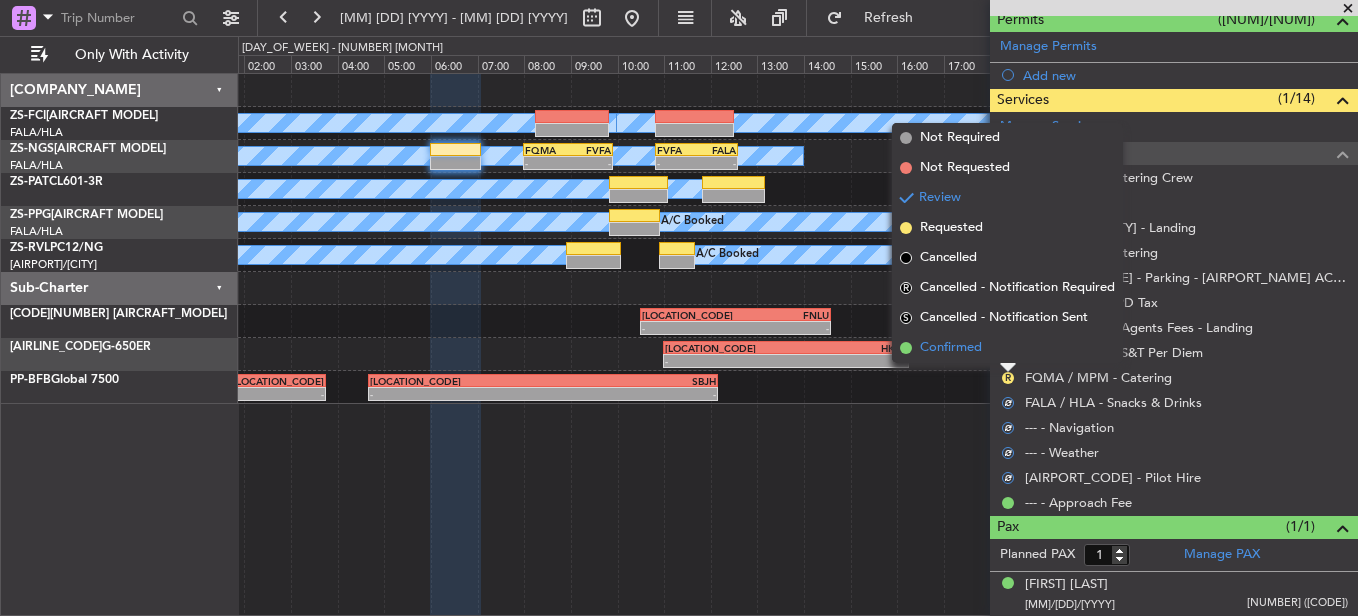 click on "Confirmed" at bounding box center [1007, 348] 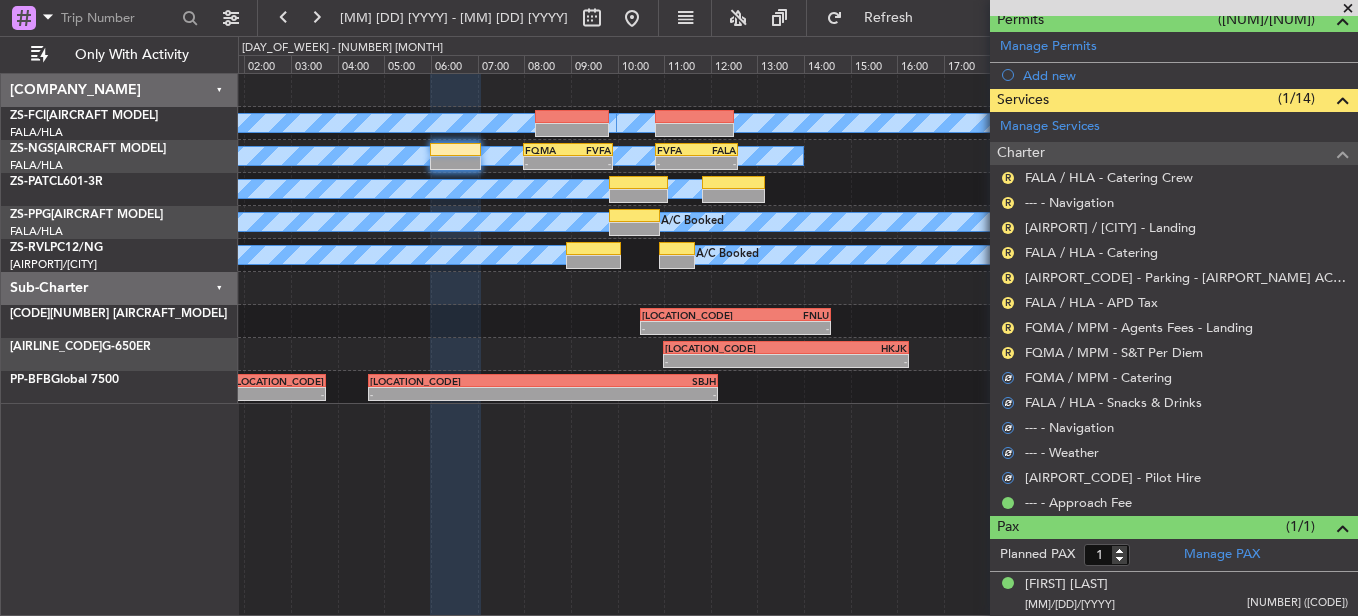 click on "R" at bounding box center (1008, 353) 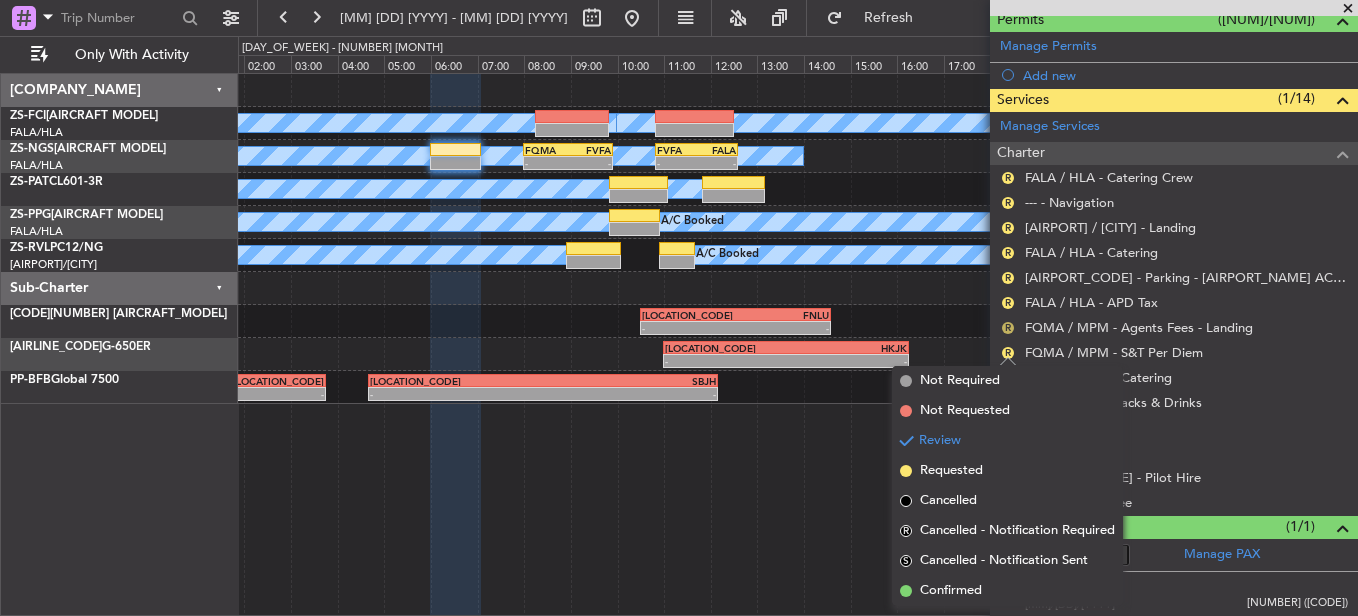 click on "R" at bounding box center (1008, 328) 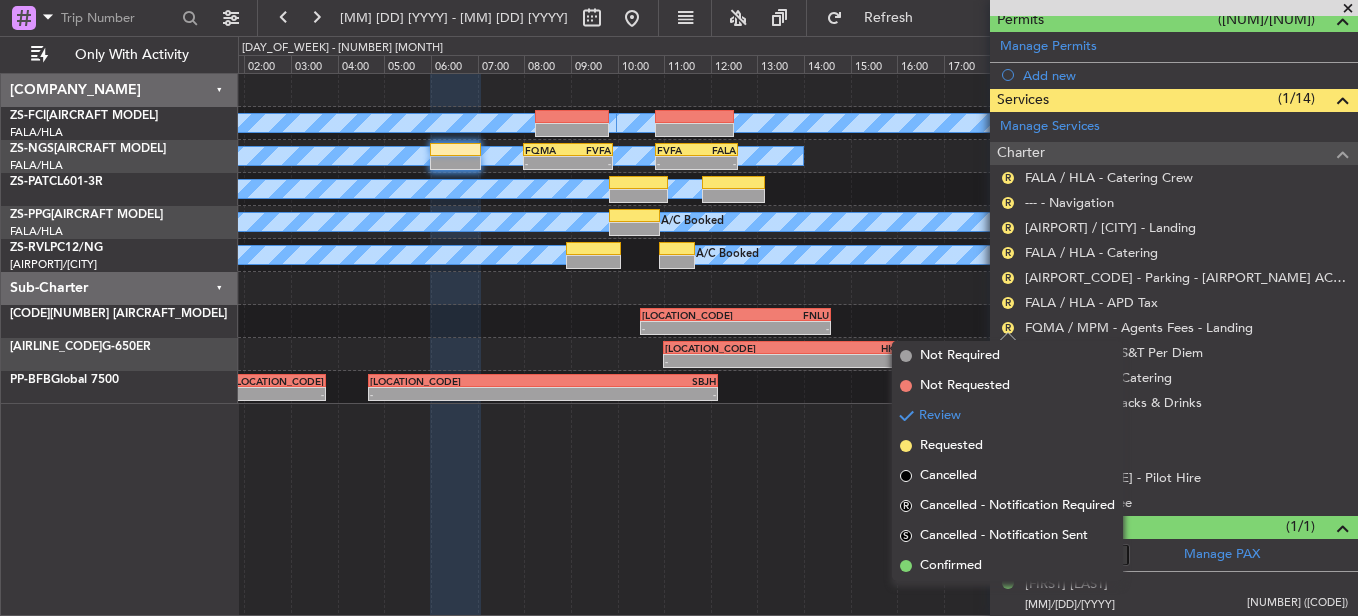 click on "R   FALA / HLA - Catering" at bounding box center [1174, 252] 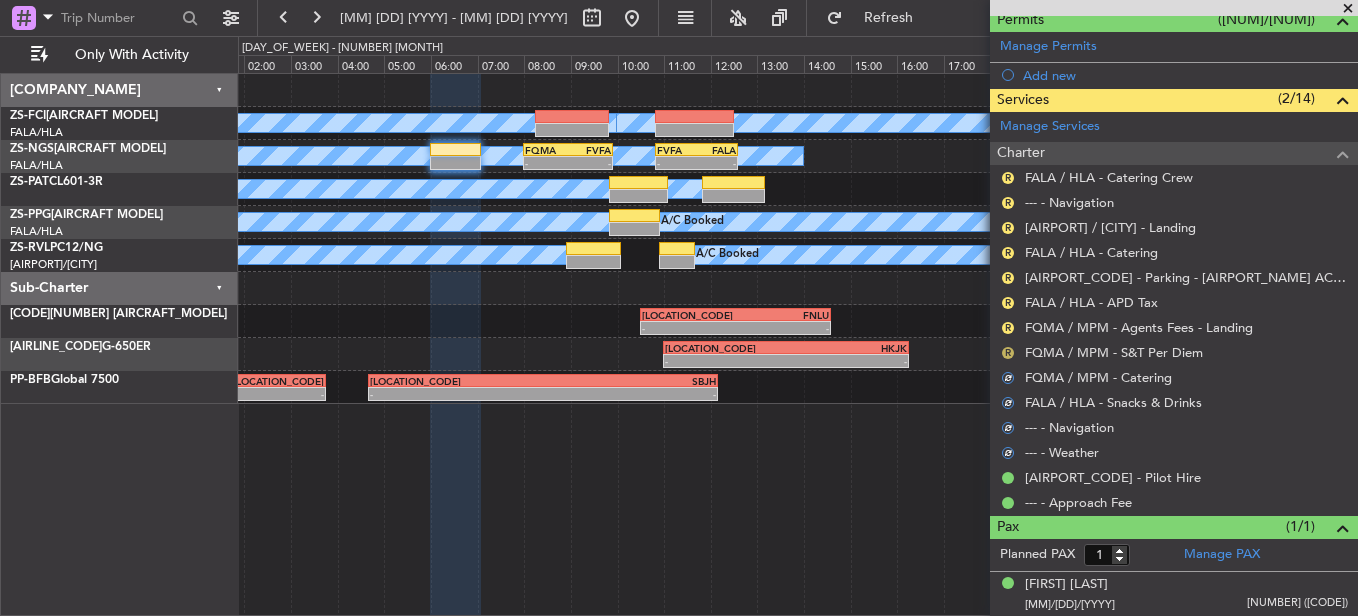 click on "R" at bounding box center [1008, 353] 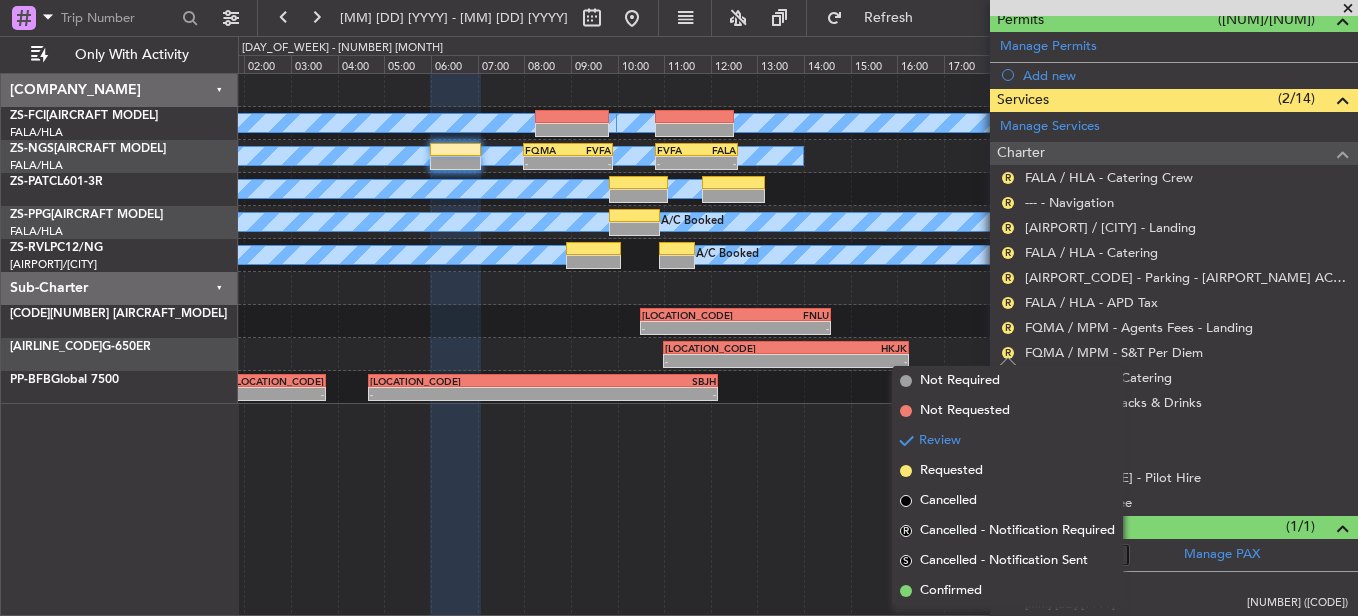 click on "A/C Booked
A/C Booked
A/C Booked
A/C Booked
A/C Booked
A/C Booked
A/C Booked
A/C Booked
-
-
[AIRPORT]
[TIME] Z
[AIRPORT]
[TIME] Z
-
-
[AIRPORT]
[TIME] Z
[AIRPORT]
[TIME] Z
A/C Booked
A/C Booked
A/C Booked
A/C Booked
A/C Booked
A/C Booked
A/C Booked
A/C Booked
A/C Booked
A/C Booked
A/C Booked
A/C Booked
A/C Booked
-
-
[AIRPORT]
[TIME] Z
[AIRPORT]
[TIME] Z
[AIRPORT]
[TIME] Z
[AIRPORT]
[TIME] Z
-
-
A/C Booked
A/C Booked
A/C Booked
A/C Booked
[TIME] Z
[TIME] Z
[AIRPORT]
[TIME] Z
[AIRPORT]
[TIME] Z
A/C Booked
A/C Booked
A/C Booked
A/C Booked
A/C Booked
A/C Booked
-" 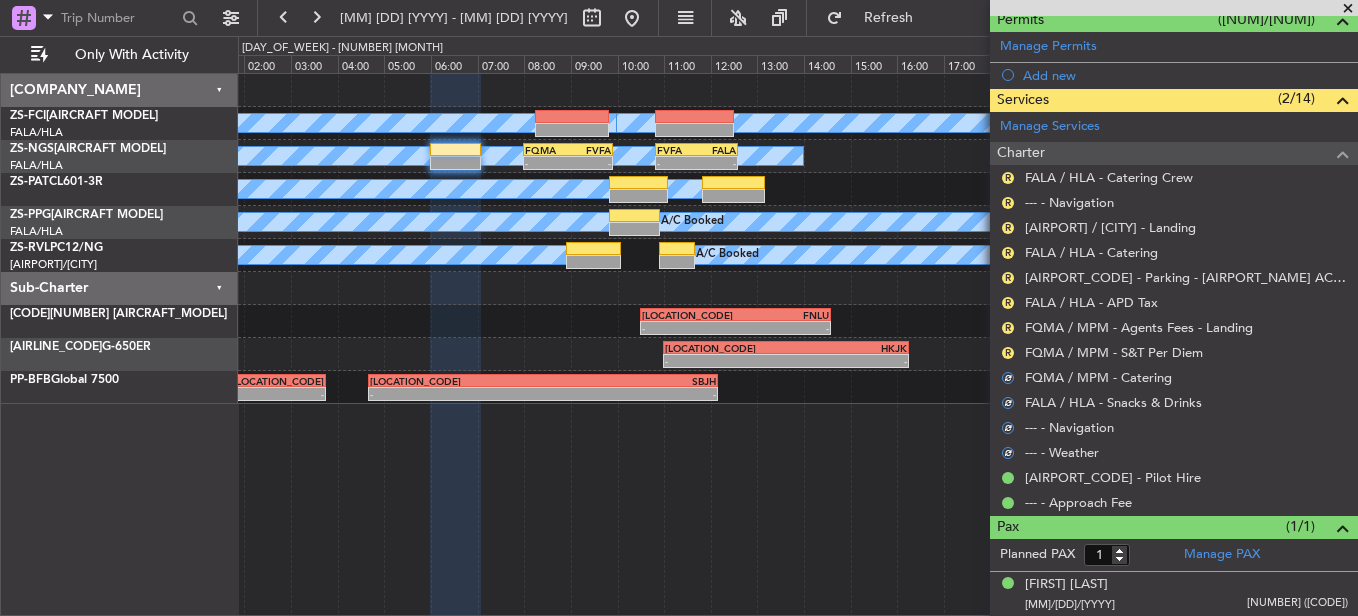 click on "A/C Booked
A/C Booked
A/C Booked
A/C Booked
A/C Booked
A/C Booked
A/C Booked
A/C Booked
-
-
[AIRPORT]
[TIME] Z
[AIRPORT]
[TIME] Z
-
-
[AIRPORT]
[TIME] Z
[AIRPORT]
[TIME] Z
A/C Booked
A/C Booked
A/C Booked
A/C Booked
A/C Booked
A/C Booked
A/C Booked
A/C Booked
A/C Booked
A/C Booked
A/C Booked
A/C Booked
A/C Booked
-
-
[AIRPORT]
[TIME] Z
[AIRPORT]
[TIME] Z
[AIRPORT]
[TIME] Z
[AIRPORT]
[TIME] Z
-
-
A/C Booked
A/C Booked
A/C Booked
A/C Booked
[TIME] Z
[TIME] Z
[AIRPORT]
[TIME] Z
[AIRPORT]
[TIME] Z
A/C Booked
A/C Booked
A/C Booked
A/C Booked
A/C Booked
A/C Booked
-" 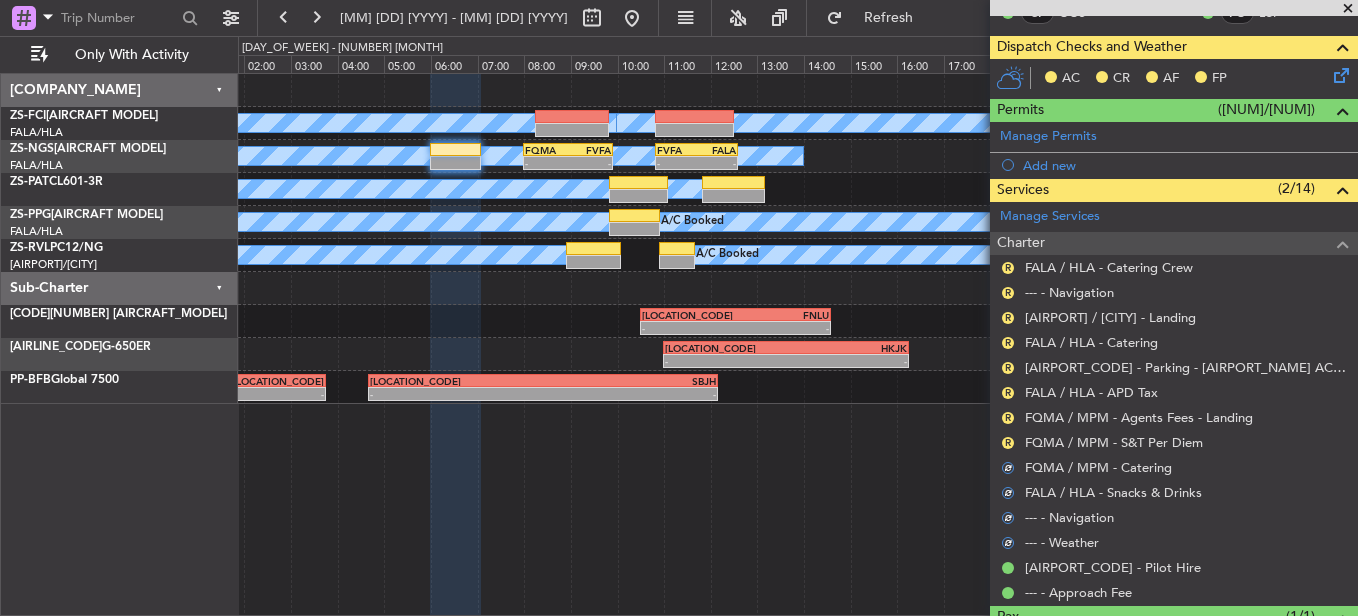 scroll, scrollTop: 343, scrollLeft: 0, axis: vertical 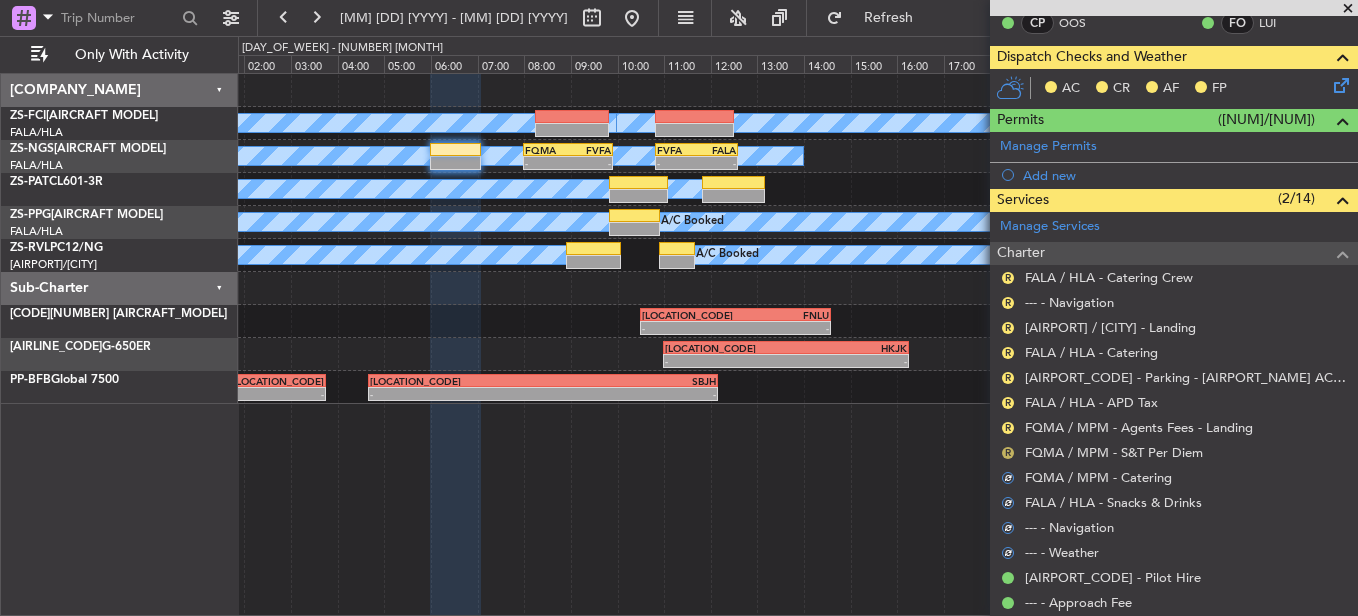 click on "R" at bounding box center [1008, 453] 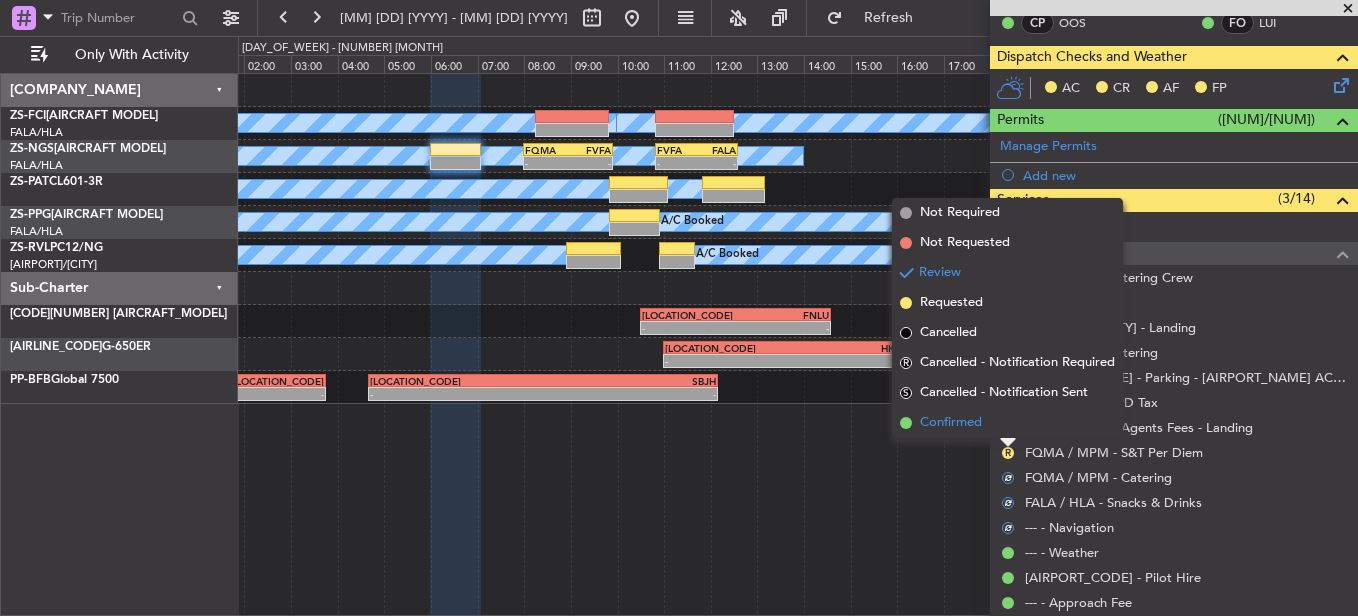 click on "Confirmed" at bounding box center [1007, 423] 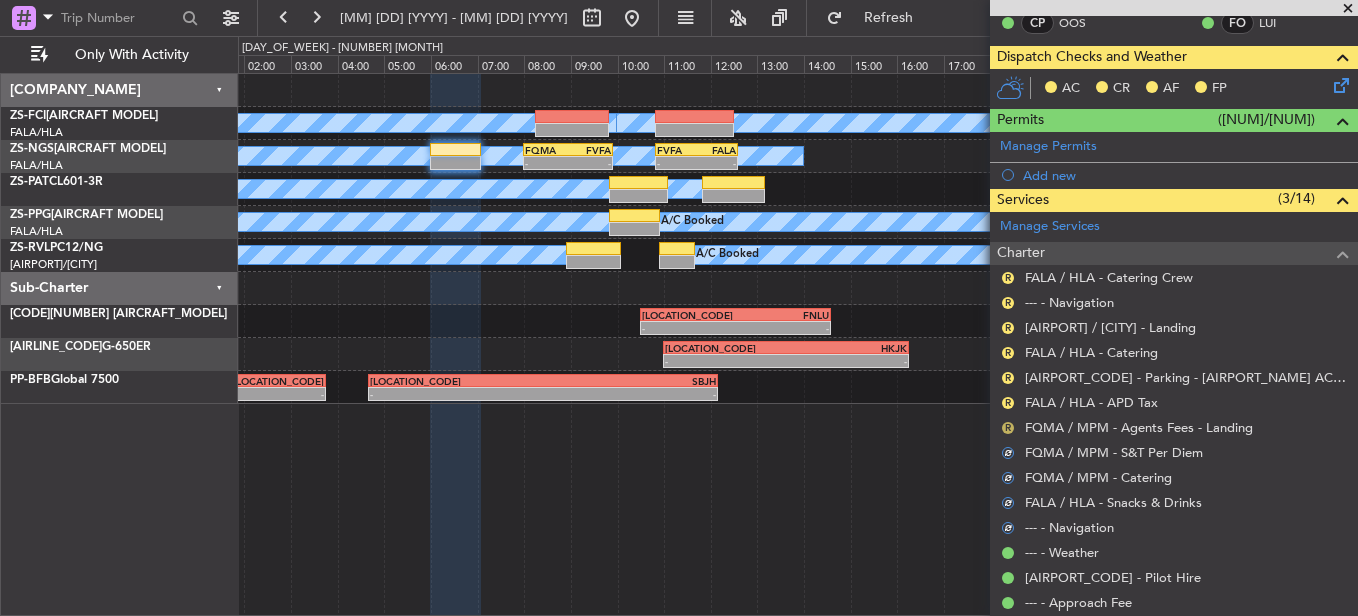 click on "R" at bounding box center (1008, 428) 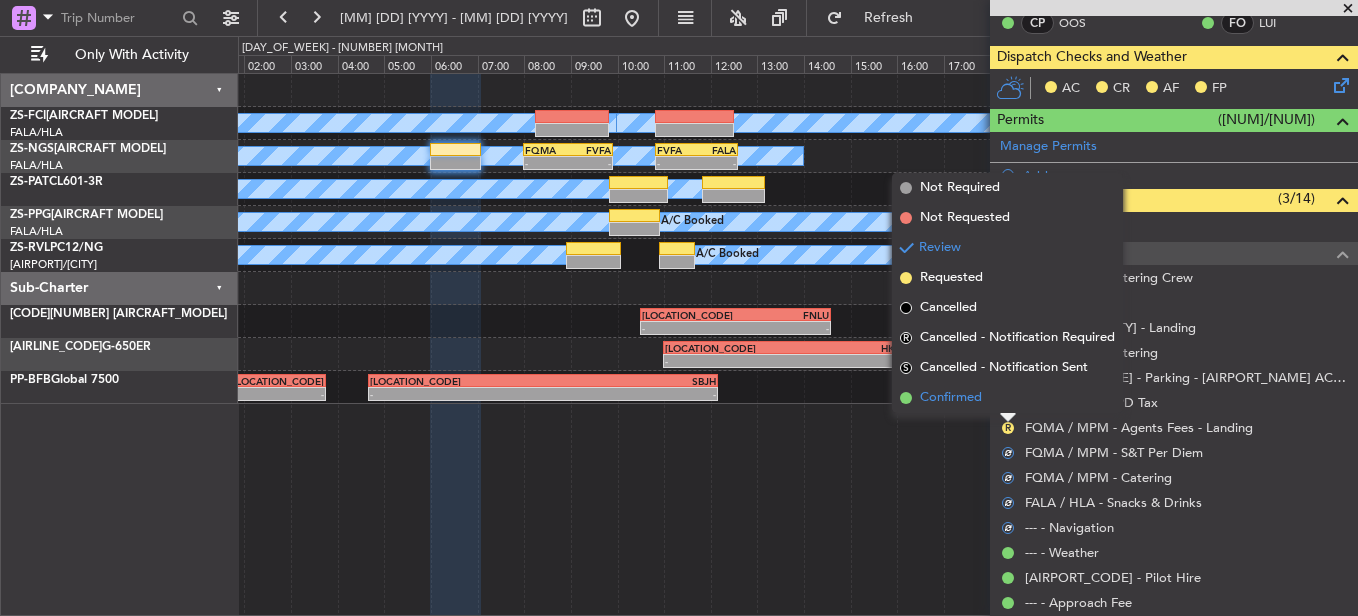 click on "Confirmed" at bounding box center (1007, 398) 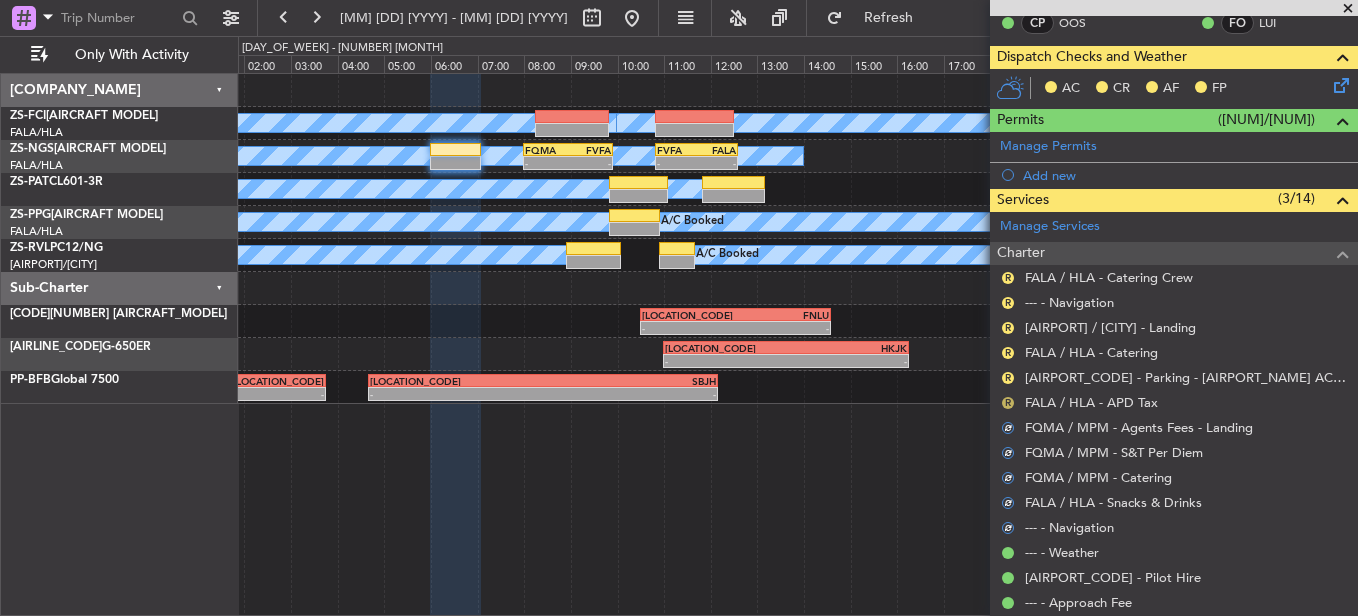 click on "R" at bounding box center [1008, 403] 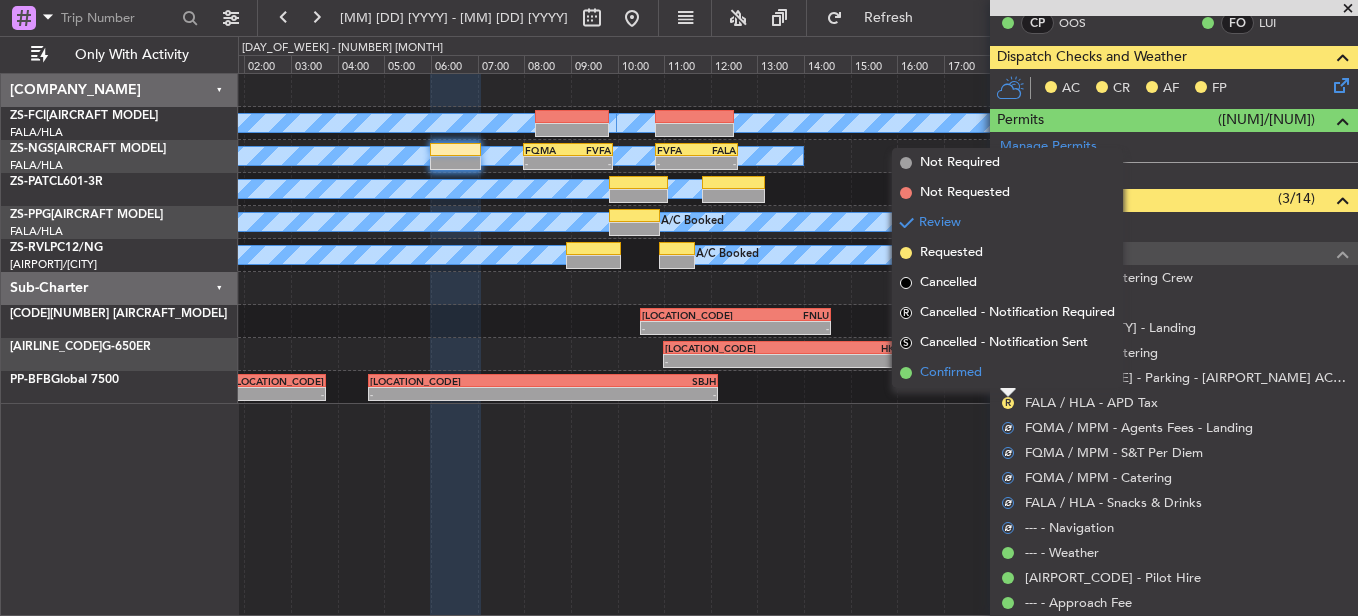 click on "Confirmed" at bounding box center (1007, 373) 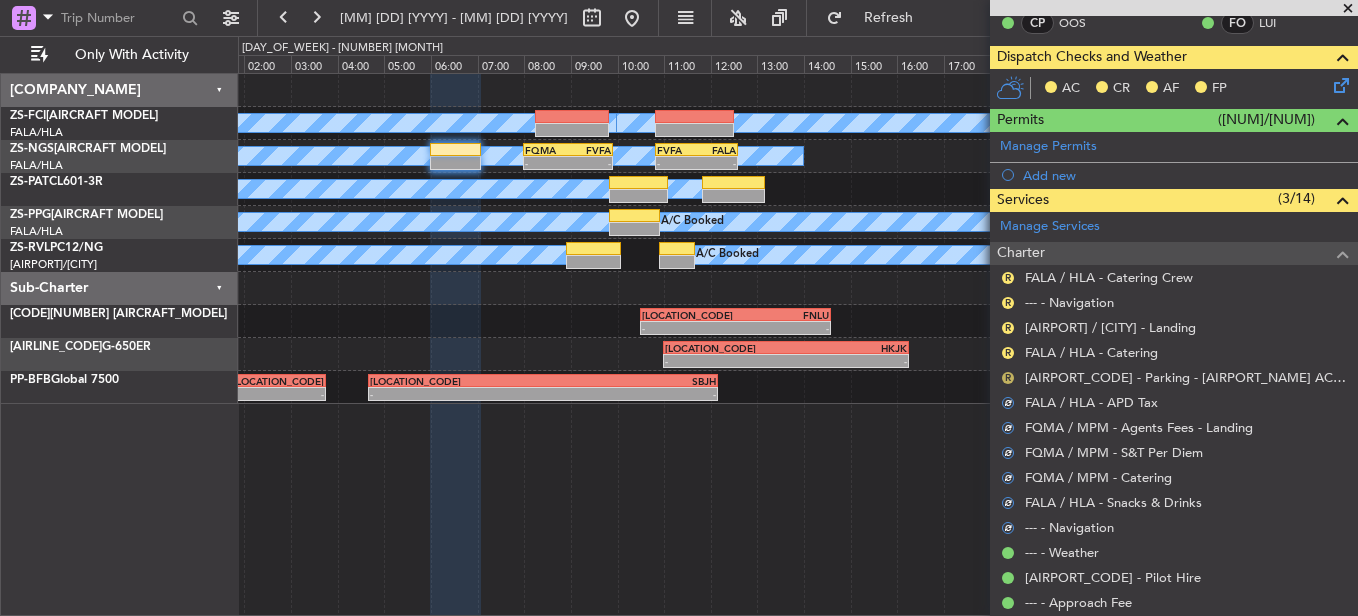 click on "R" at bounding box center (1008, 378) 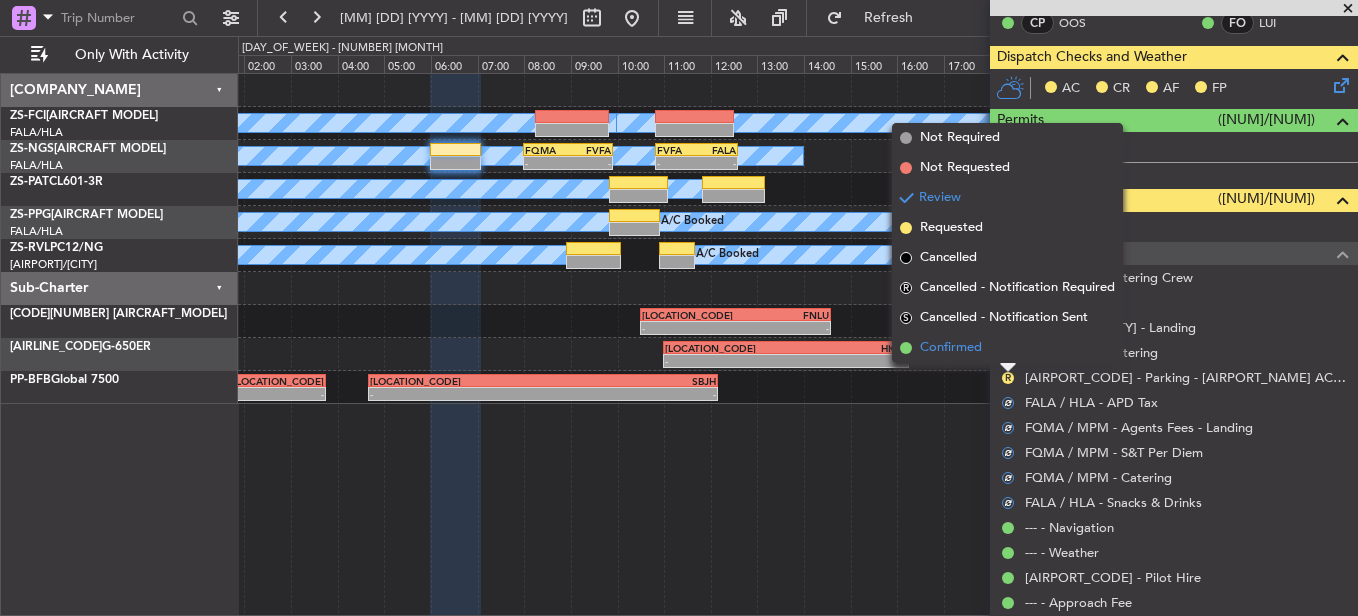 click on "Confirmed" at bounding box center (1007, 348) 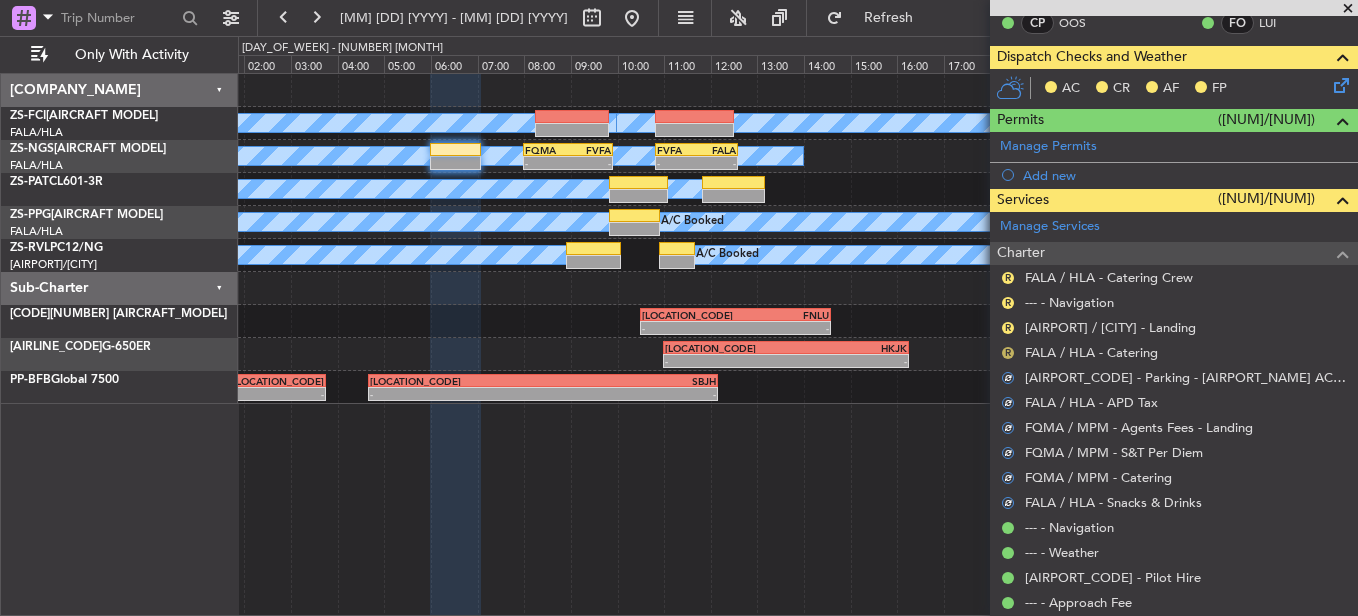 click on "R" at bounding box center [1008, 353] 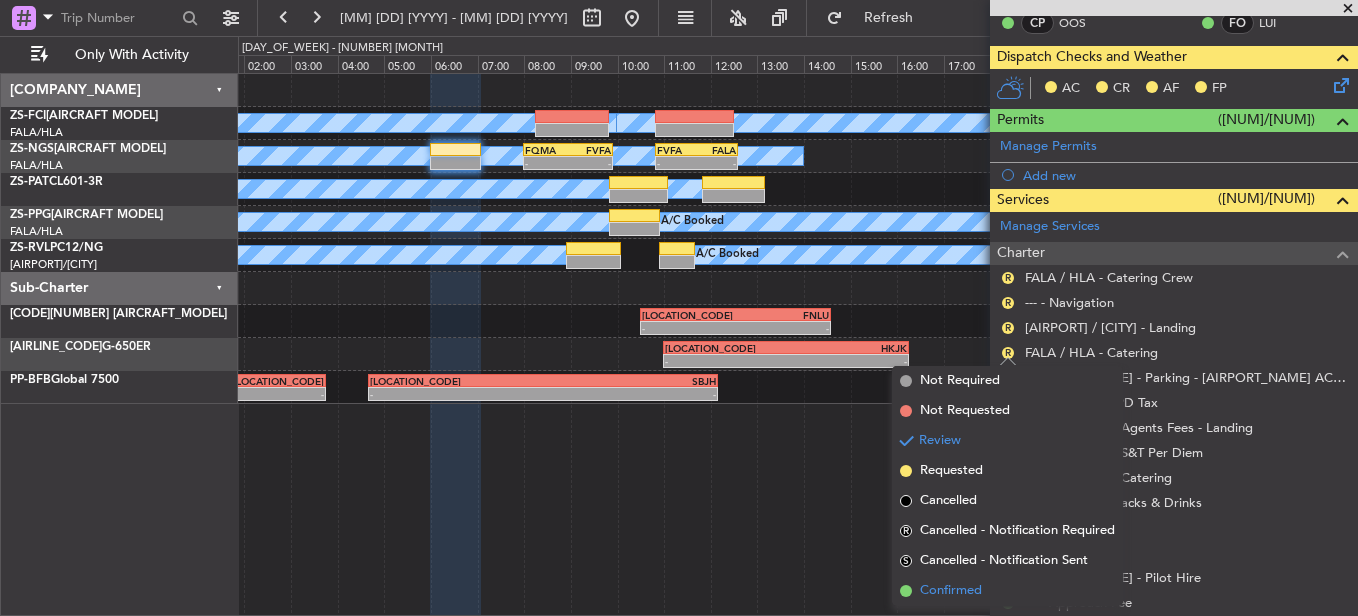 click on "Confirmed" at bounding box center (1007, 591) 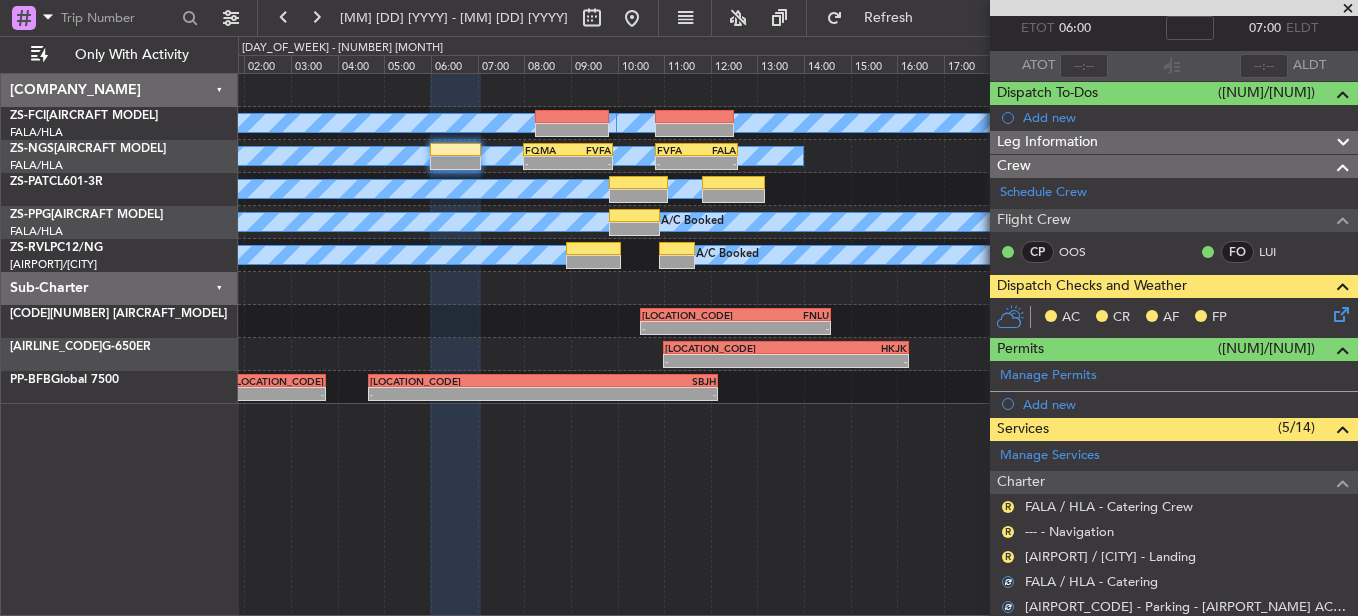 scroll, scrollTop: 143, scrollLeft: 0, axis: vertical 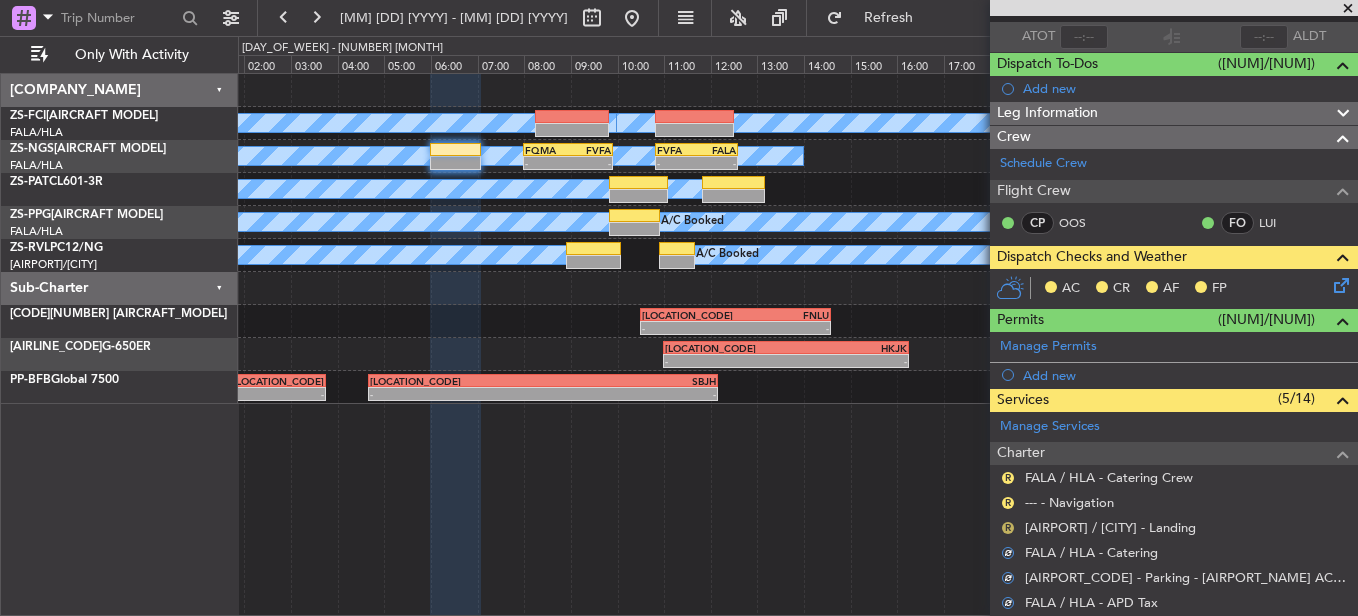 click on "R" at bounding box center [1008, 528] 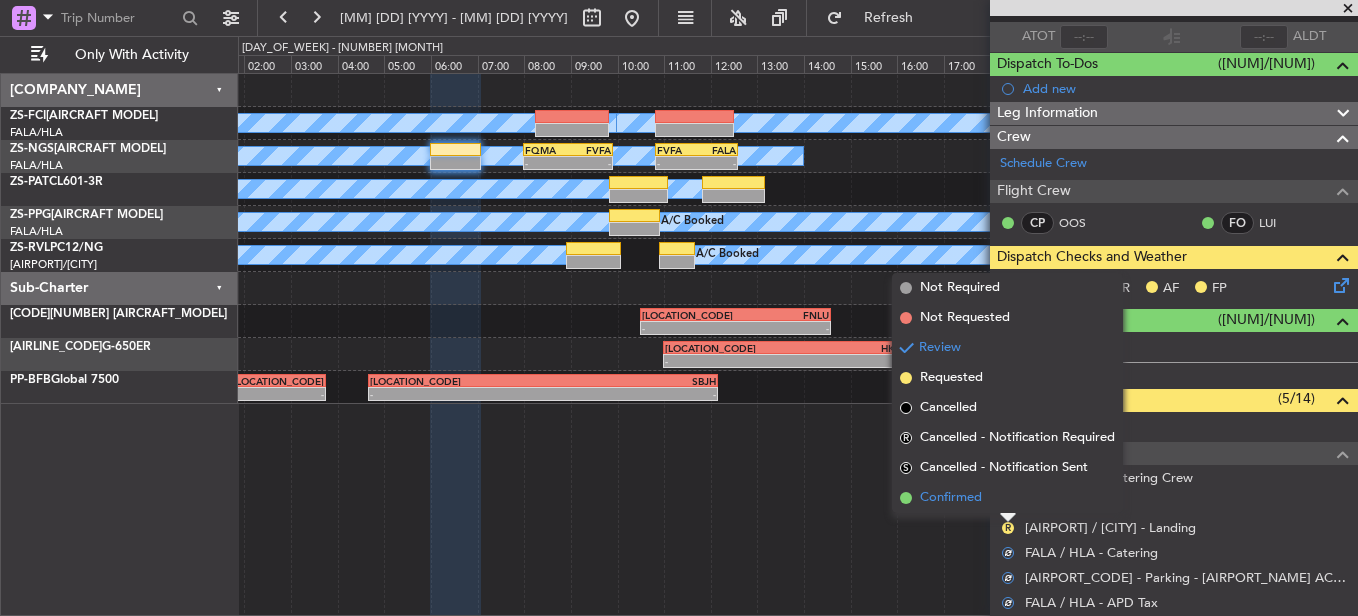click on "Confirmed" at bounding box center [1007, 498] 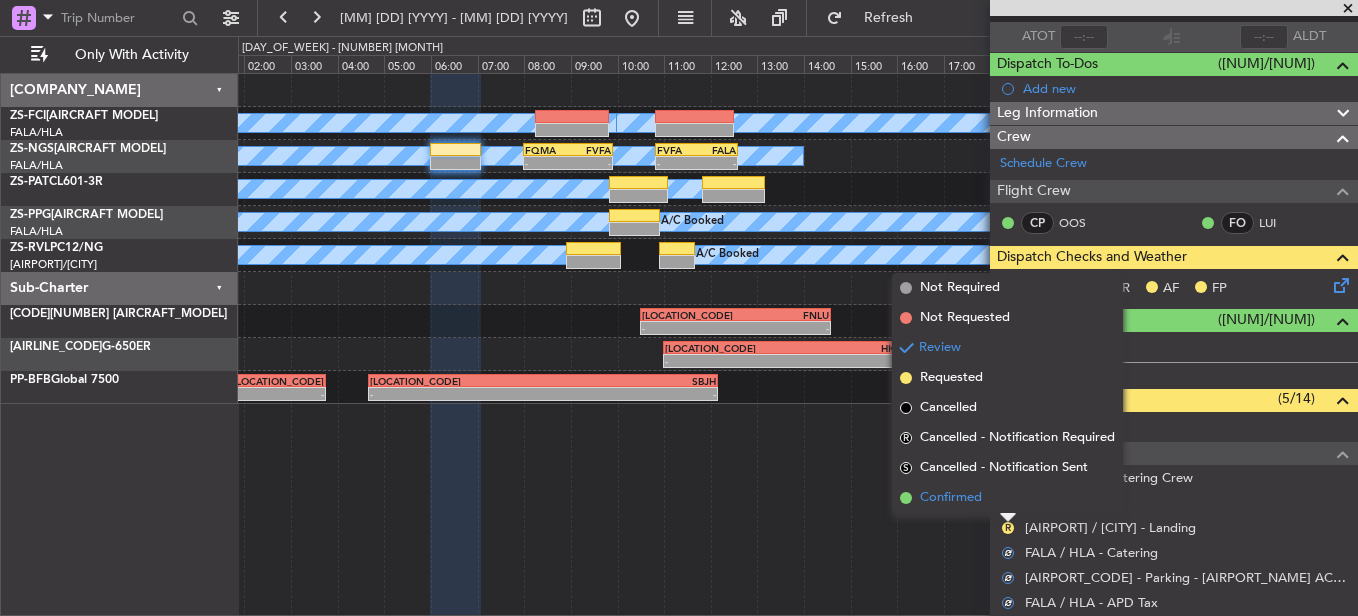 click on "R" at bounding box center [1008, 503] 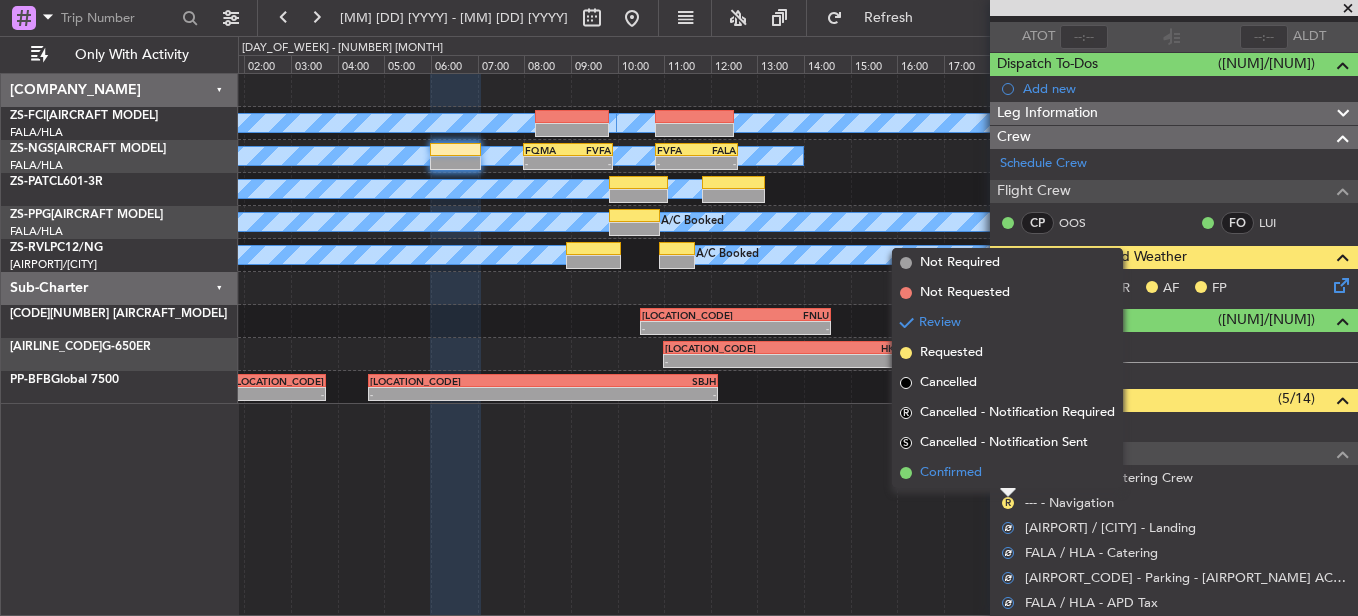 click on "Confirmed" at bounding box center [1007, 473] 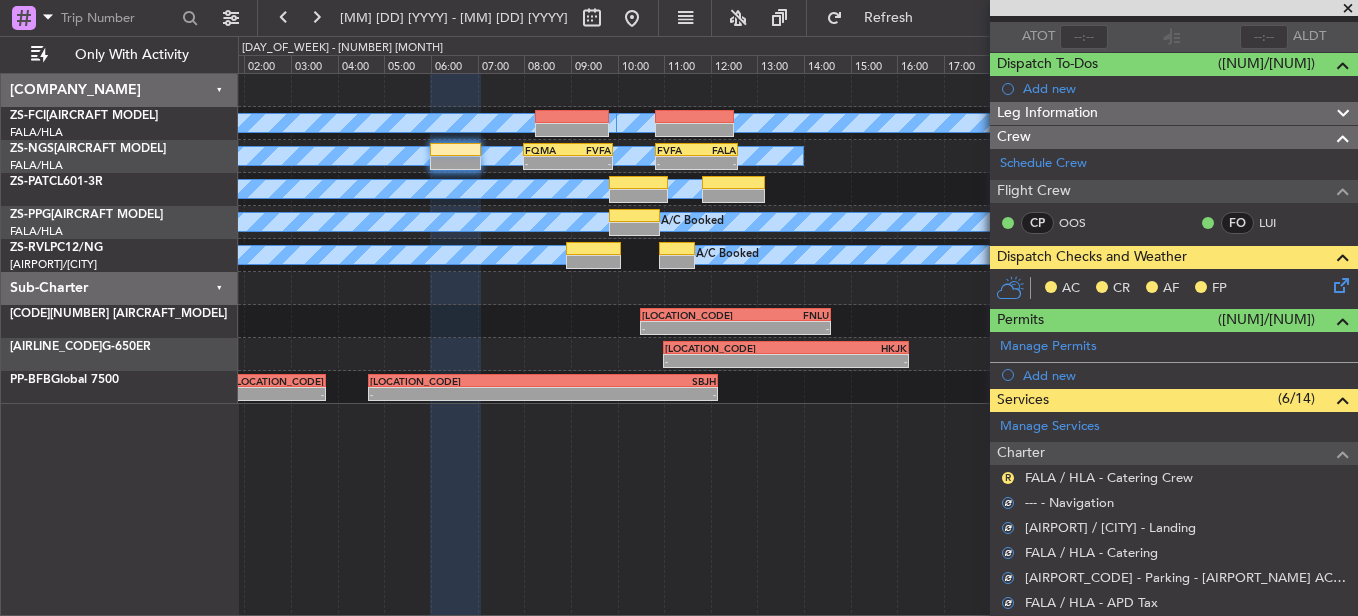 click on "R" at bounding box center (1008, 478) 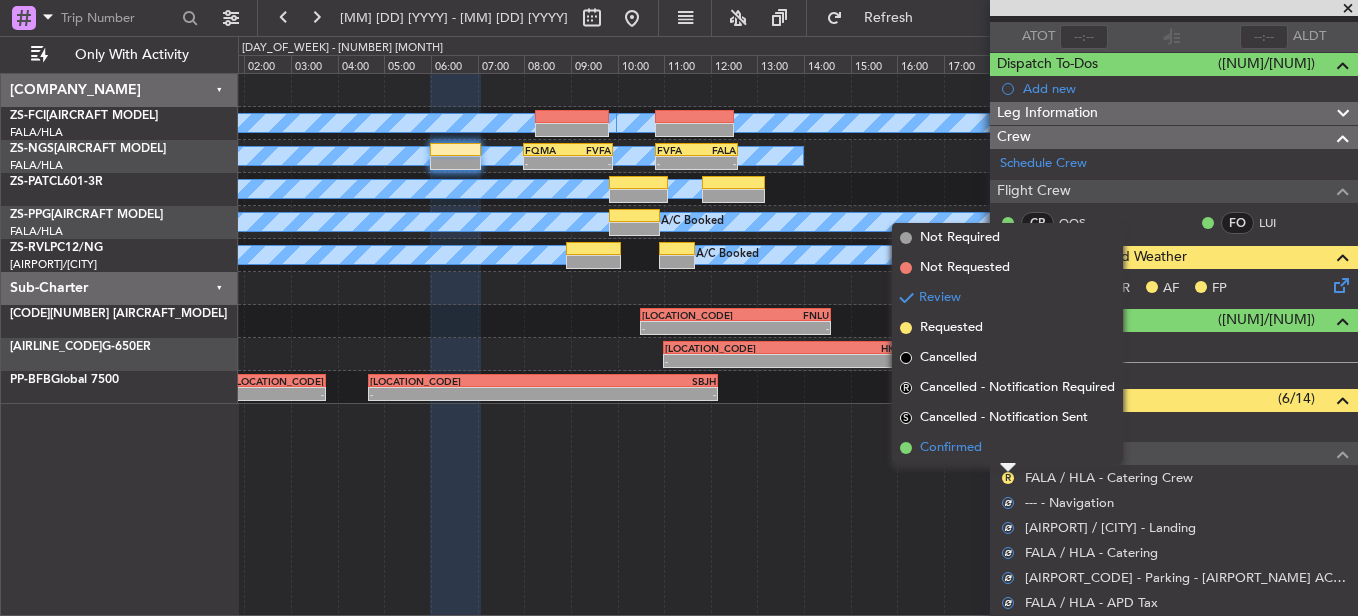 click on "Confirmed" at bounding box center [1007, 448] 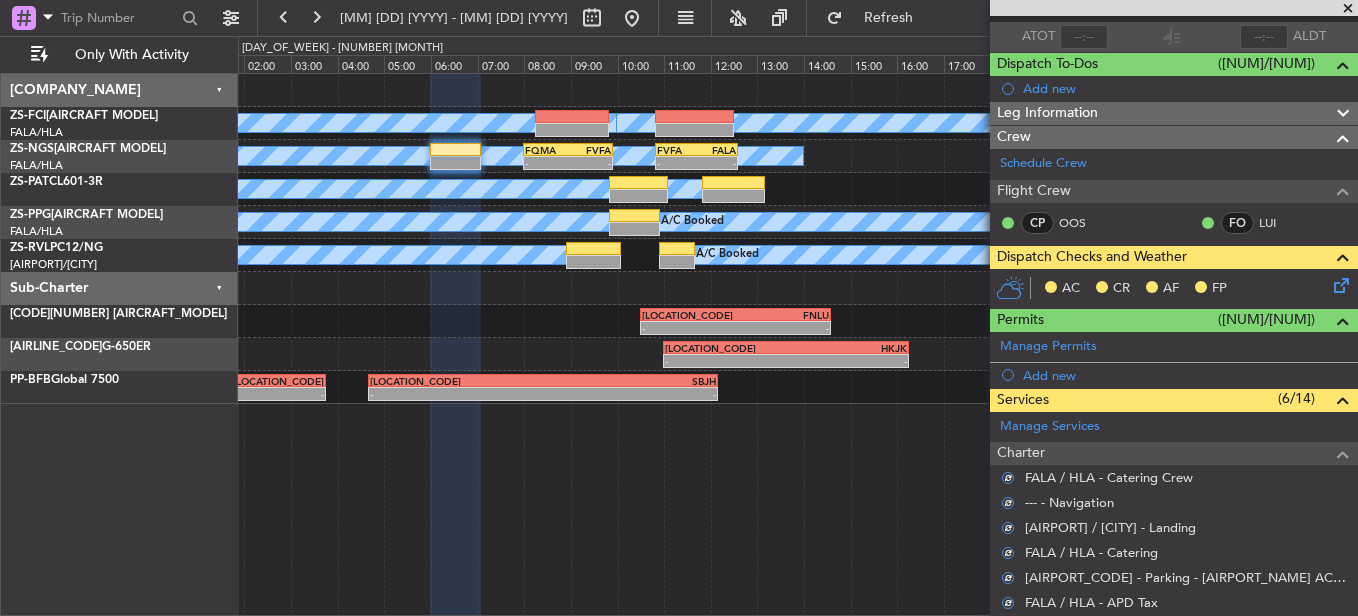click 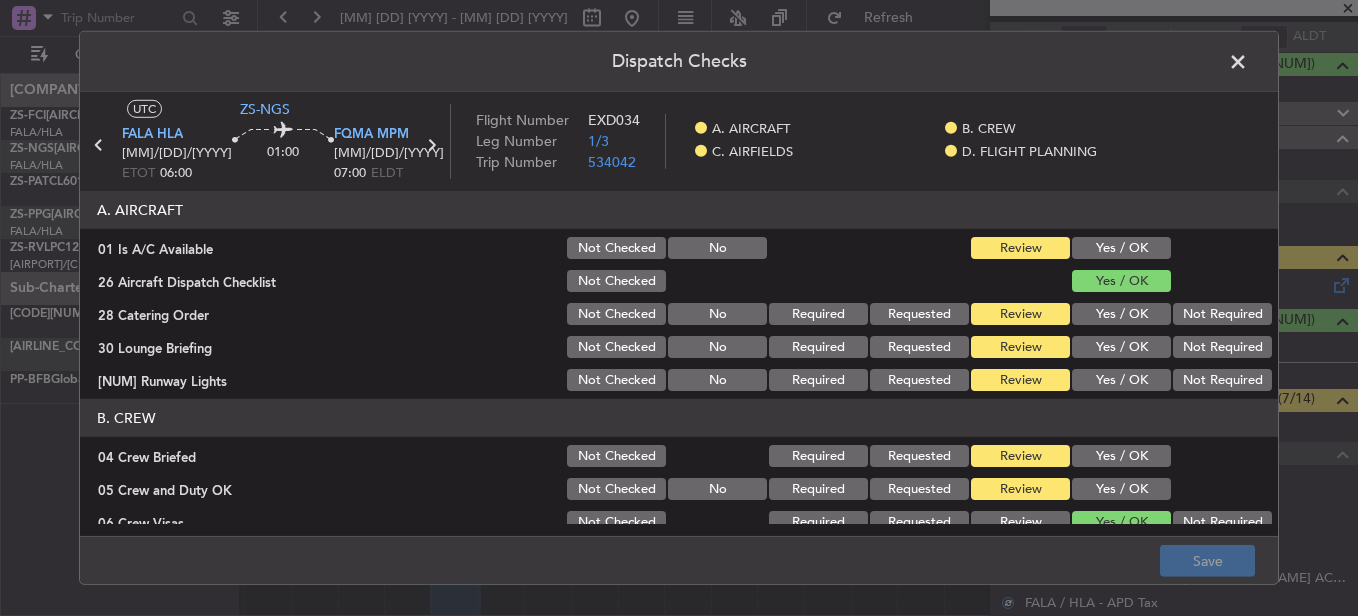 click on "Yes / OK" 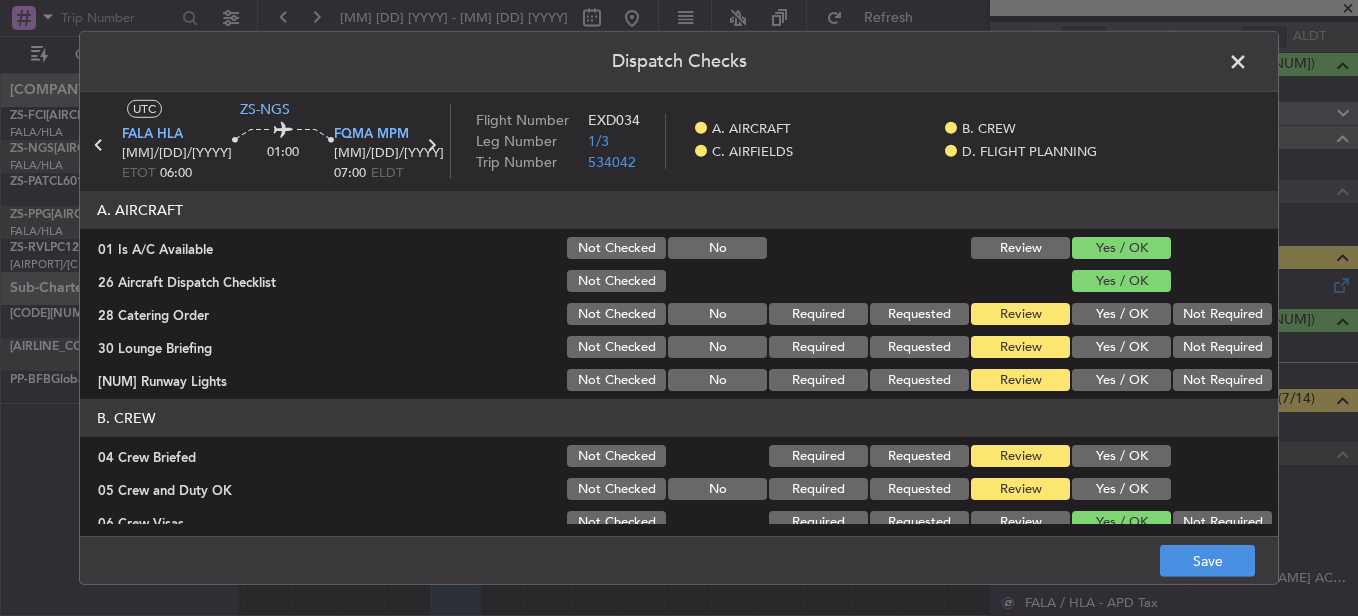 click on "Not Required" 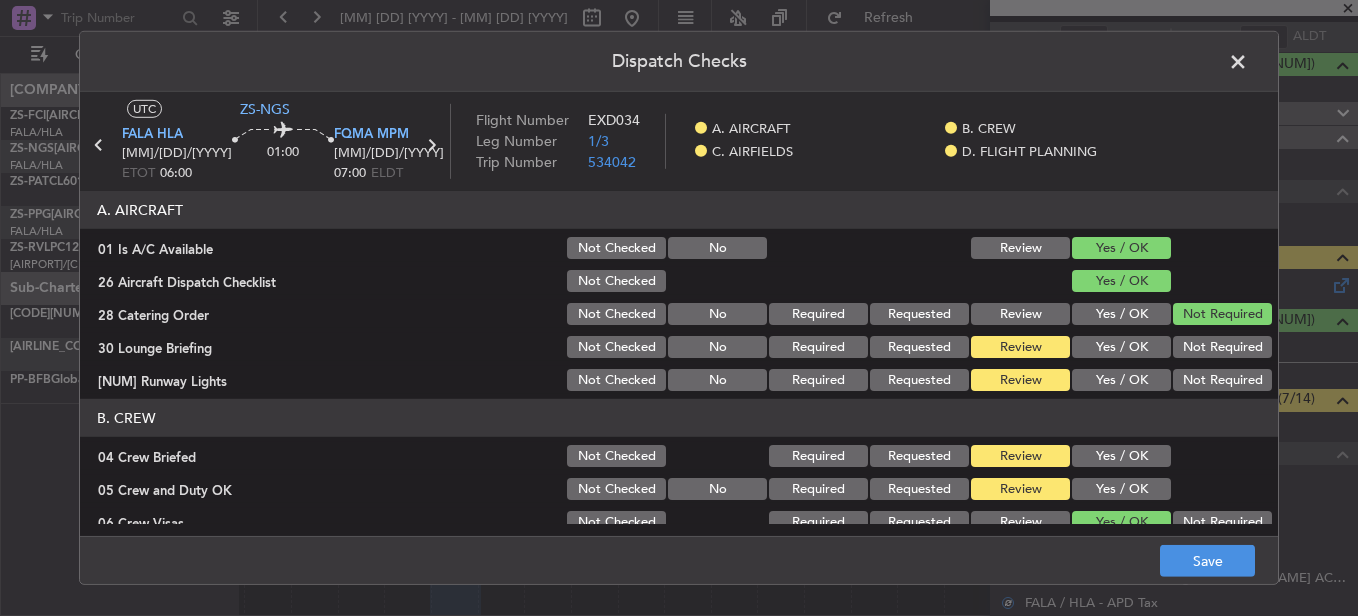 click on "Not Required" 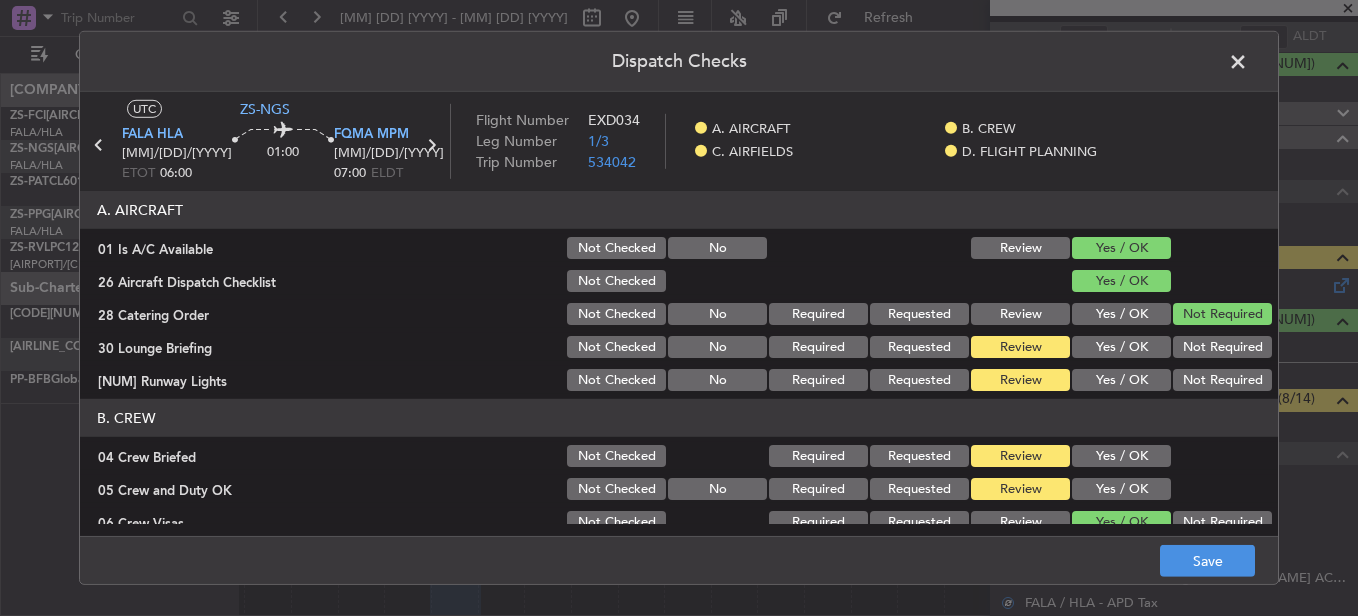 click on "Not Required" 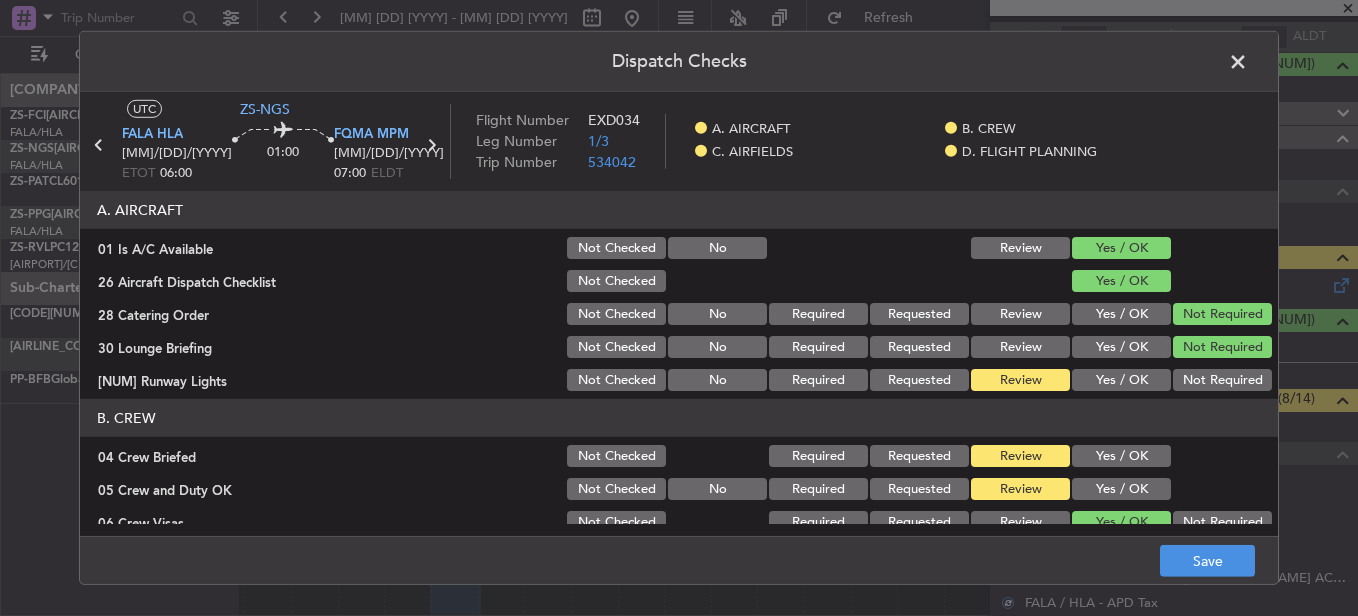 click on "Not Required" 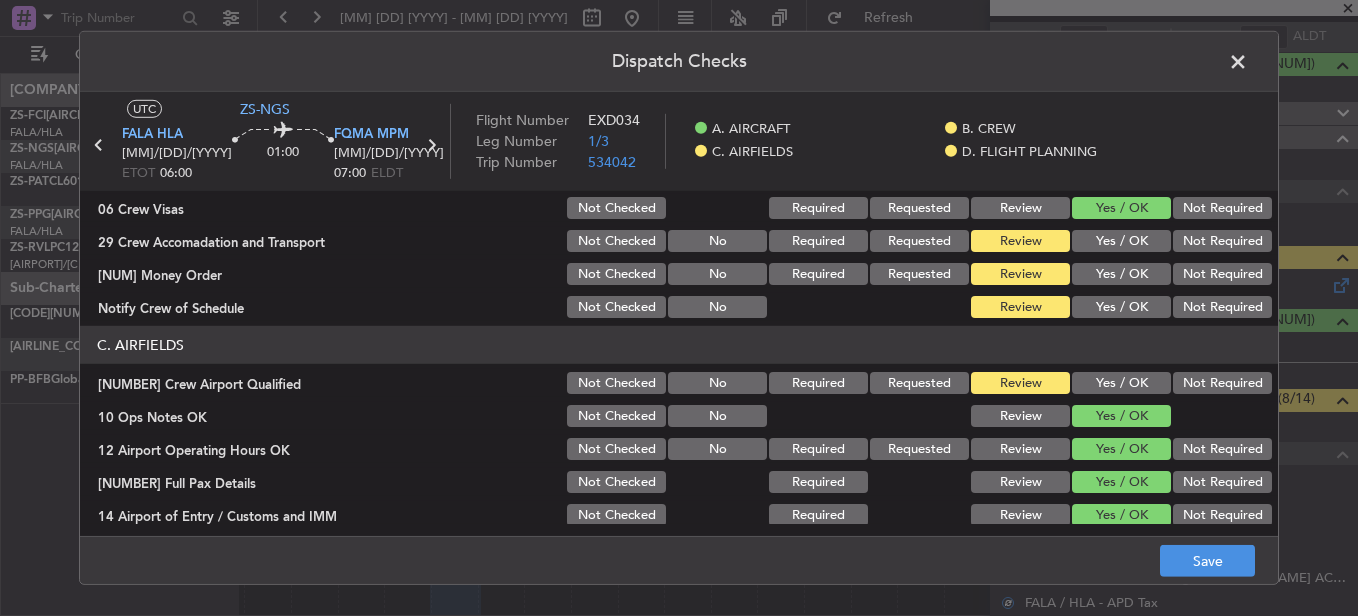 scroll, scrollTop: 200, scrollLeft: 0, axis: vertical 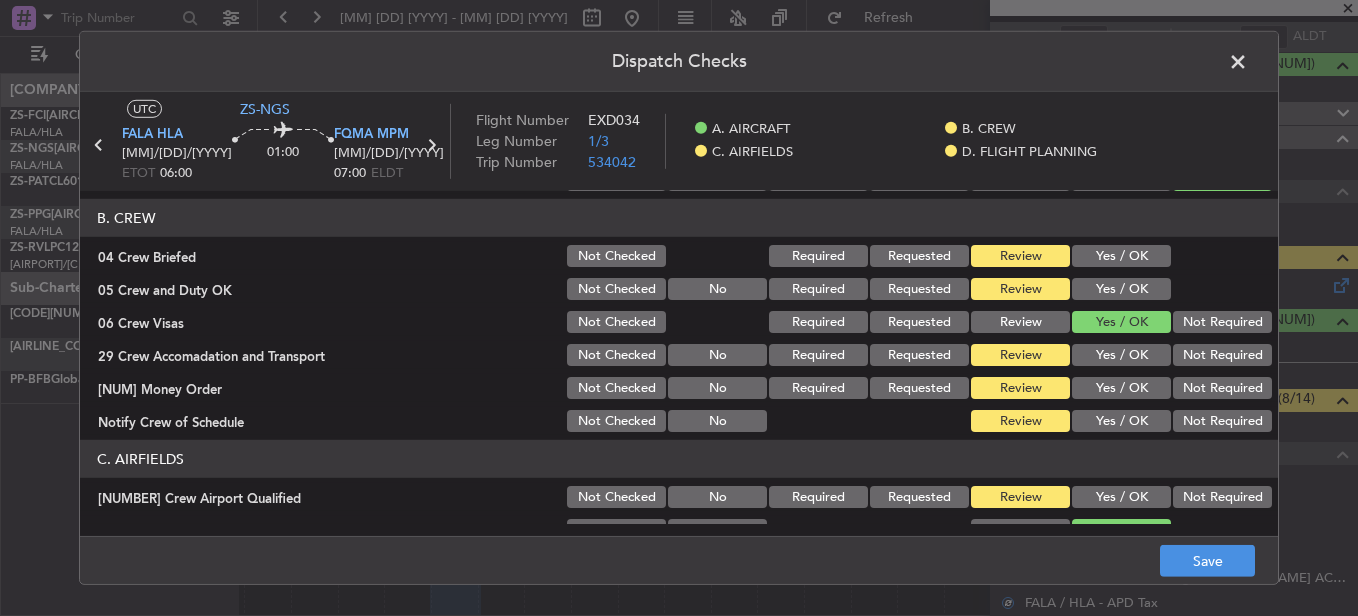 click on "Yes / OK" 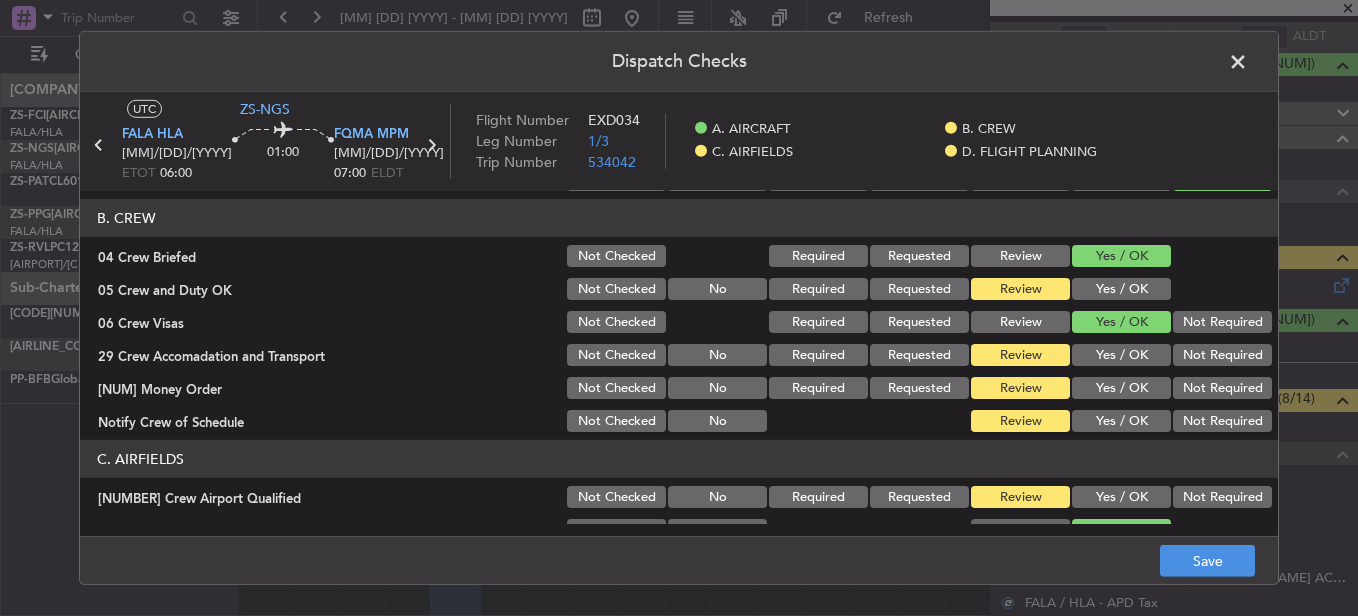 click on "Yes / OK" 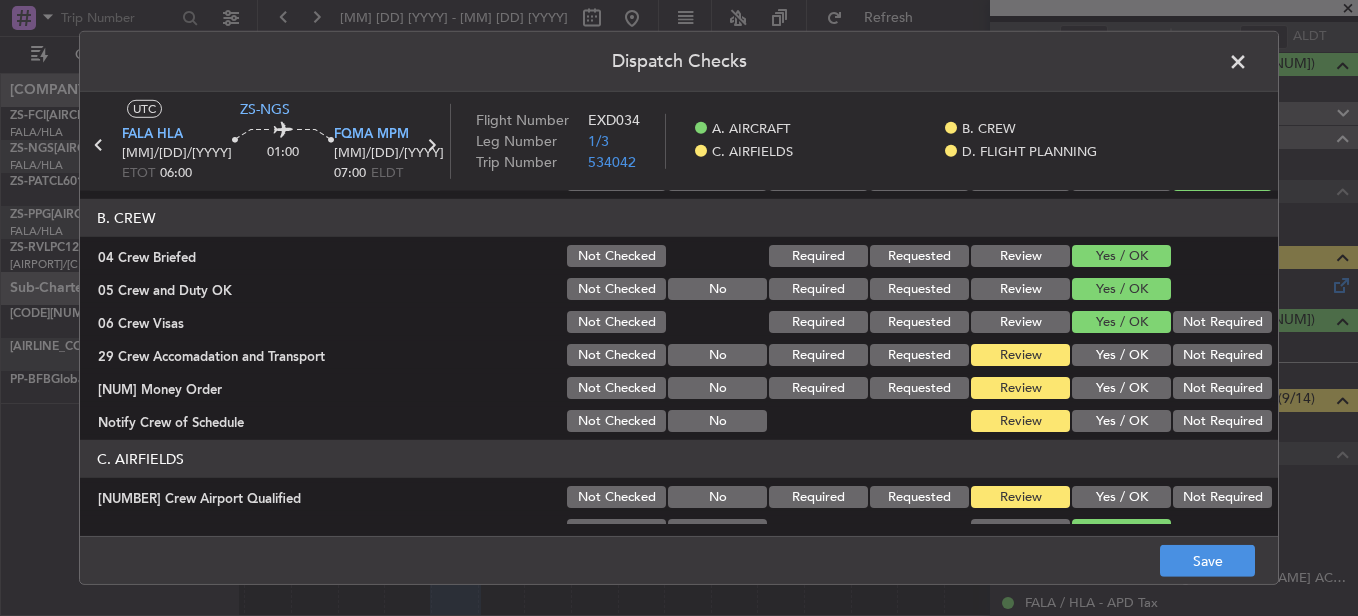 click on "Not Required" 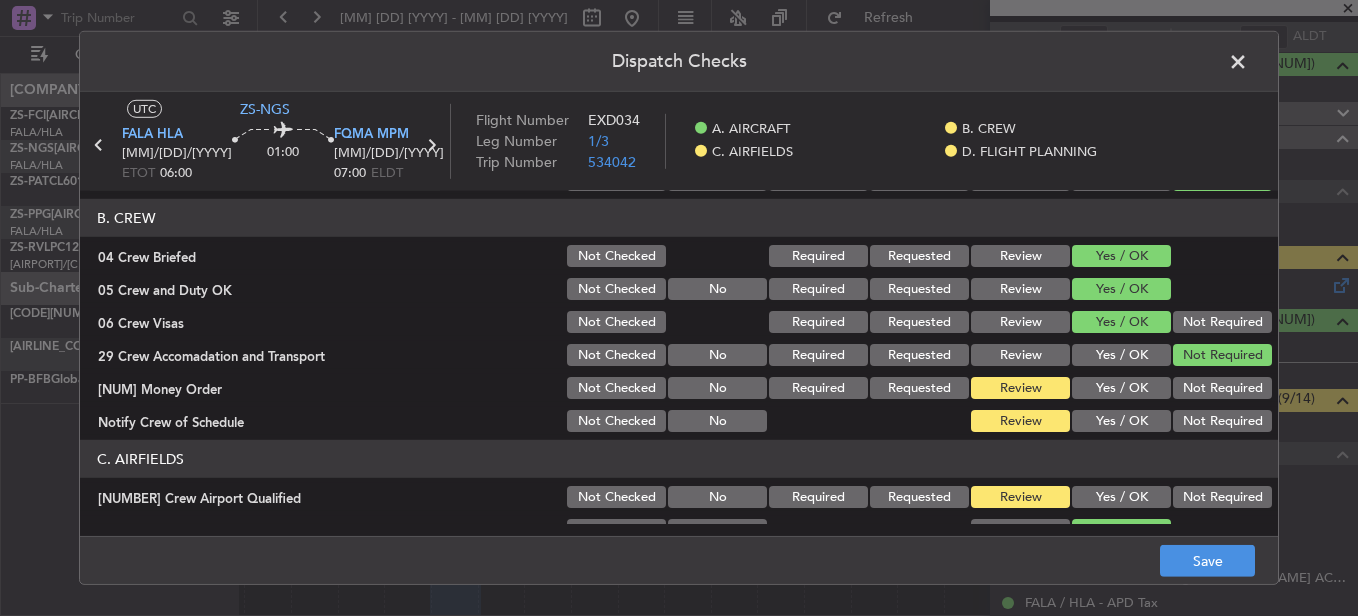 click on "Not Required" 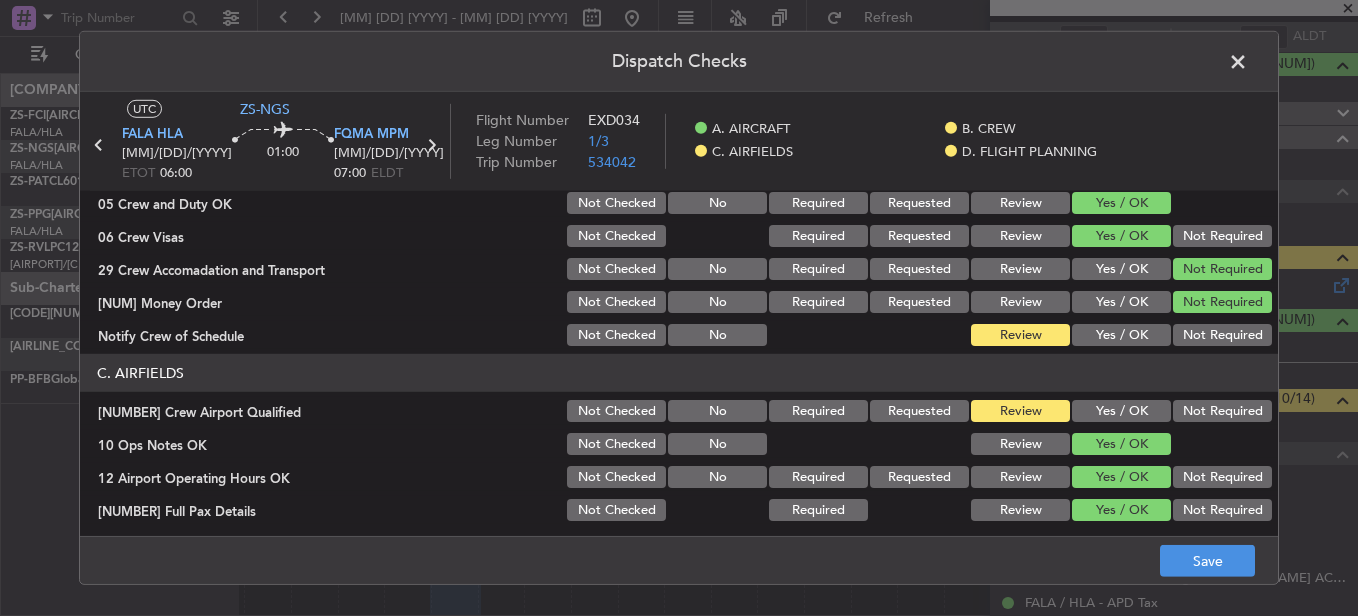 scroll, scrollTop: 400, scrollLeft: 0, axis: vertical 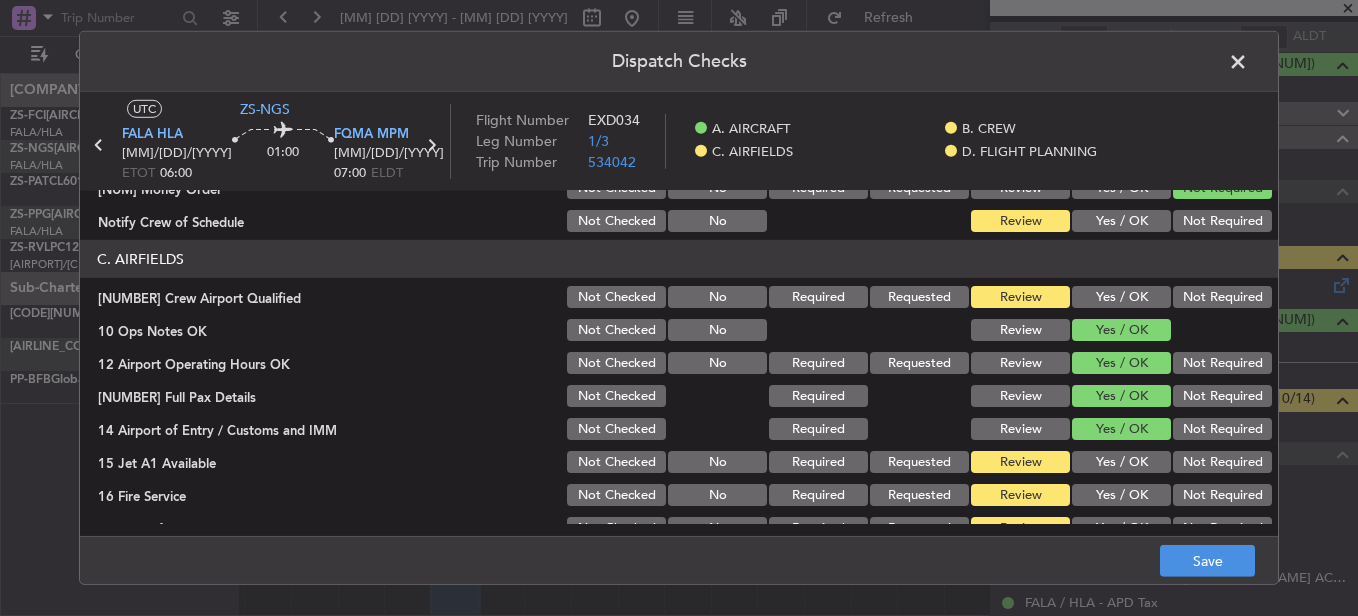 click on "Yes / OK" 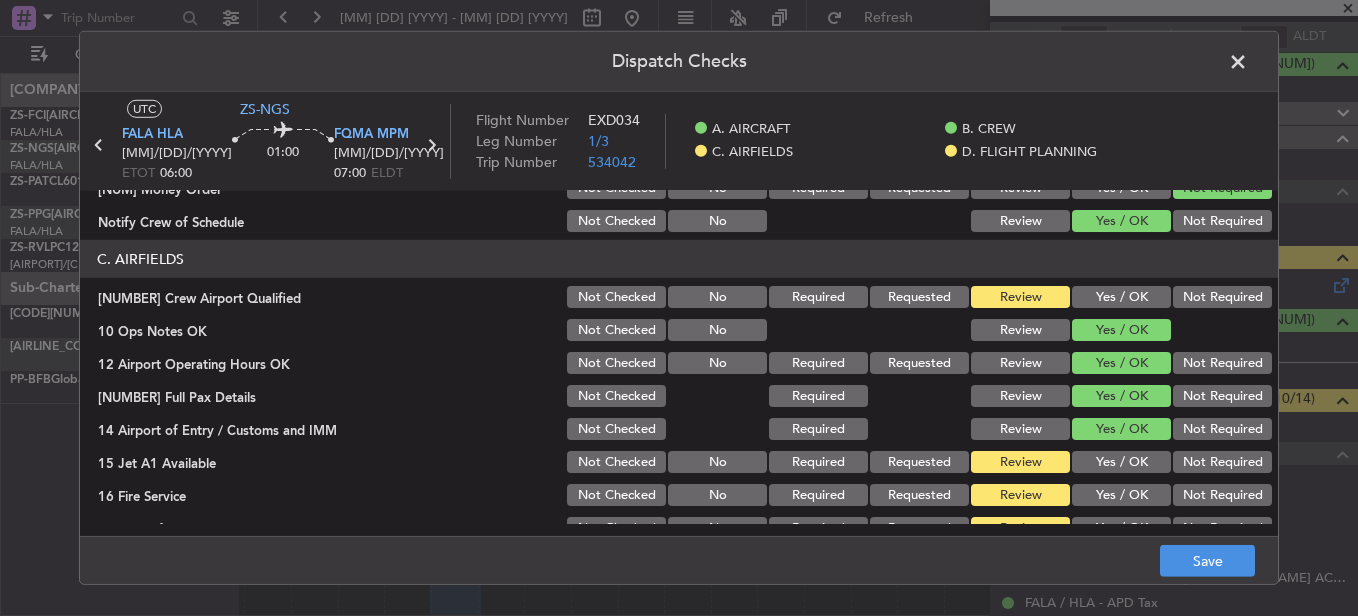 click on "C. AIRFIELDS   [NUMBER] Crew Airport Qualified  Not Checked No Required Requested Review Yes / OK Not Required  [NUMBER] Ops Notes OK  Not Checked No Review Yes / OK  [NUMBER] Airport Operating Hours OK  Not Checked No Required Requested Review Yes / OK Not Required  [NUMBER] Full Pax Details  Not Checked Required Review Yes / OK Not Required  [NUMBER] Airport of Entry / Customs and IMM  Not Checked Required Review Yes / OK Not Required  [NUMBER] Jet A1 Available  Not Checked No Required Requested Review Yes / OK Not Required  [NUMBER] Fire Service  Not Checked No Required Requested Review Yes / OK Not Required  [NUMBER] Airfield Indemnity  Not Checked No Required Requested Review Yes / OK Not Required" 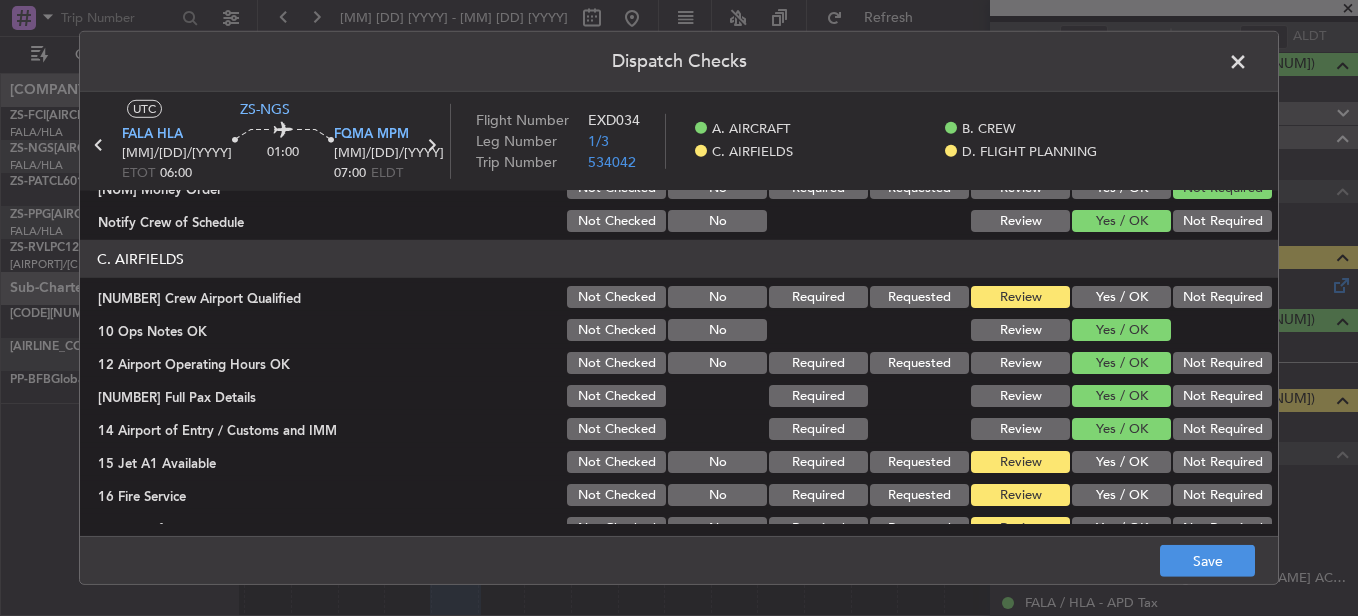 click on "Yes / OK" 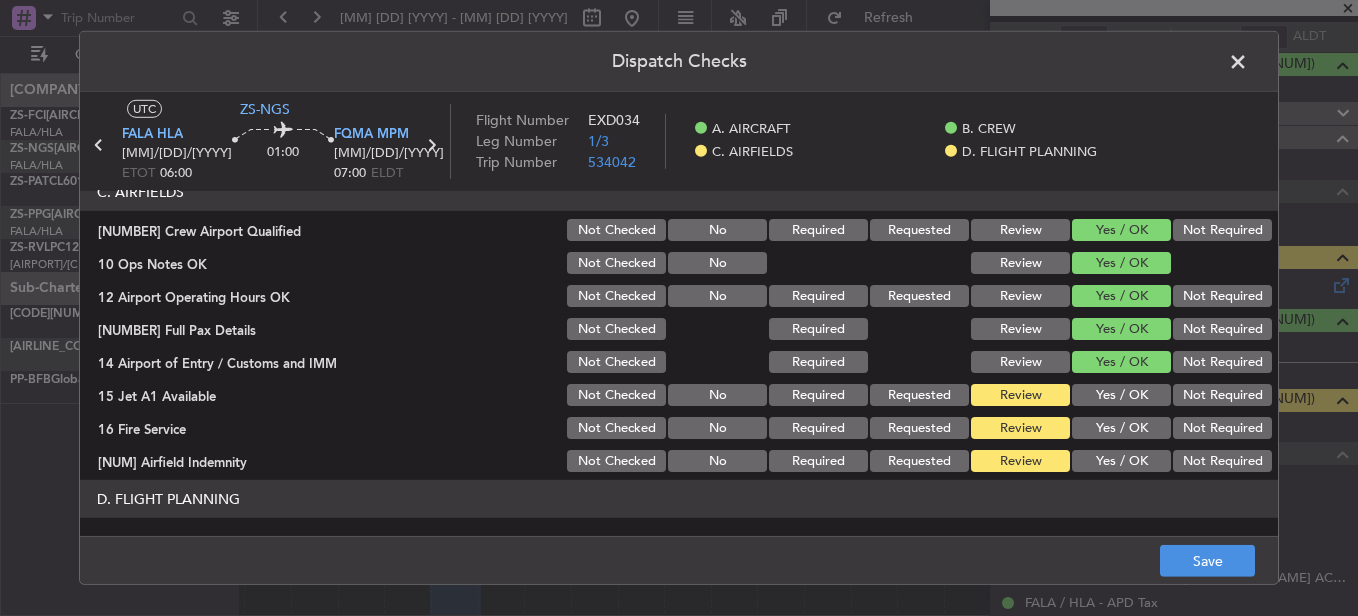 scroll, scrollTop: 565, scrollLeft: 0, axis: vertical 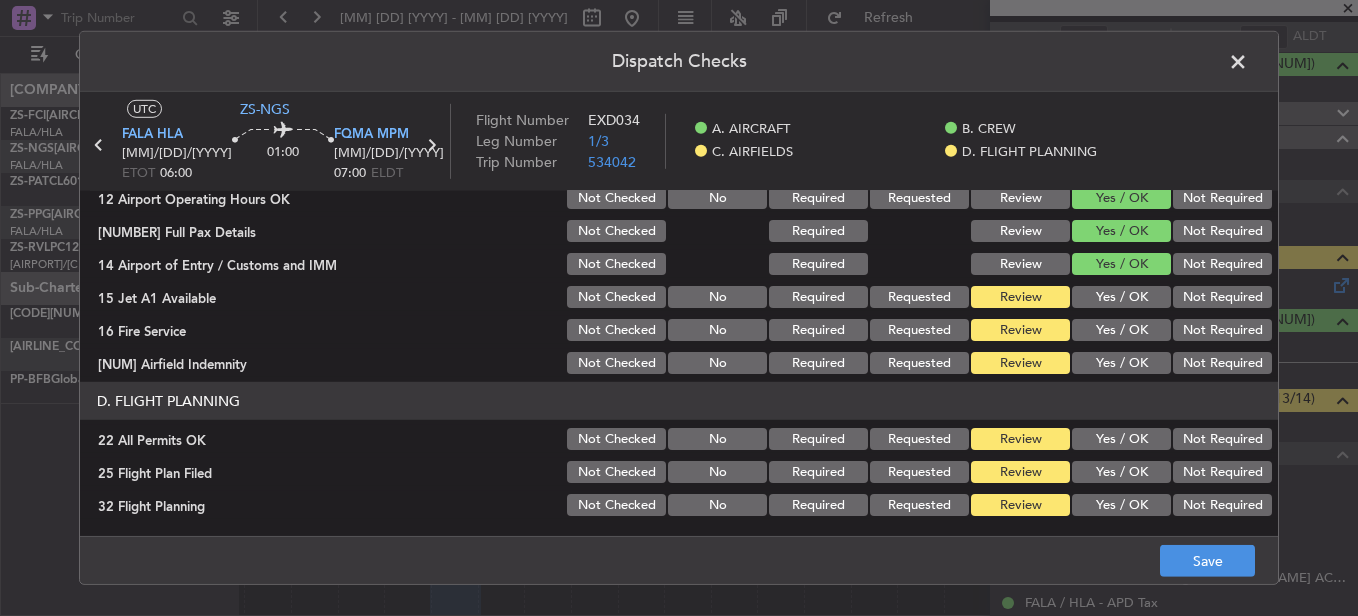 click on "Yes / OK" 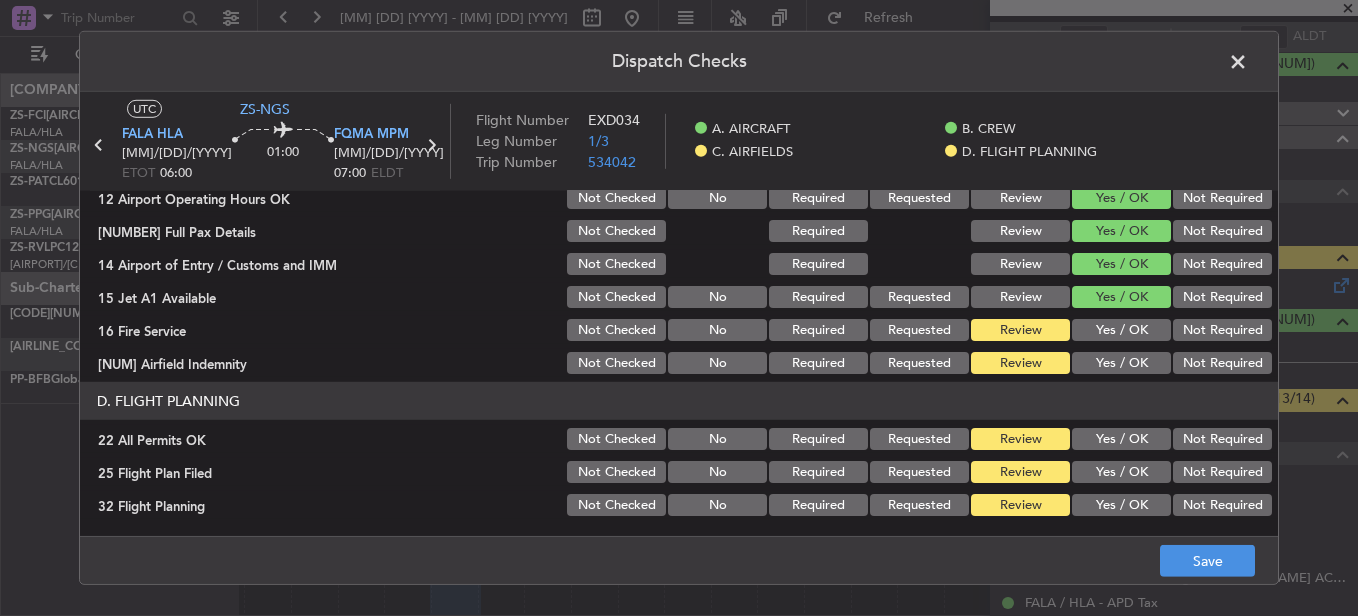 click on "Yes / OK" 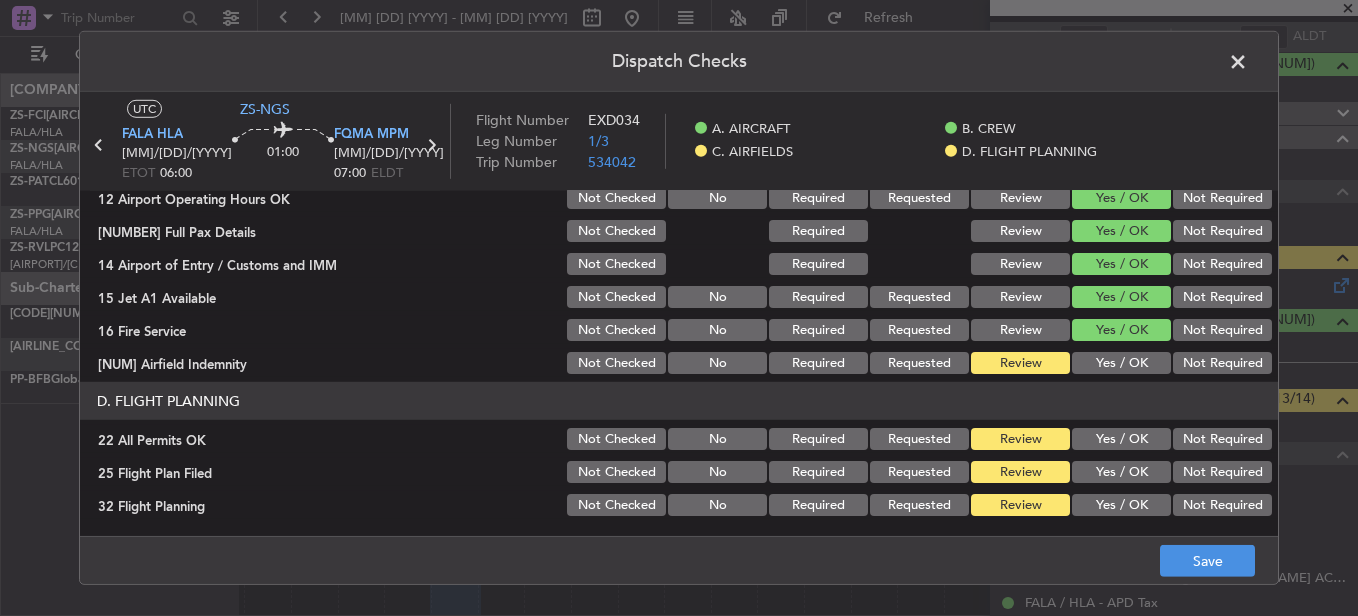 click on "Not Required" 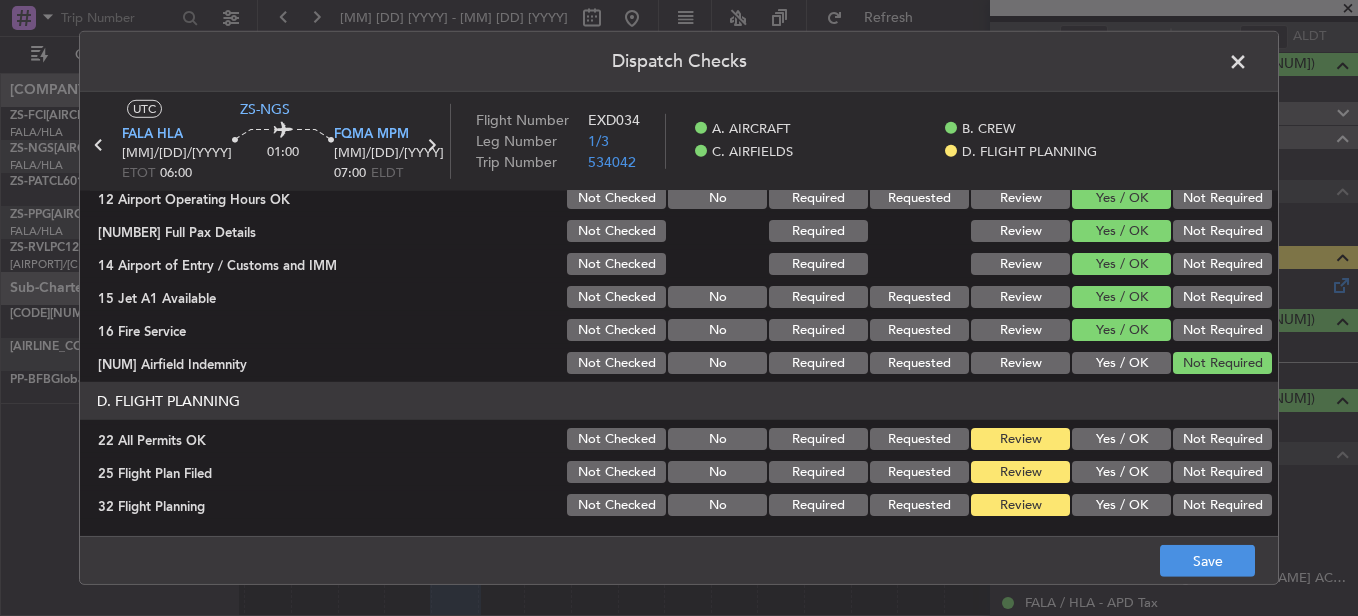 click on "Yes / OK" 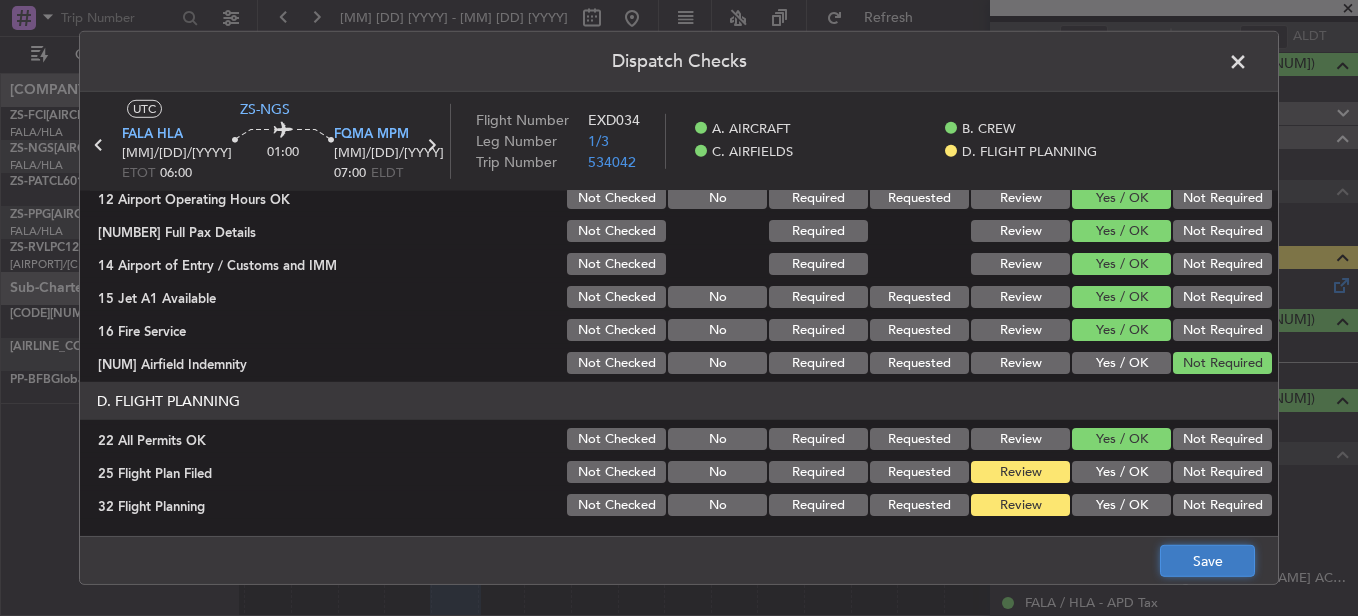 click on "Save" 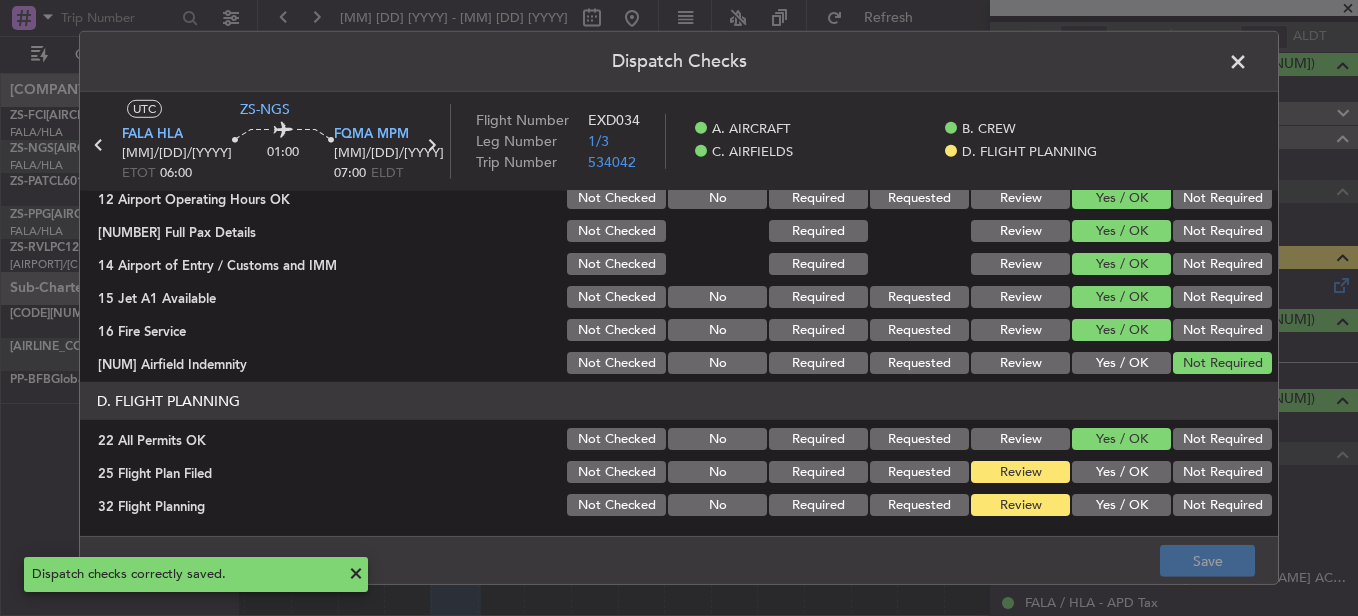 click 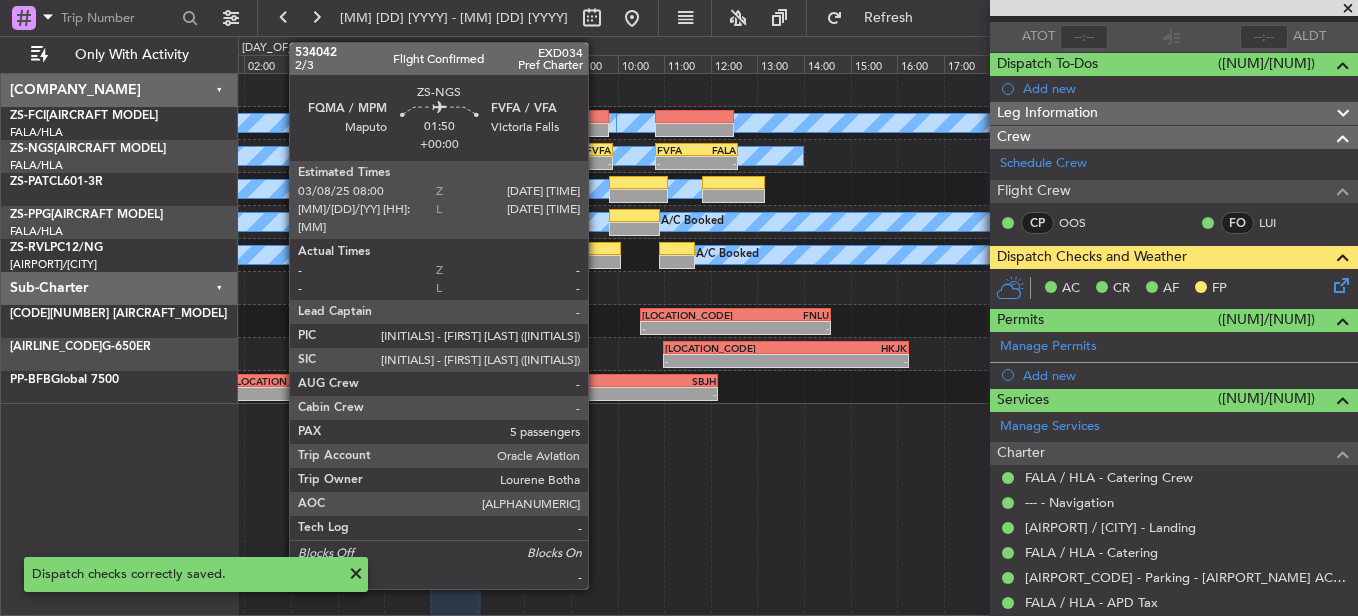 click on "FVFA" 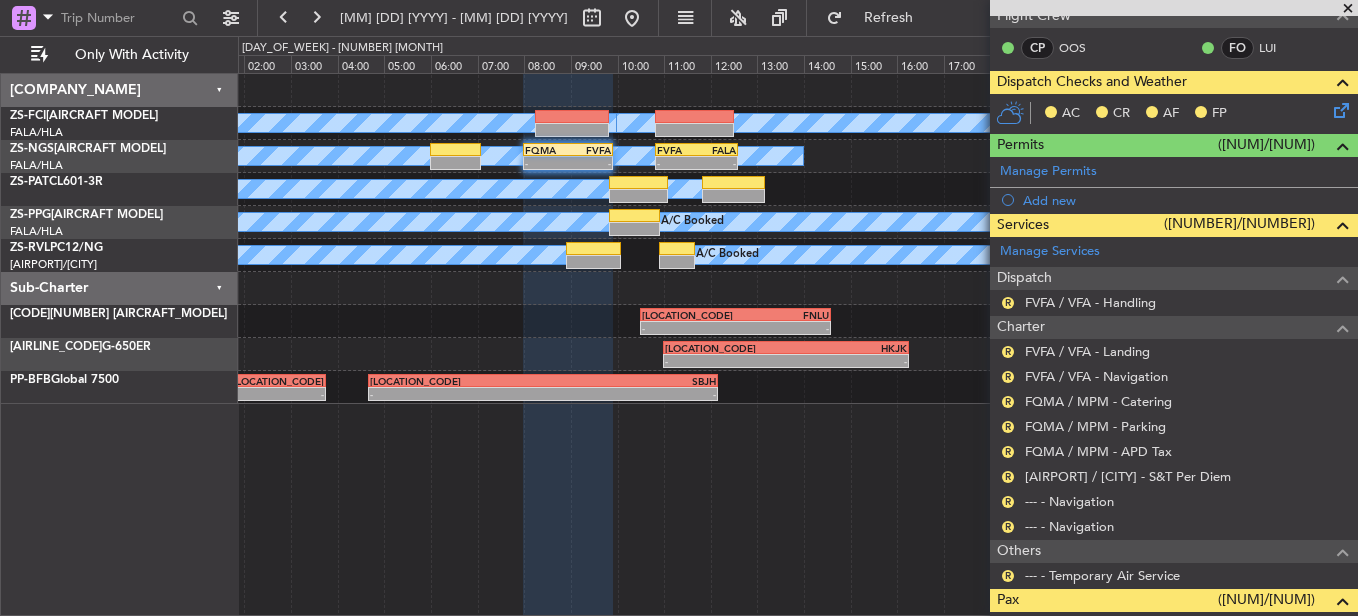 scroll, scrollTop: 443, scrollLeft: 0, axis: vertical 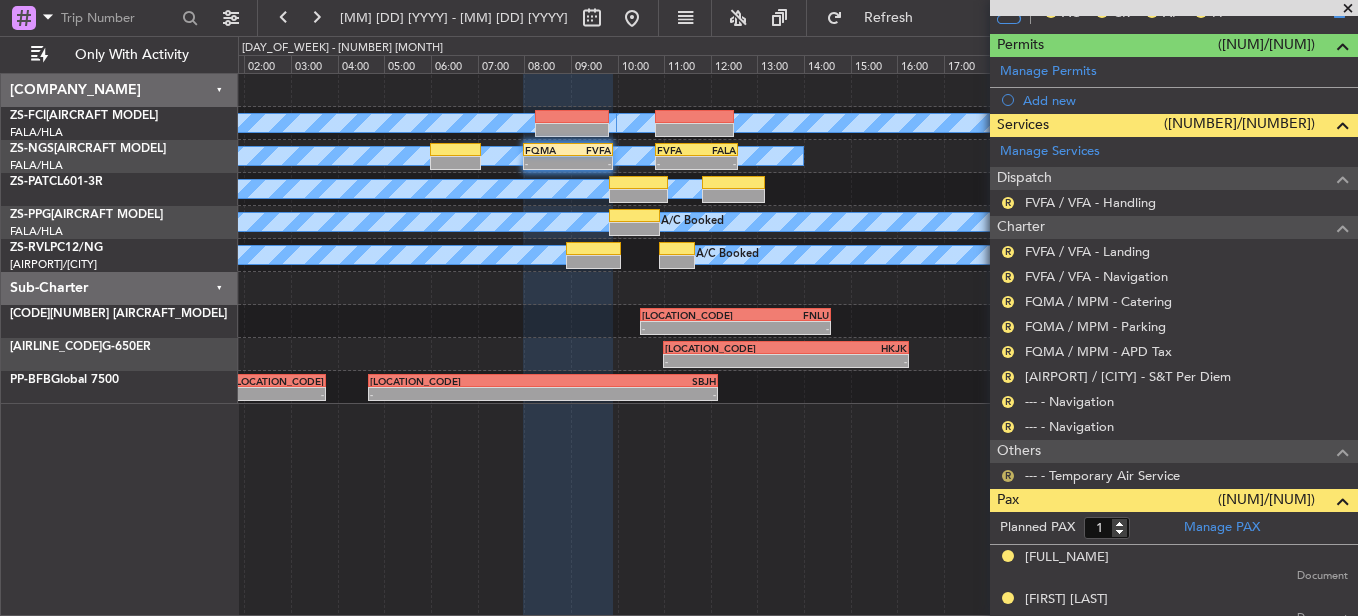 click on "R" at bounding box center (1008, 476) 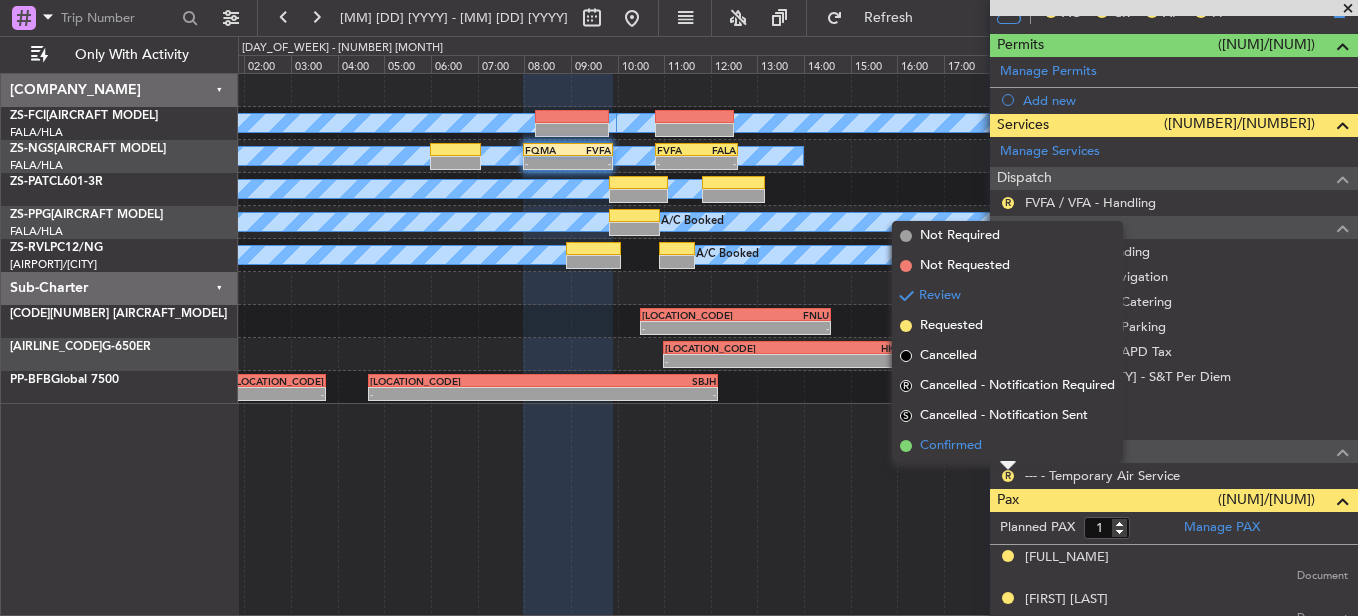 click on "Confirmed" at bounding box center (1007, 446) 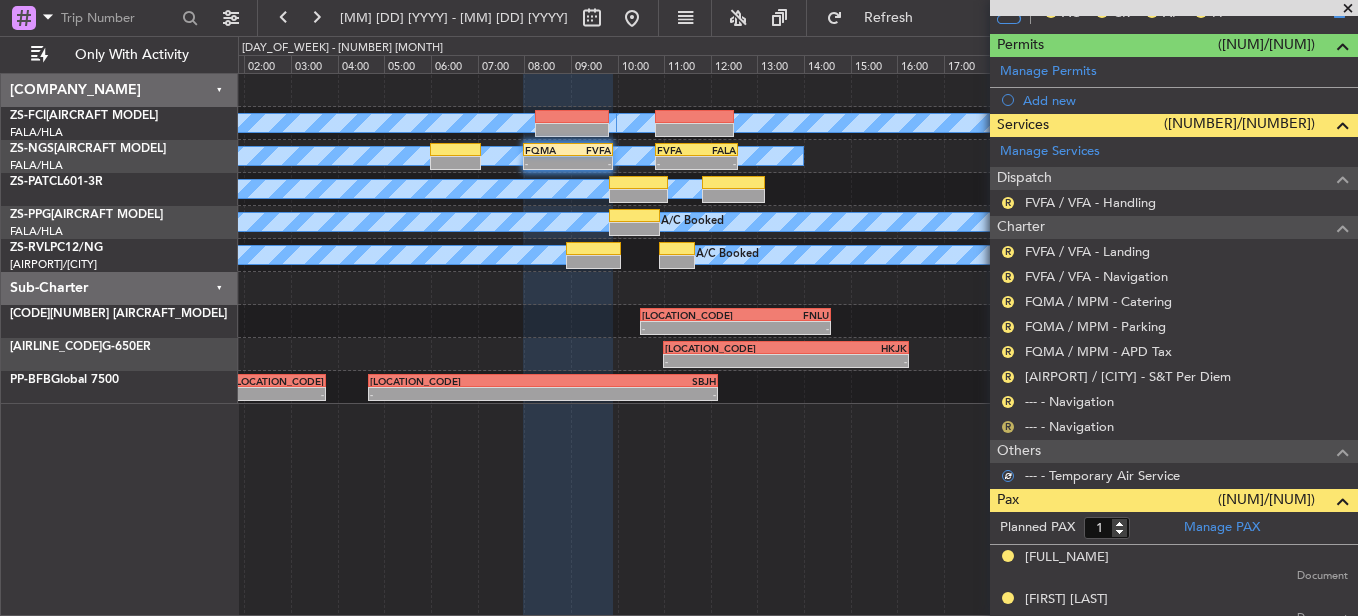 click on "R" at bounding box center [1008, 427] 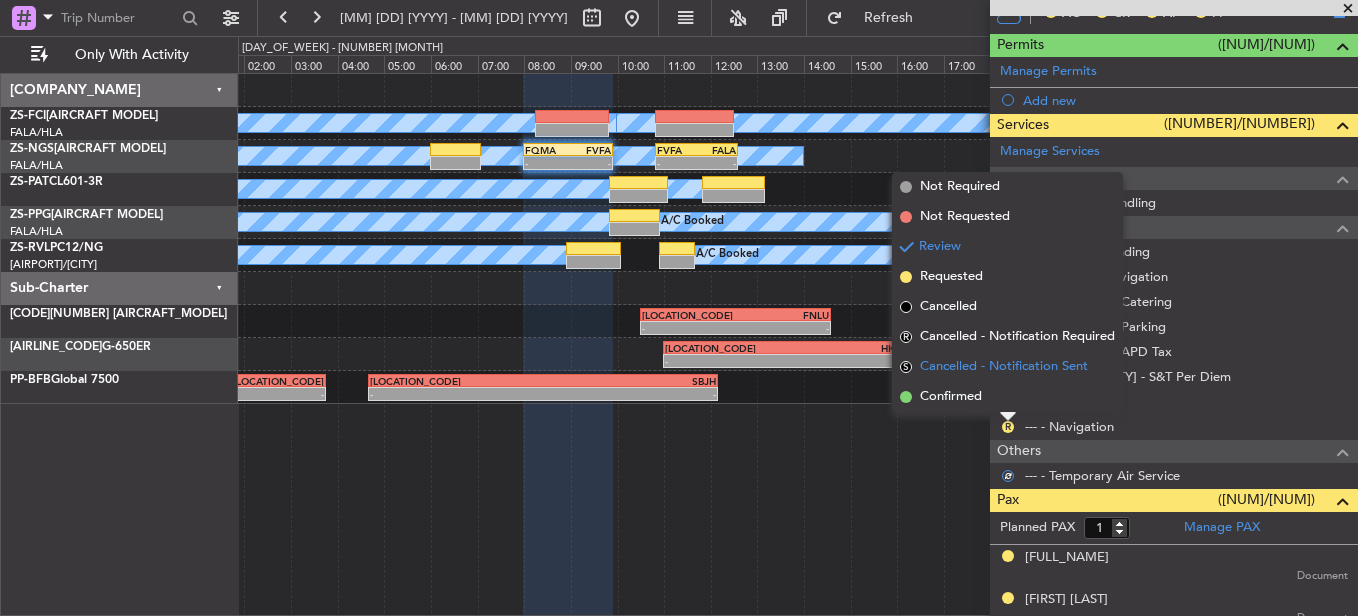 click on "S  Cancelled - Notification Sent" at bounding box center [1007, 367] 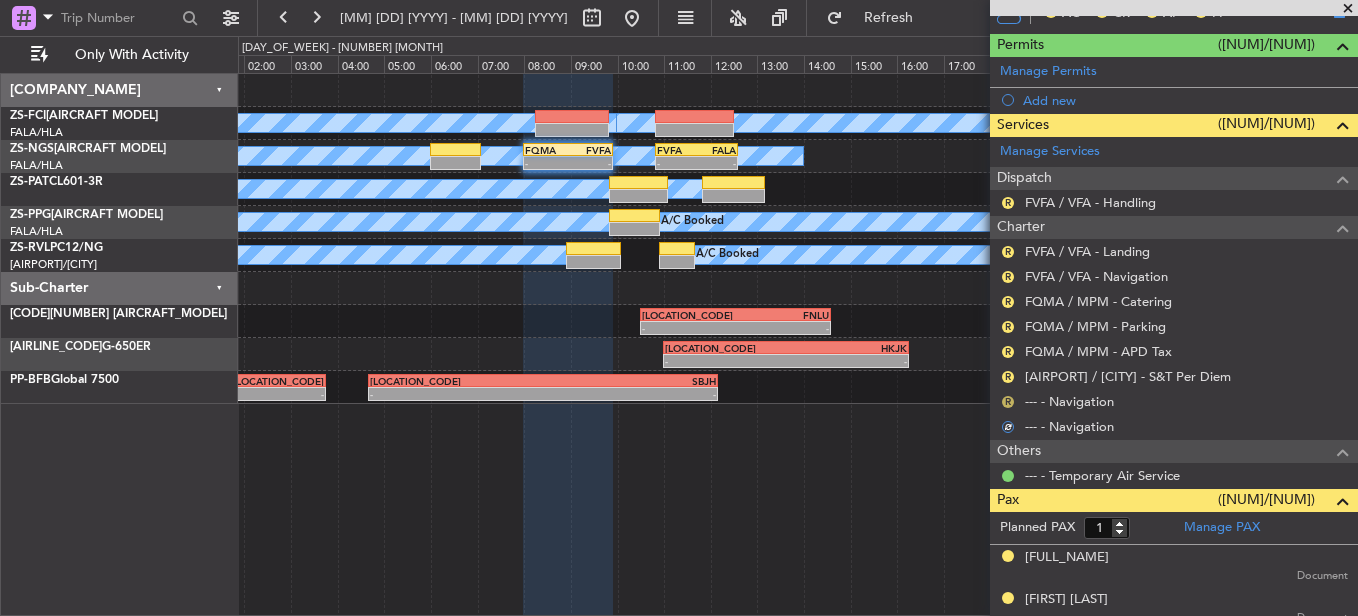 click on "R" at bounding box center (1008, 402) 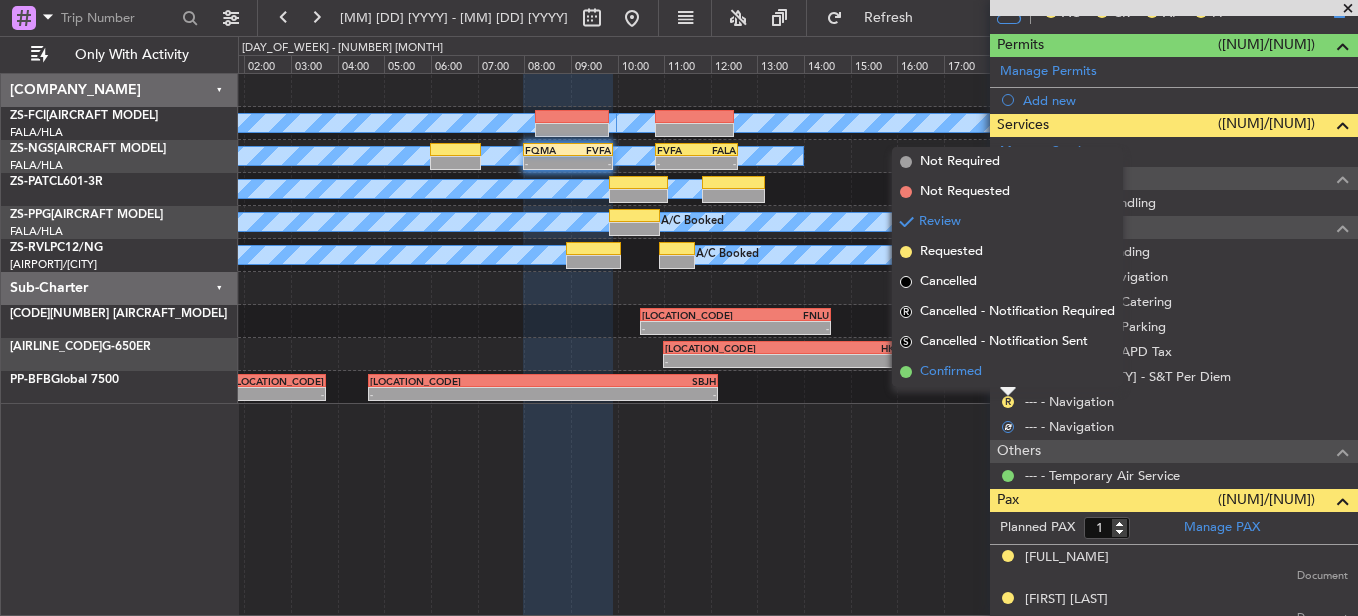click on "Confirmed" at bounding box center (1007, 372) 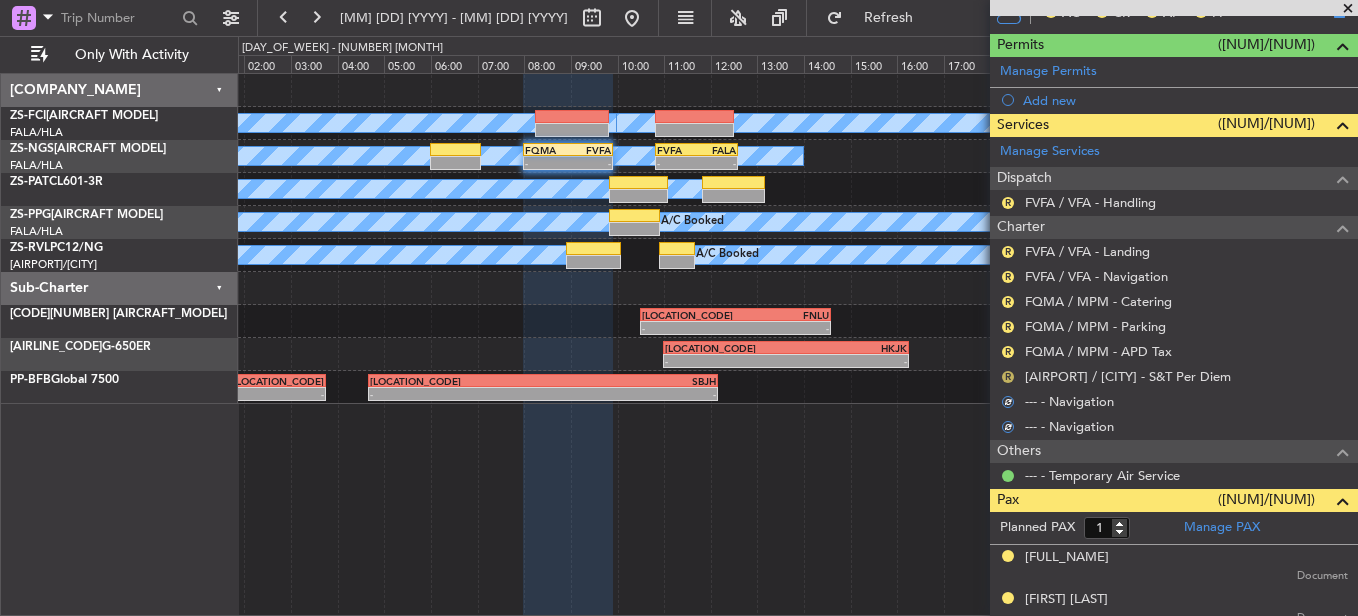click on "R" at bounding box center (1008, 377) 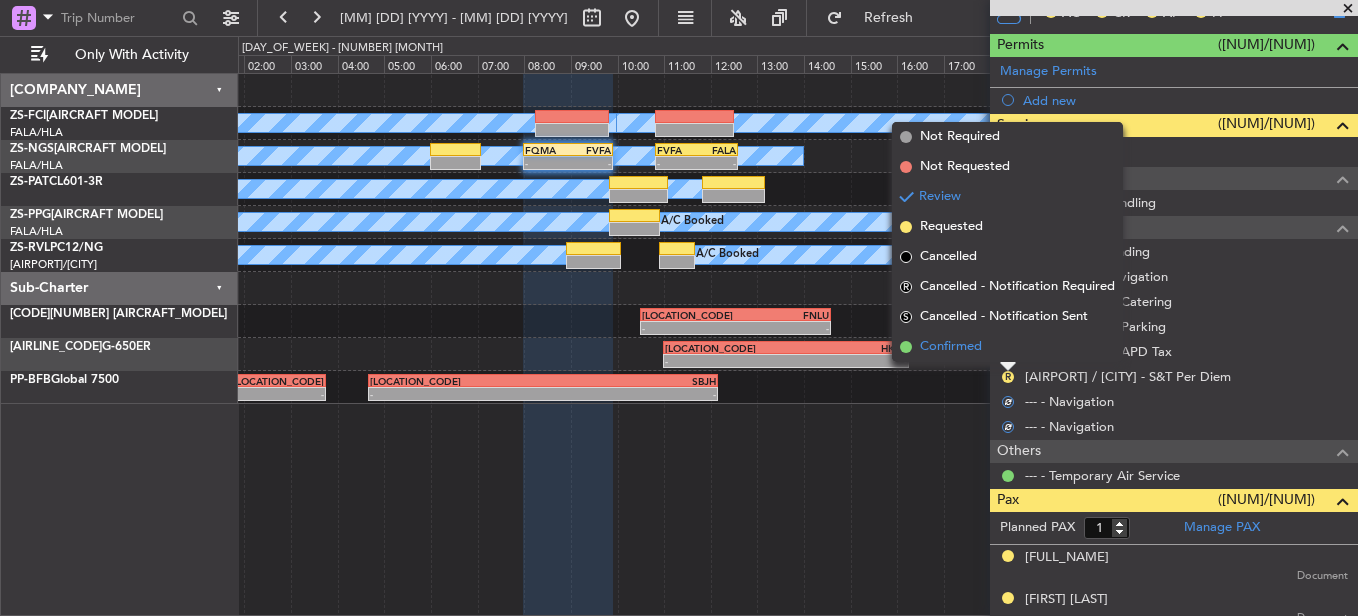 click on "Confirmed" at bounding box center [1007, 347] 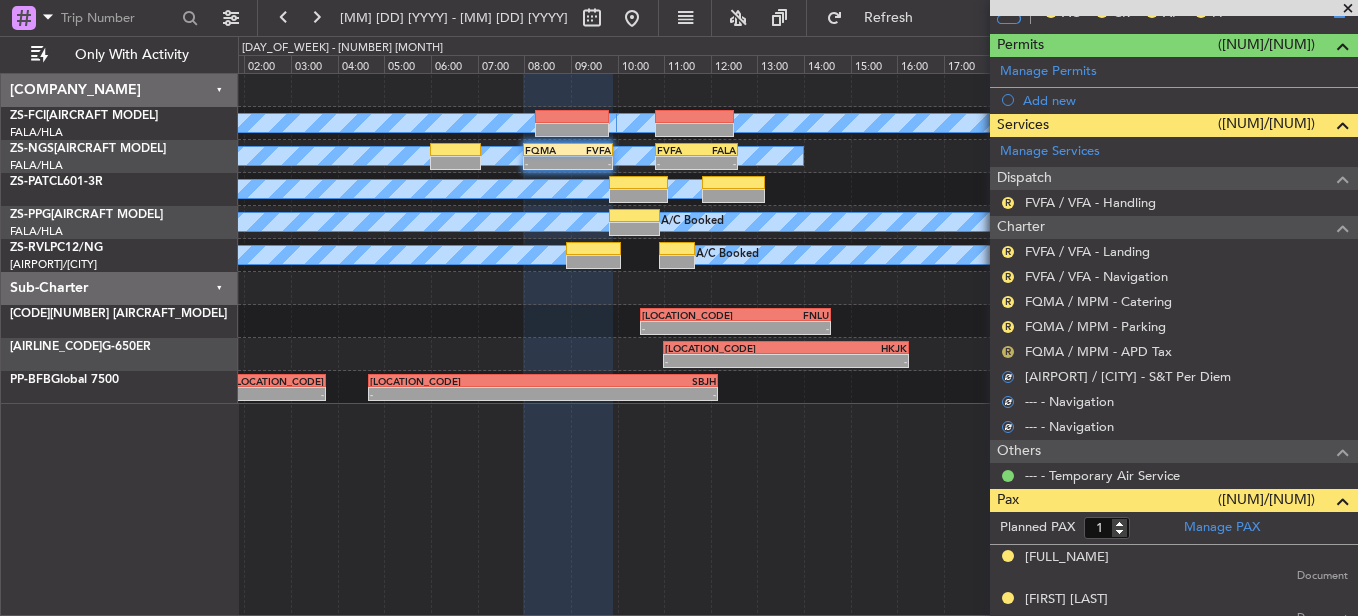 click on "R" at bounding box center [1008, 352] 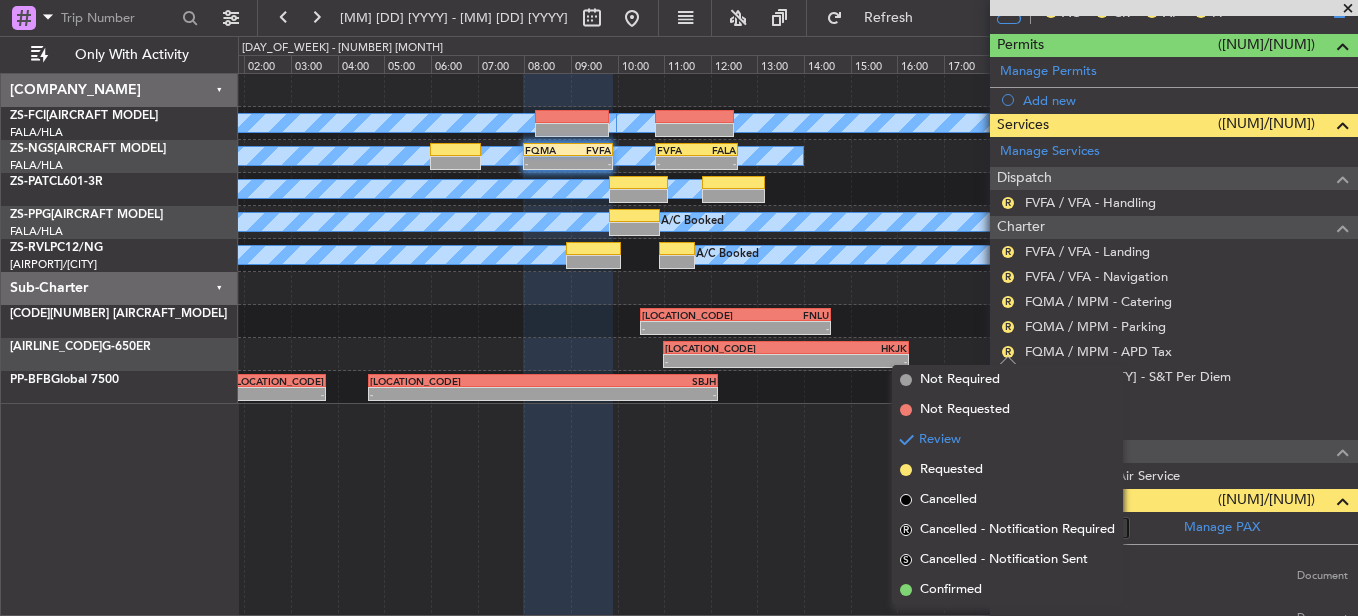 click on "R   FQMA / MPM - Parking" at bounding box center (1174, 326) 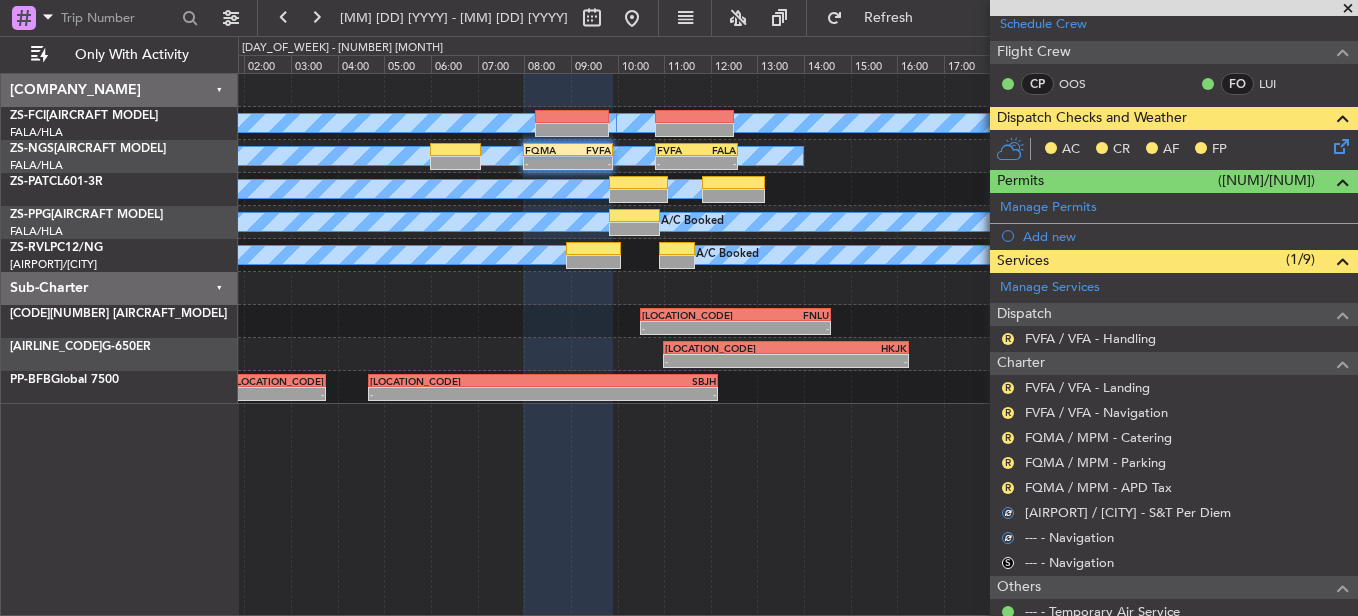 scroll, scrollTop: 243, scrollLeft: 0, axis: vertical 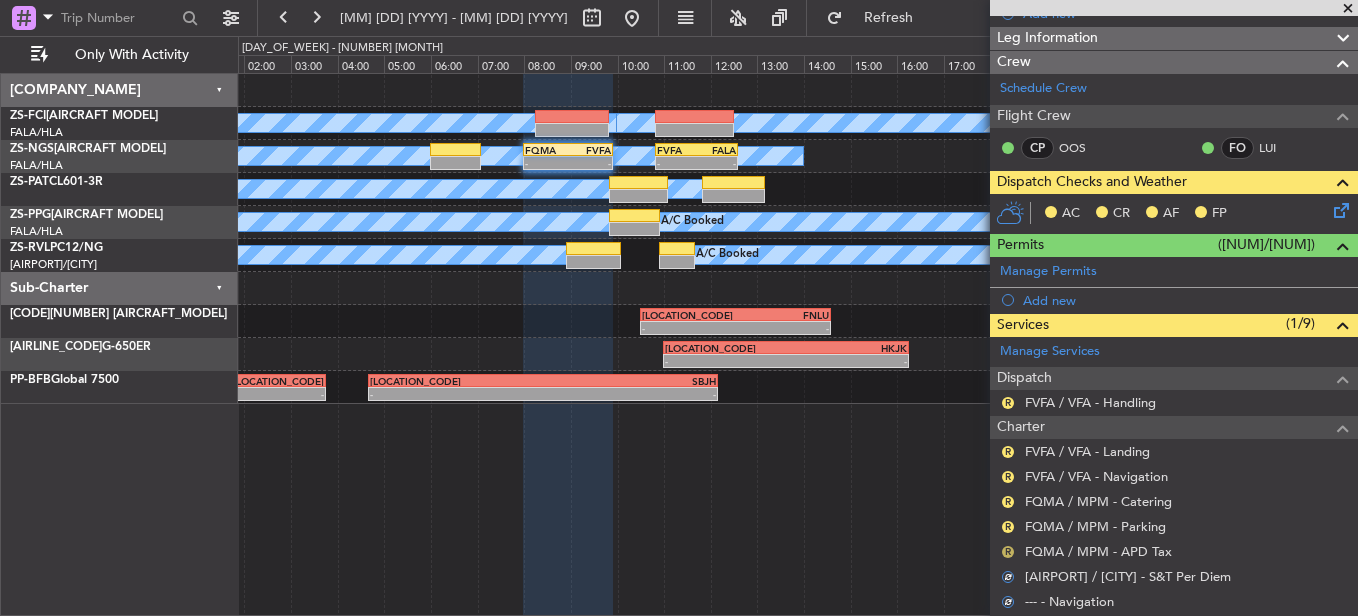 click on "R" at bounding box center [1008, 552] 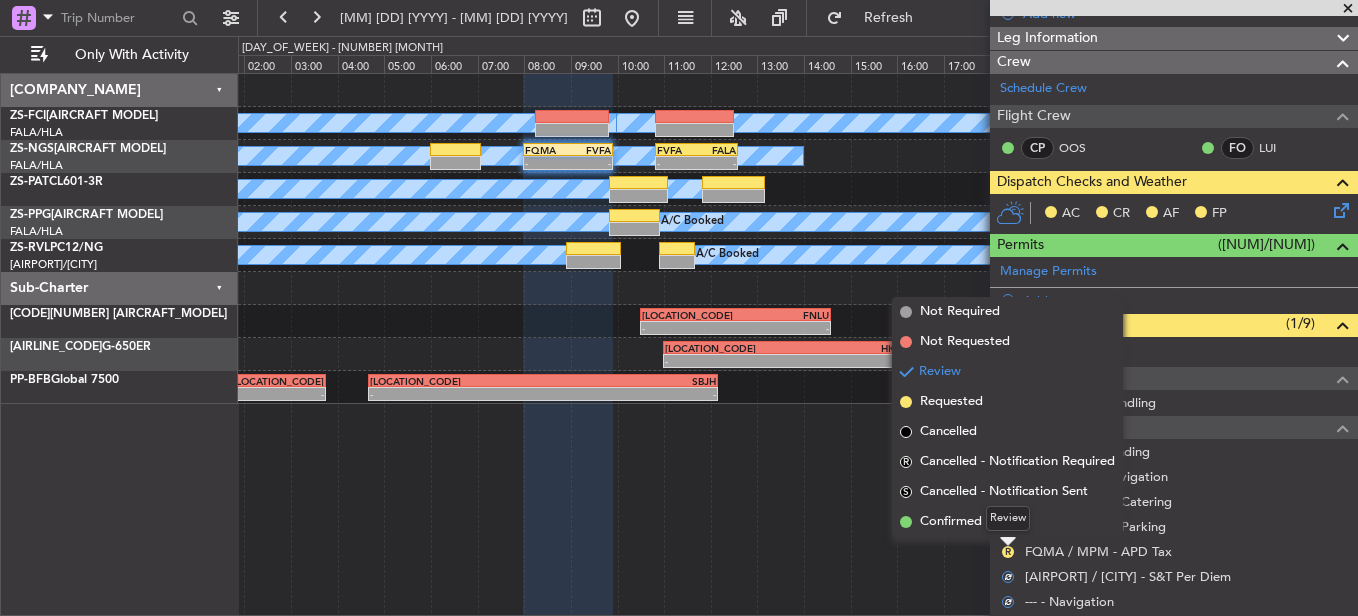 click on "Review" at bounding box center (1008, 518) 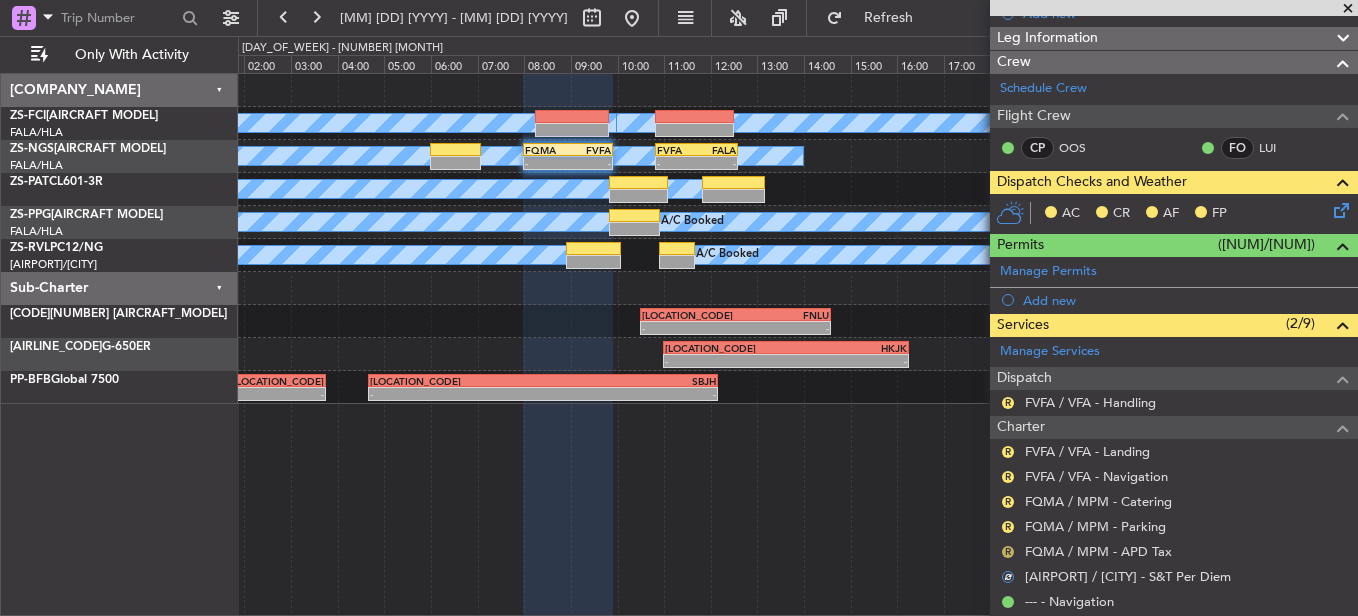click on "R" at bounding box center (1008, 552) 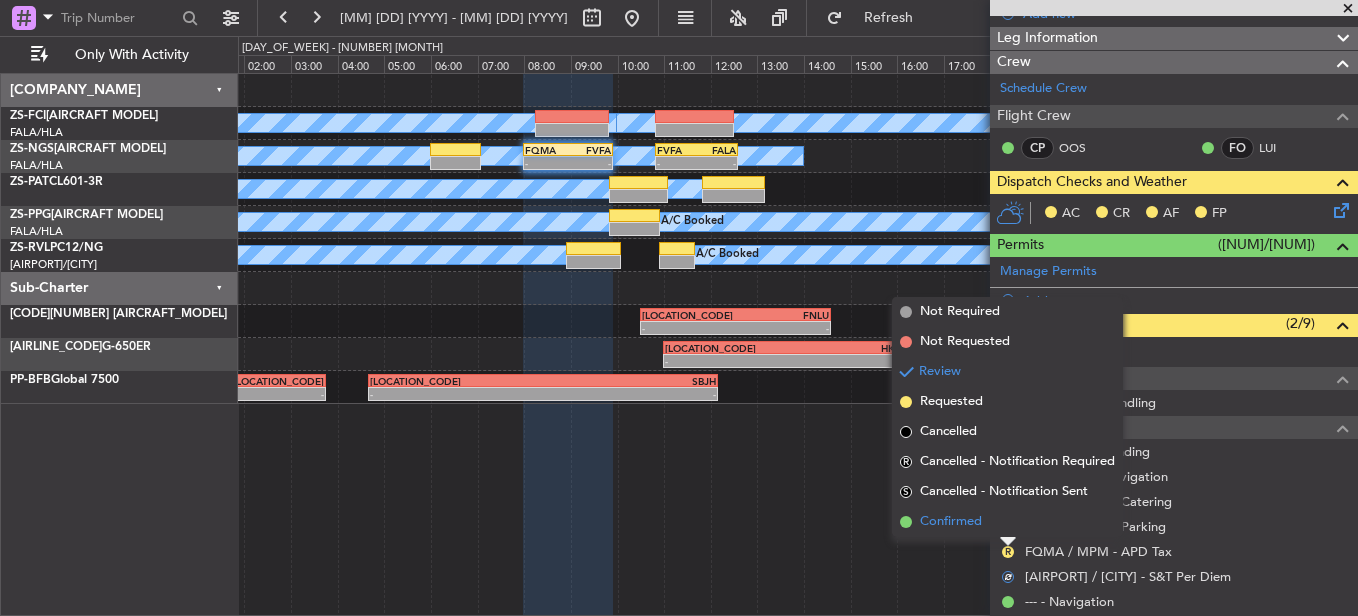 click on "Confirmed" at bounding box center [951, 522] 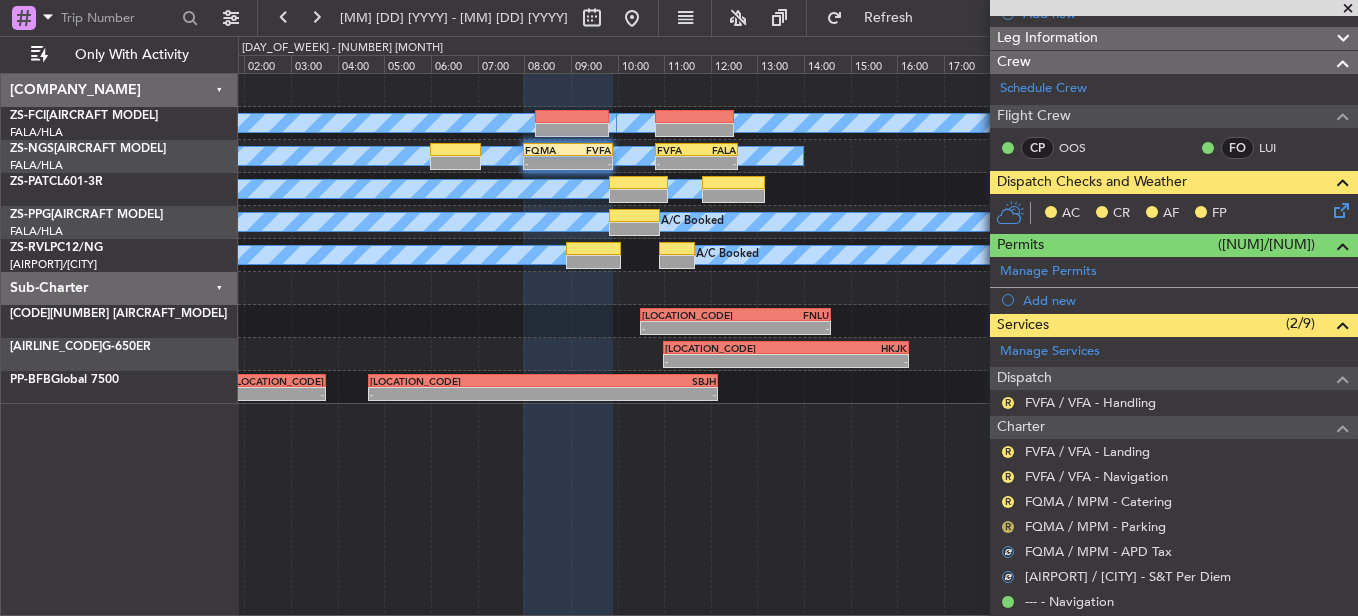 click on "R" at bounding box center (1008, 527) 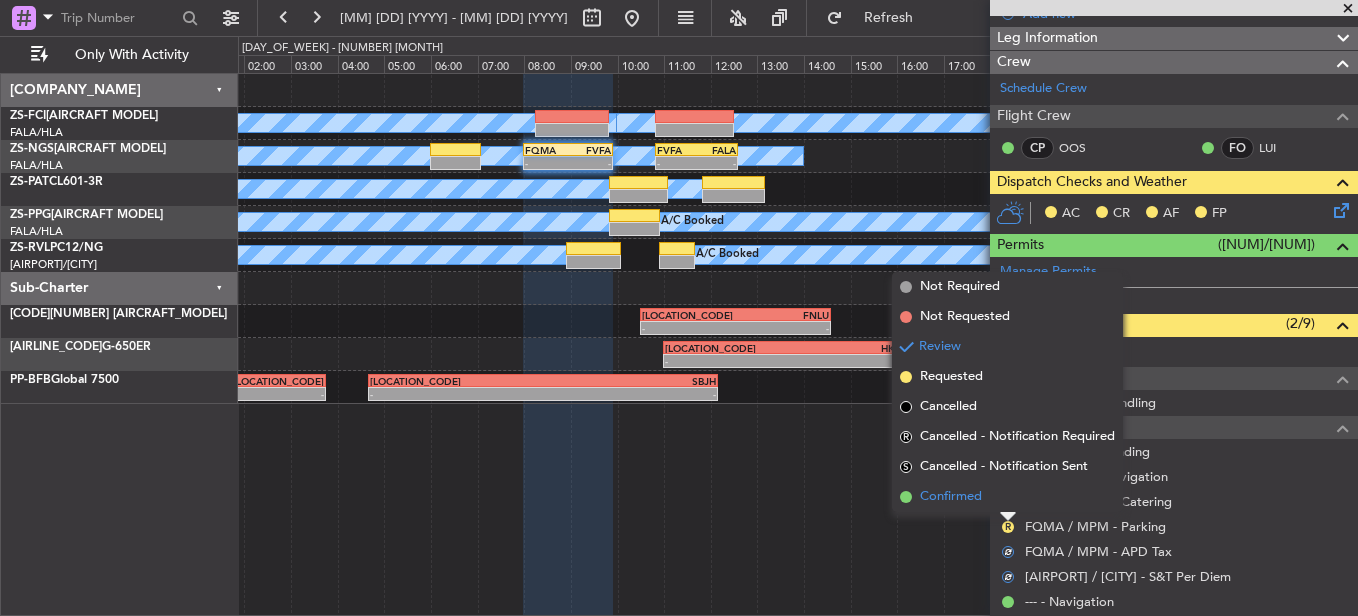 click on "Confirmed" at bounding box center [1007, 497] 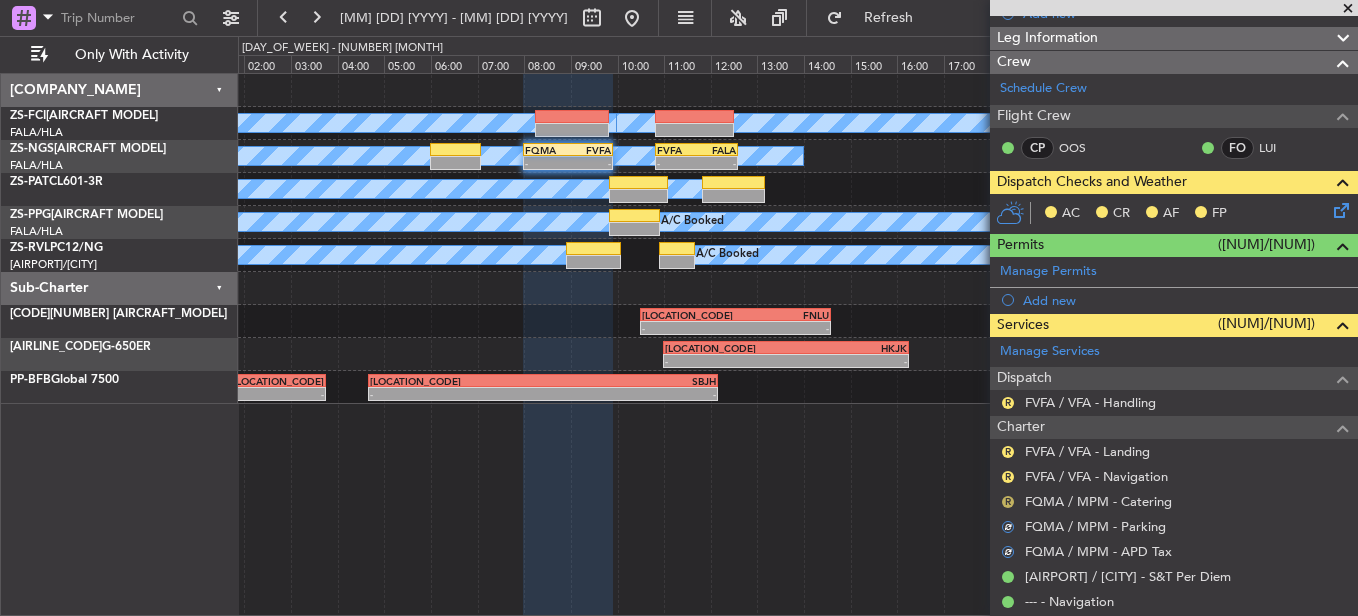 click on "R" at bounding box center (1008, 502) 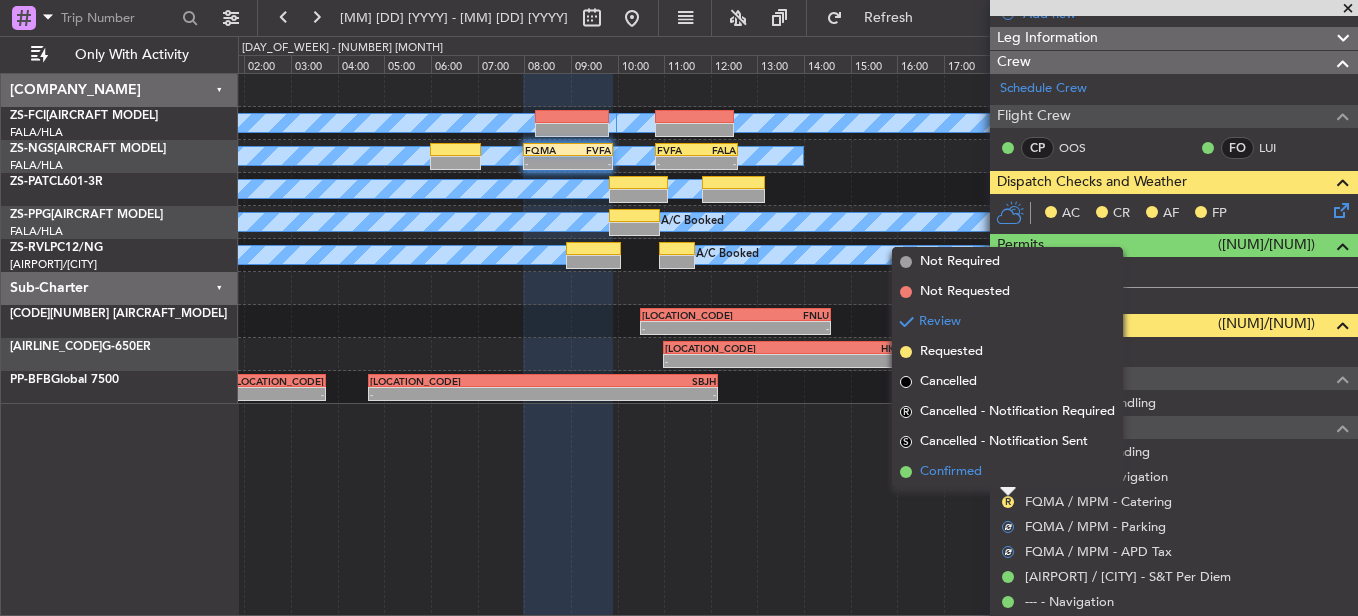 click on "Confirmed" at bounding box center (1007, 472) 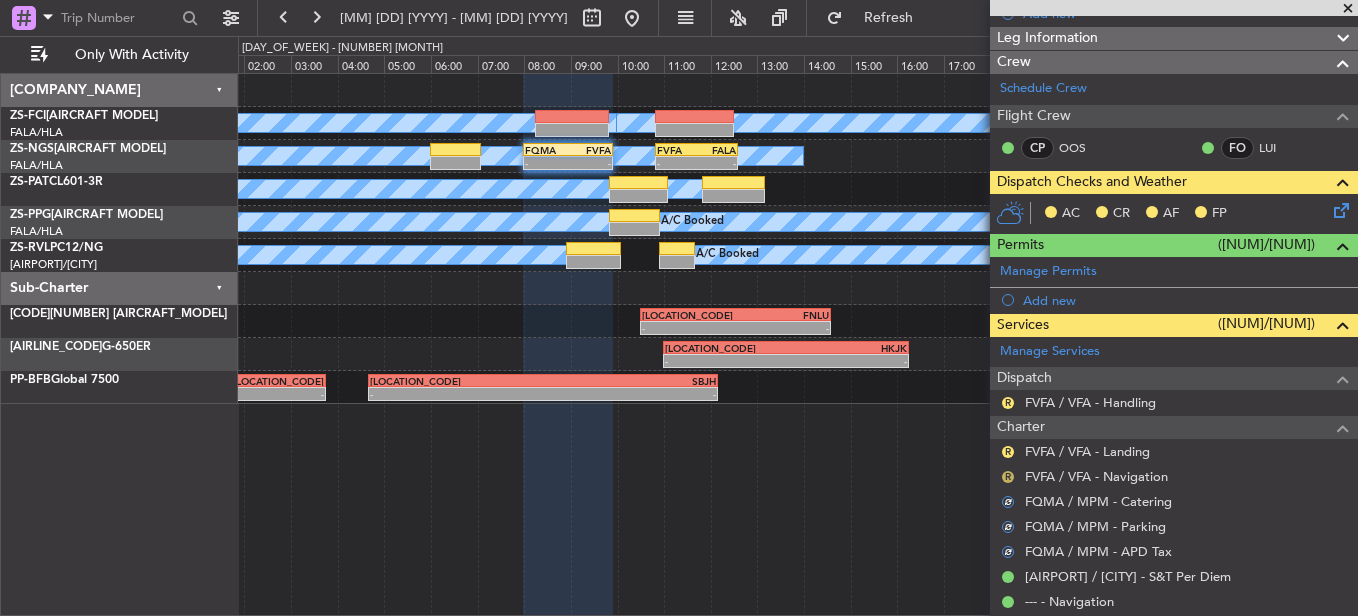 click on "R" at bounding box center (1008, 477) 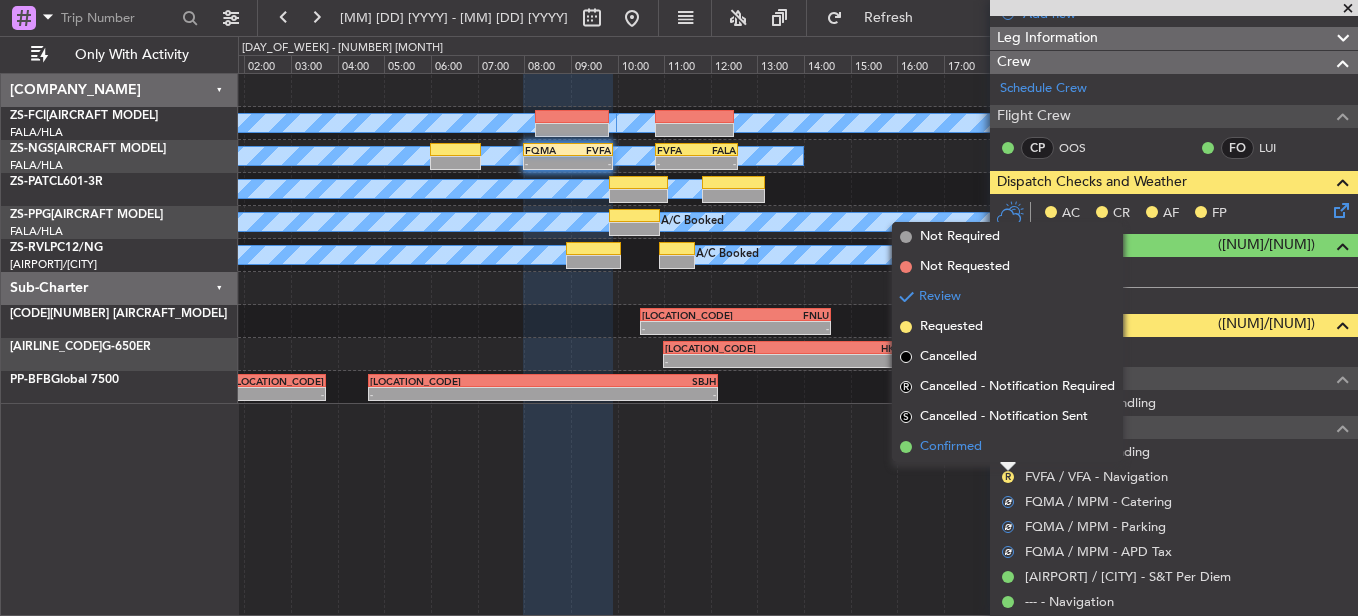 click on "Confirmed" at bounding box center [1007, 447] 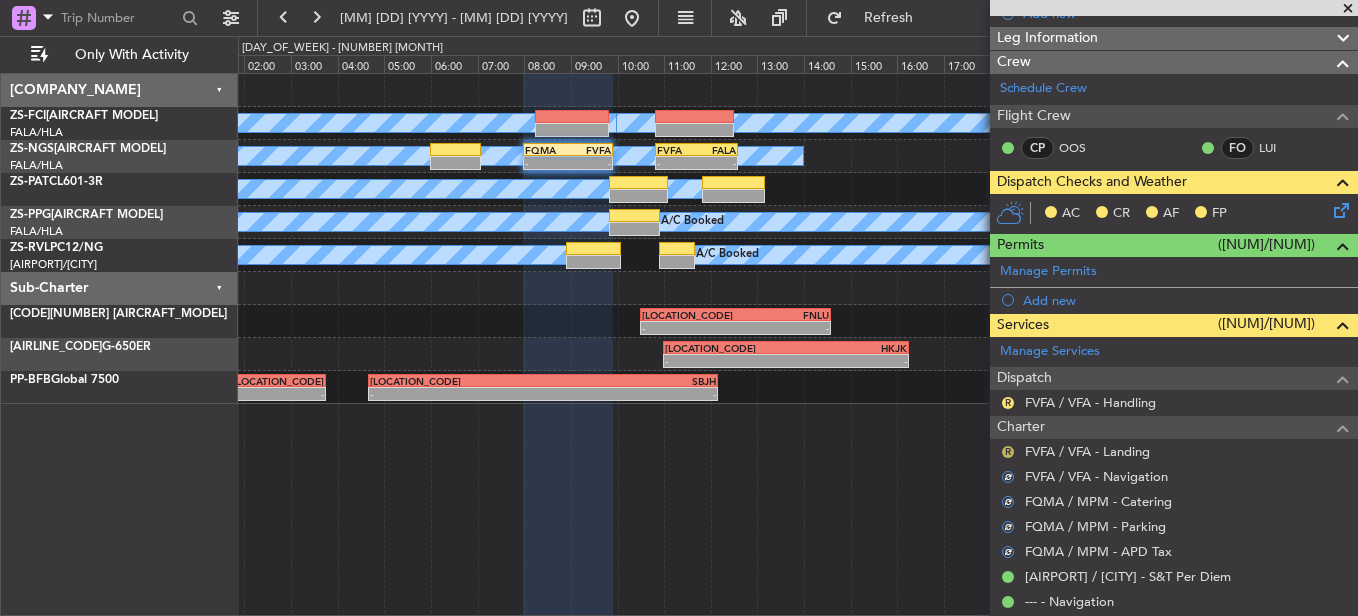 click on "R" at bounding box center (1008, 452) 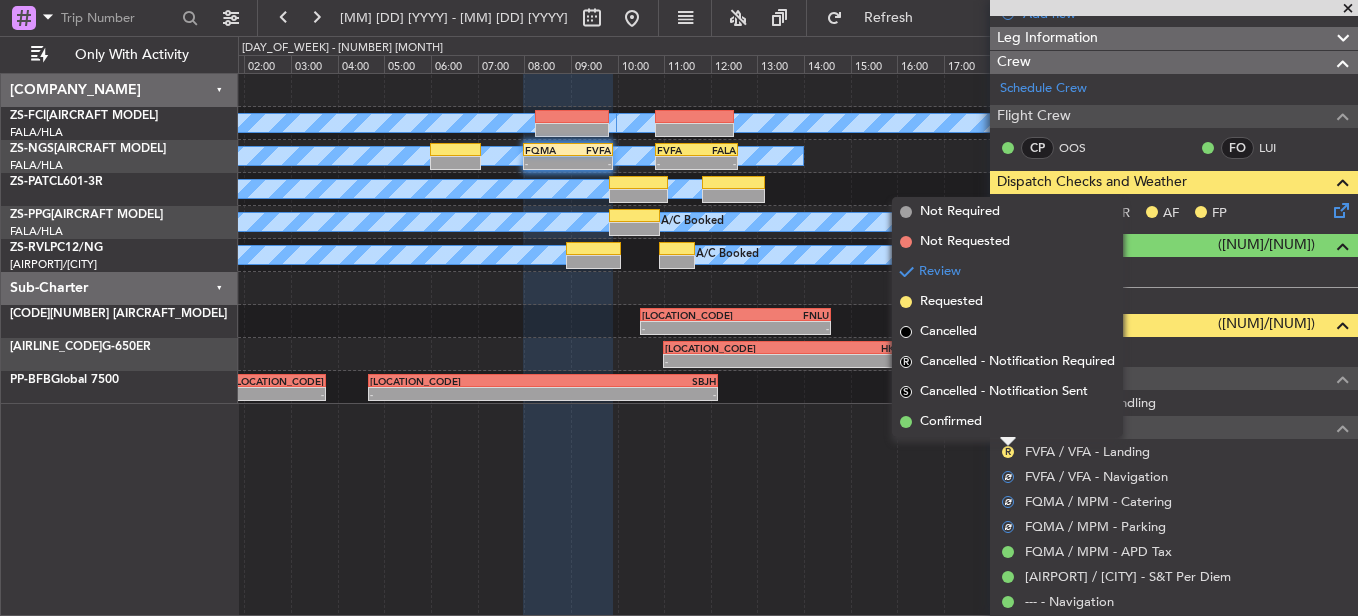 click on "Confirmed" at bounding box center [1007, 422] 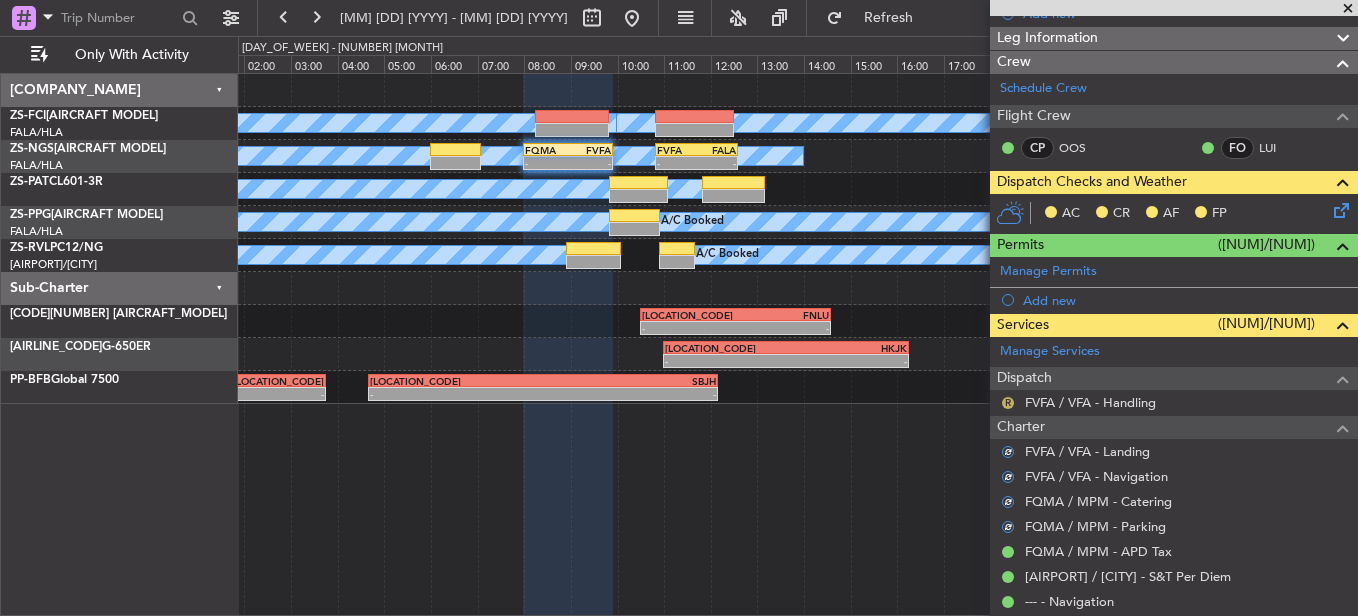 click on "R" at bounding box center (1008, 403) 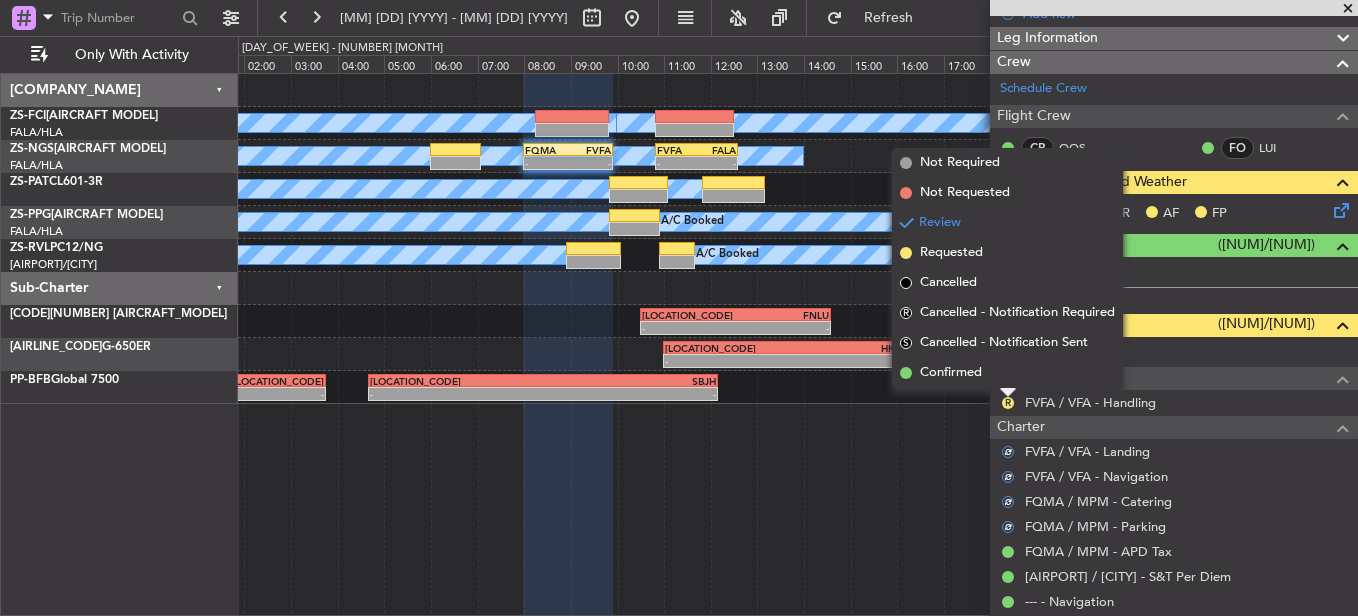 click on "Confirmed" at bounding box center (1007, 373) 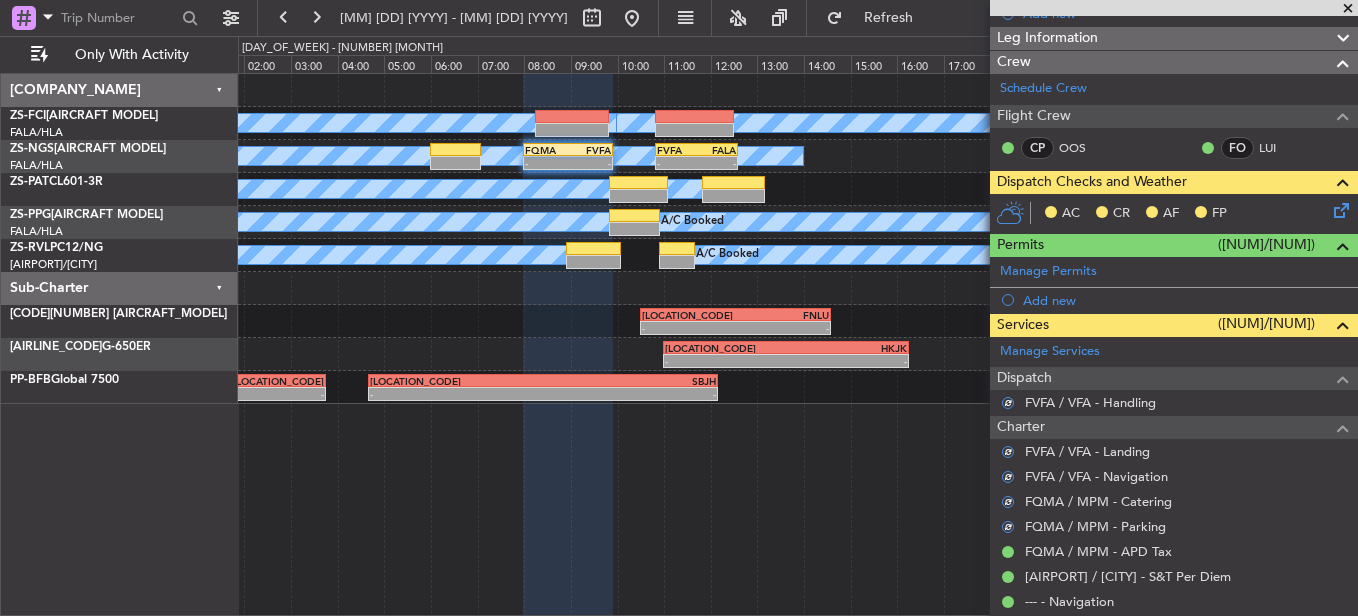 click on "AC    CR    AF    FP" 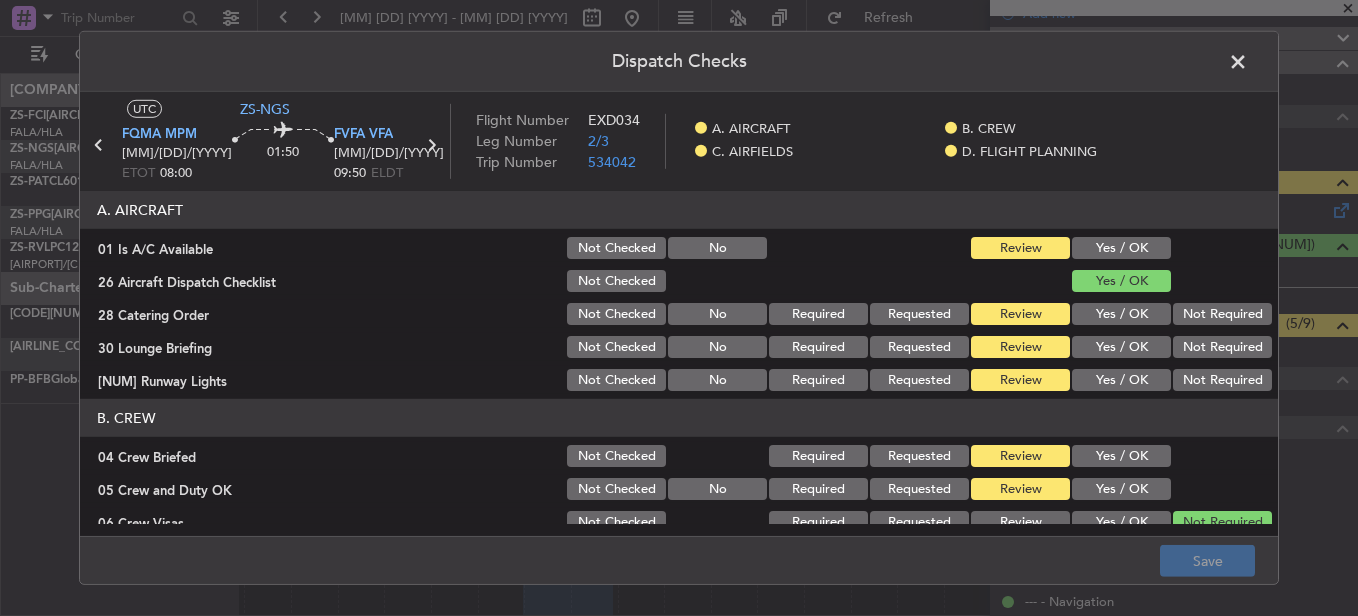 click on "Yes / OK" 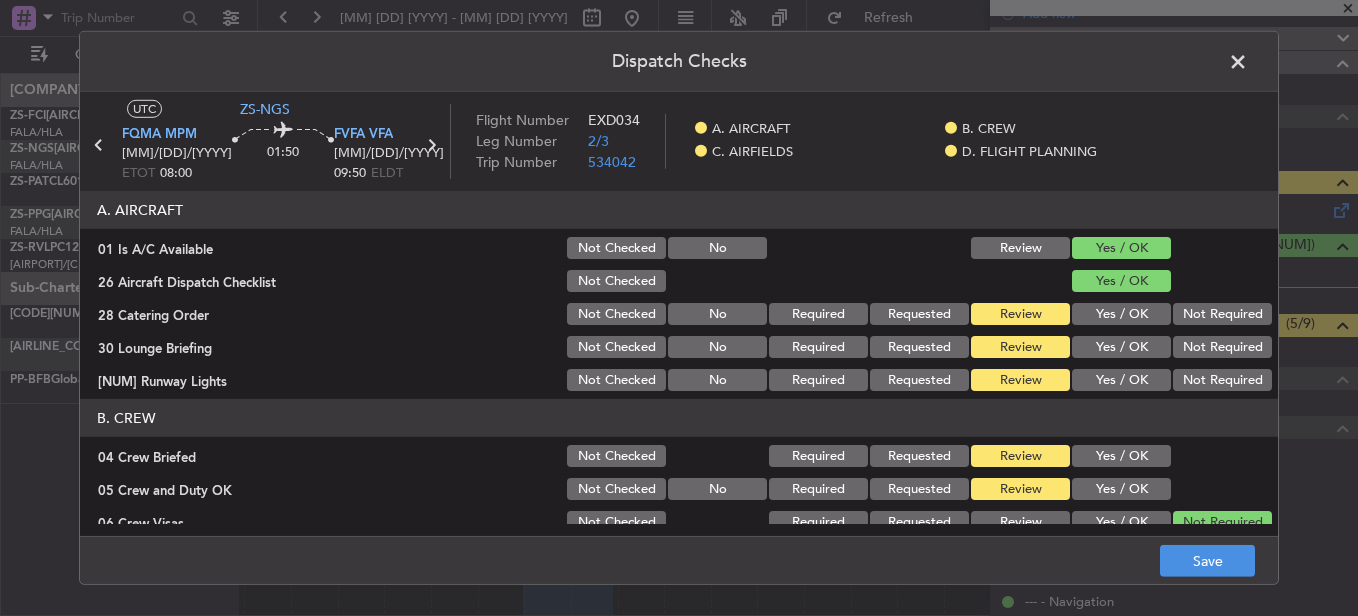 click on "Not Required" 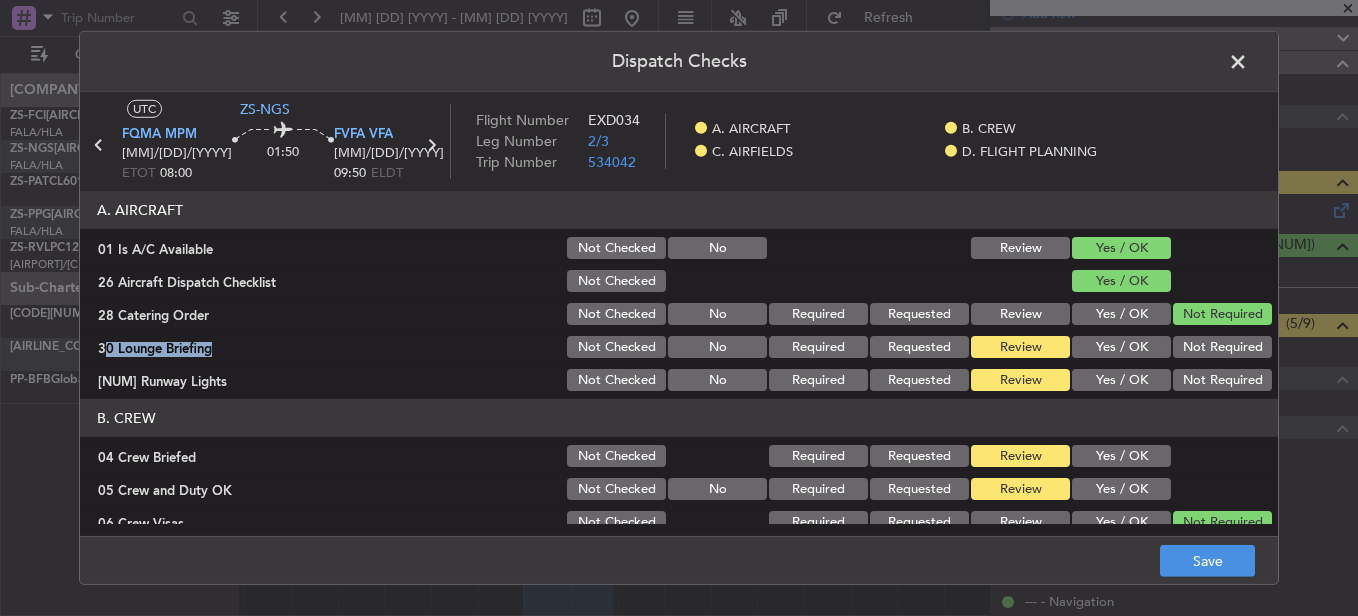 click on "Not Required" 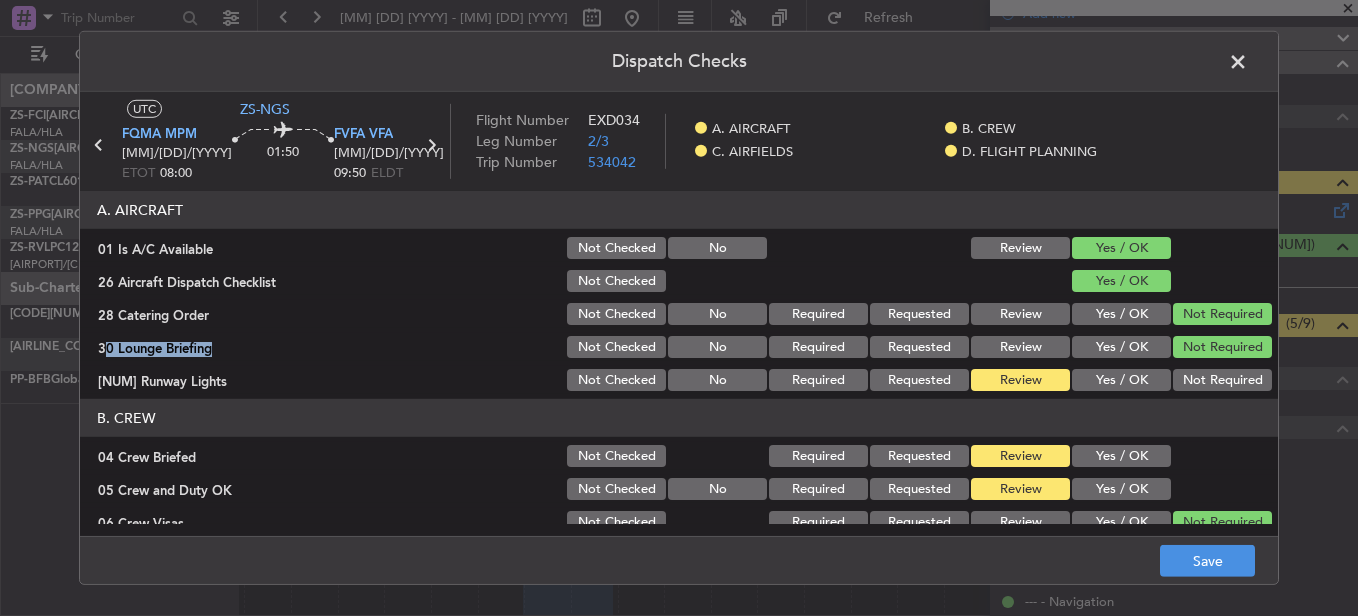 drag, startPoint x: 1189, startPoint y: 348, endPoint x: 1194, endPoint y: 359, distance: 12.083046 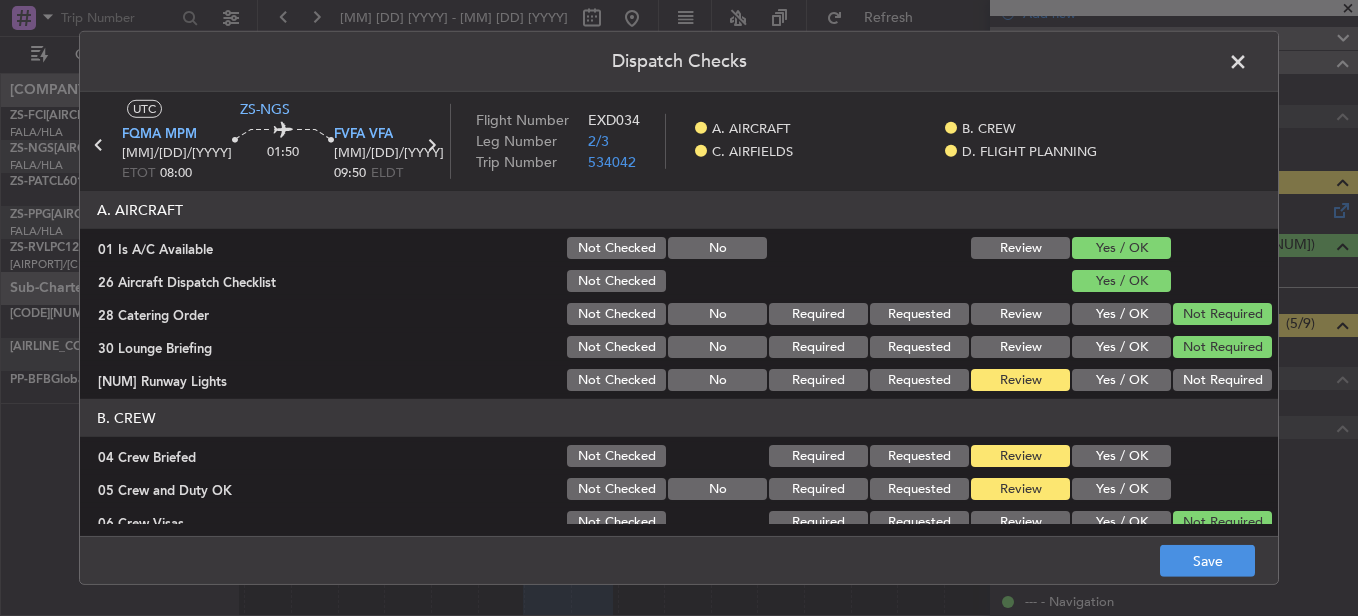 click on "Not Required" 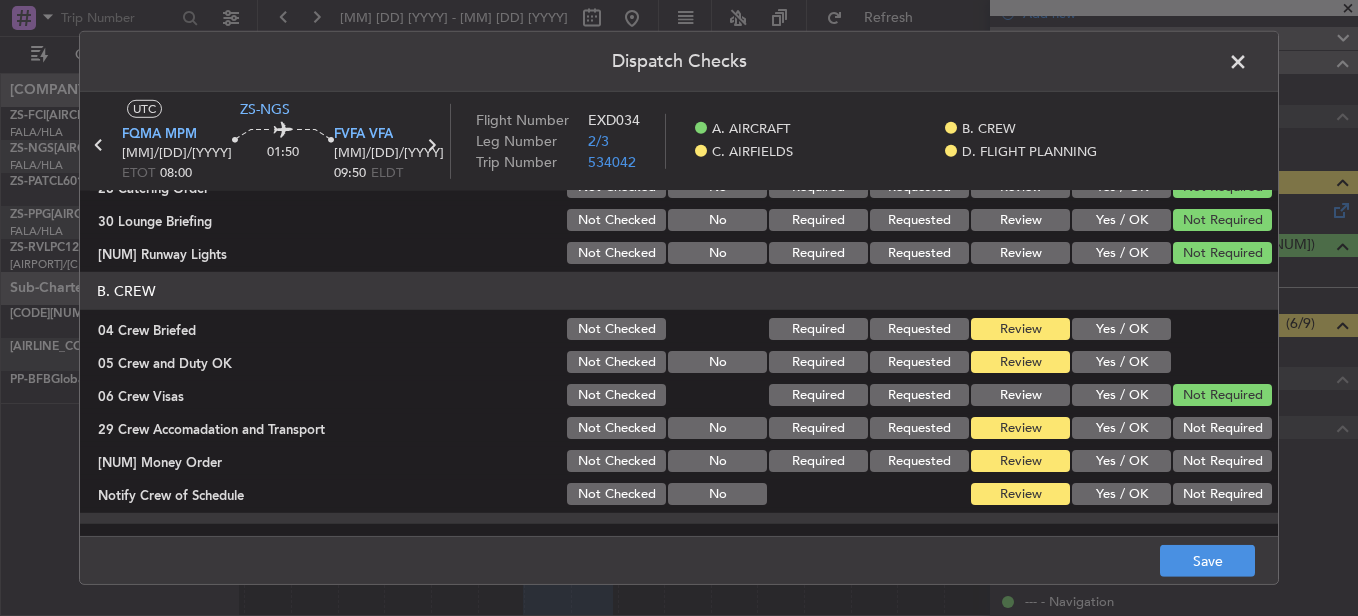scroll, scrollTop: 100, scrollLeft: 0, axis: vertical 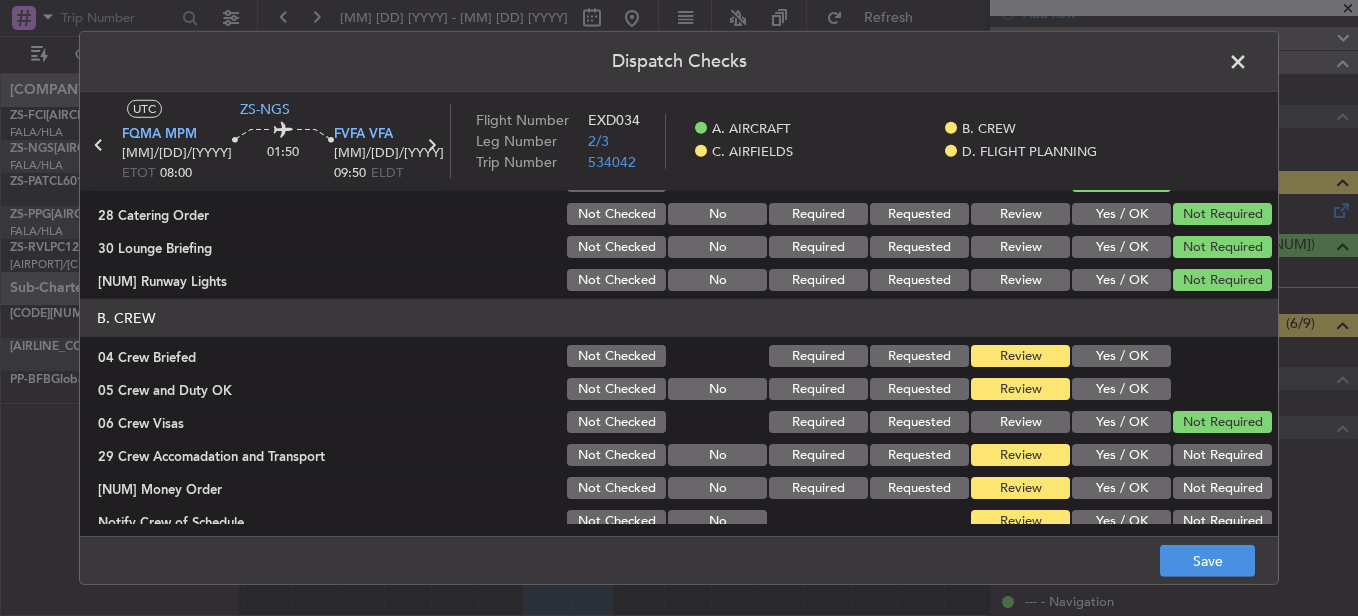 click on "Yes / OK" 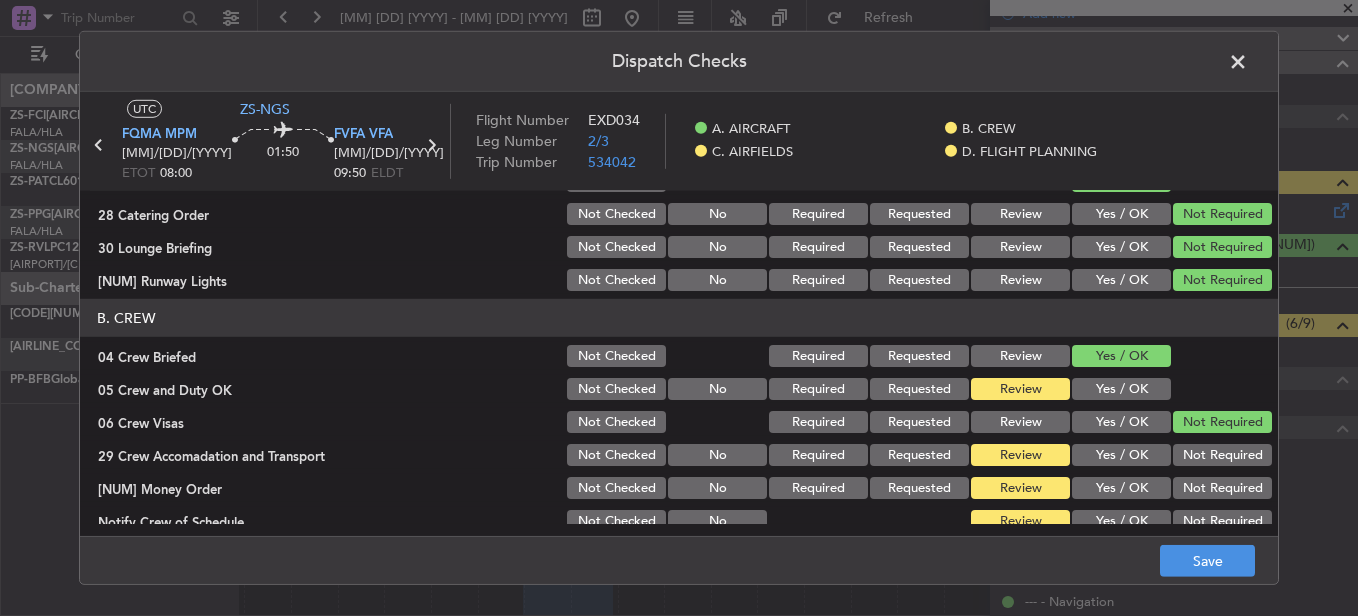 click on "Yes / OK" 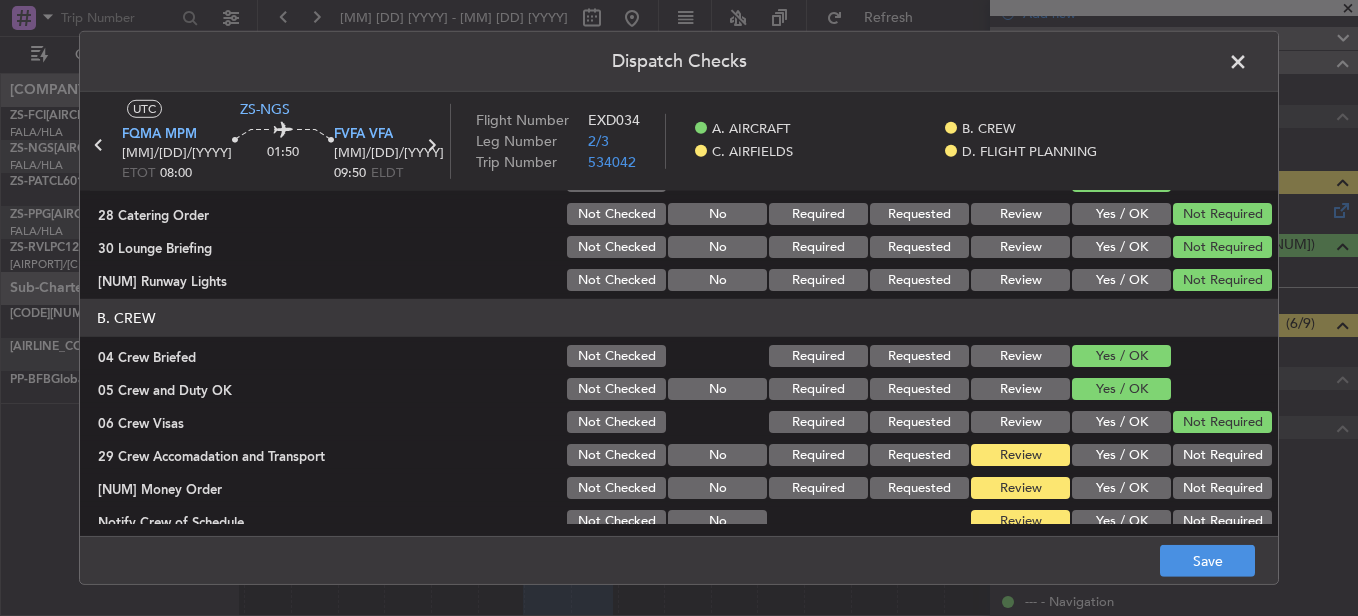 click on "Not Required" 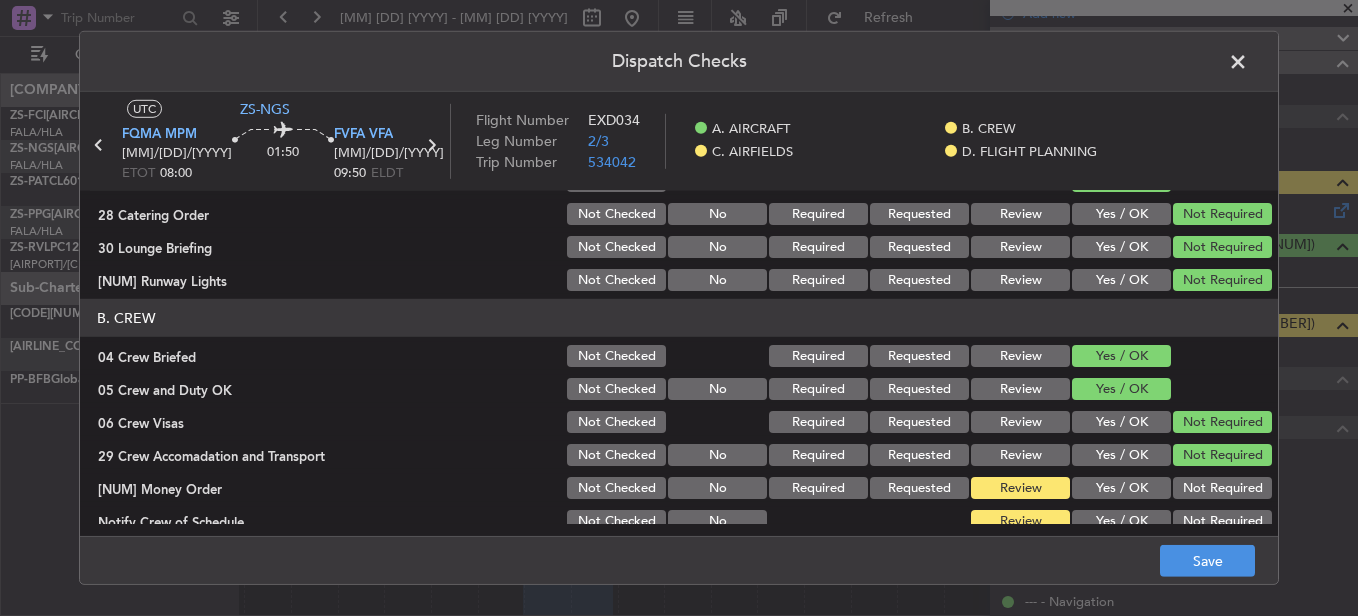 click on "Not Required" 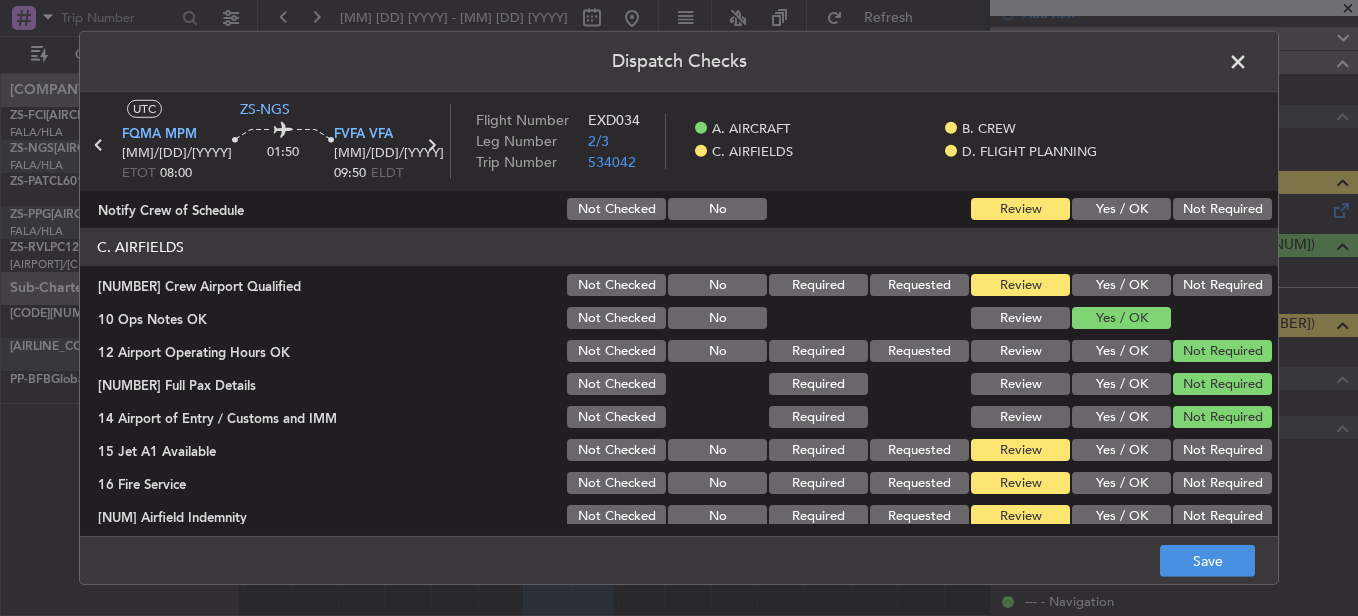 scroll, scrollTop: 300, scrollLeft: 0, axis: vertical 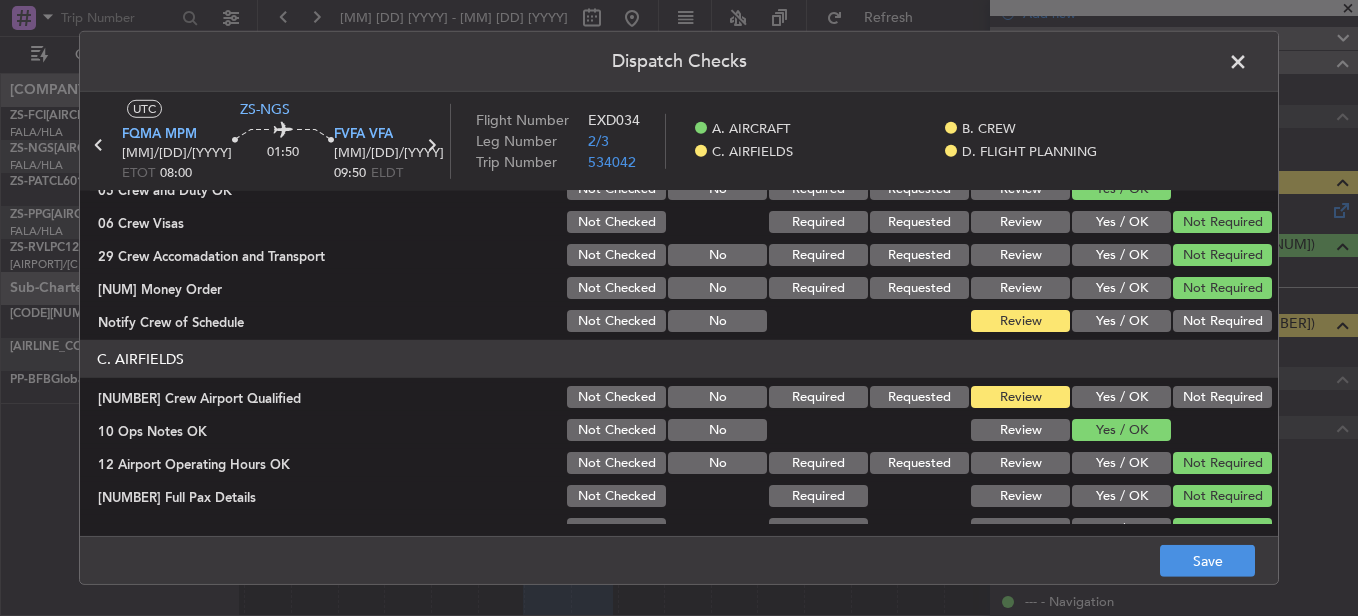 click on "Not Required" 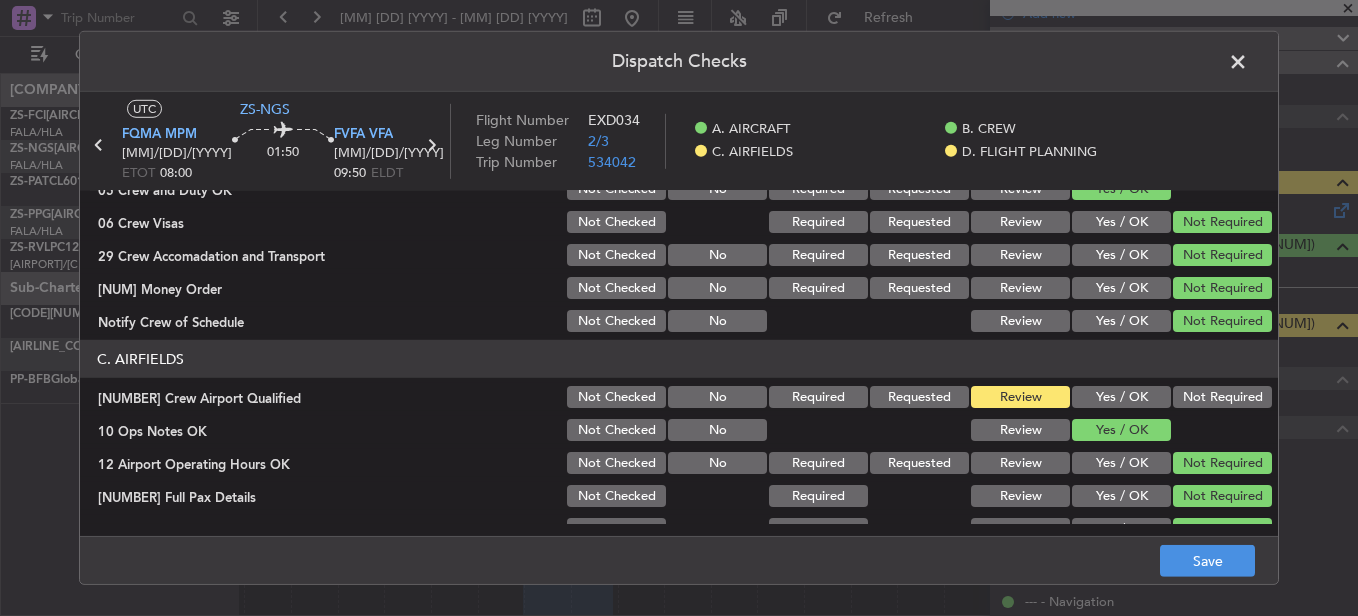 click on "Not Required" 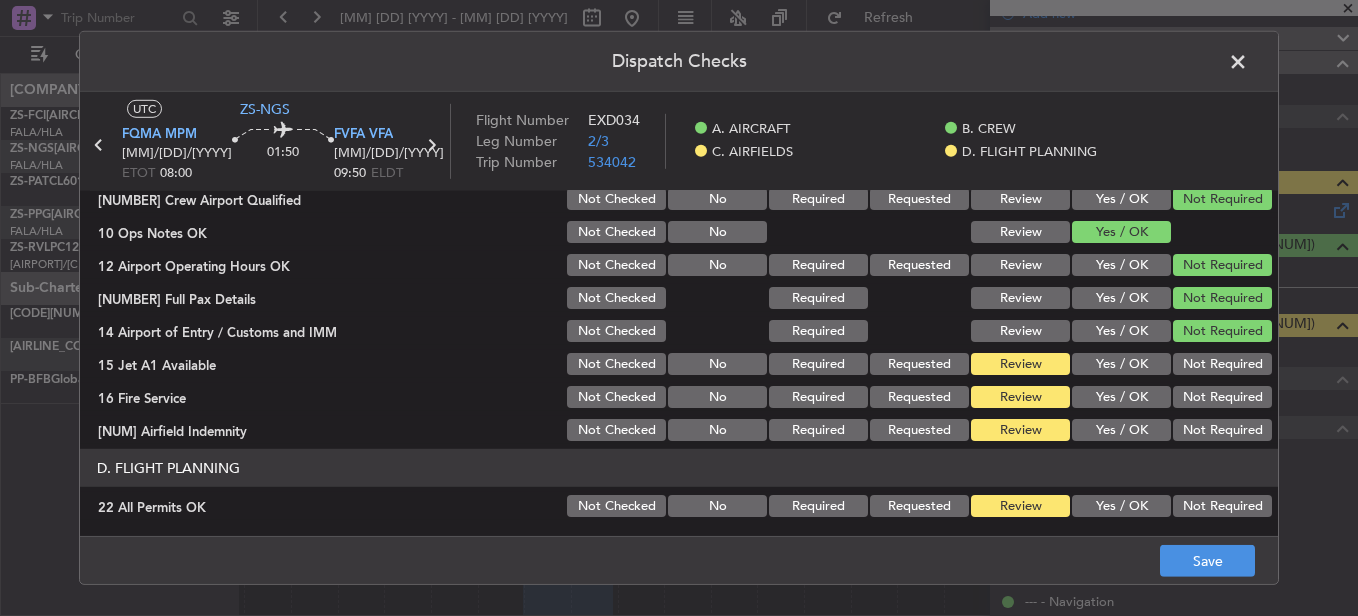 scroll, scrollTop: 465, scrollLeft: 0, axis: vertical 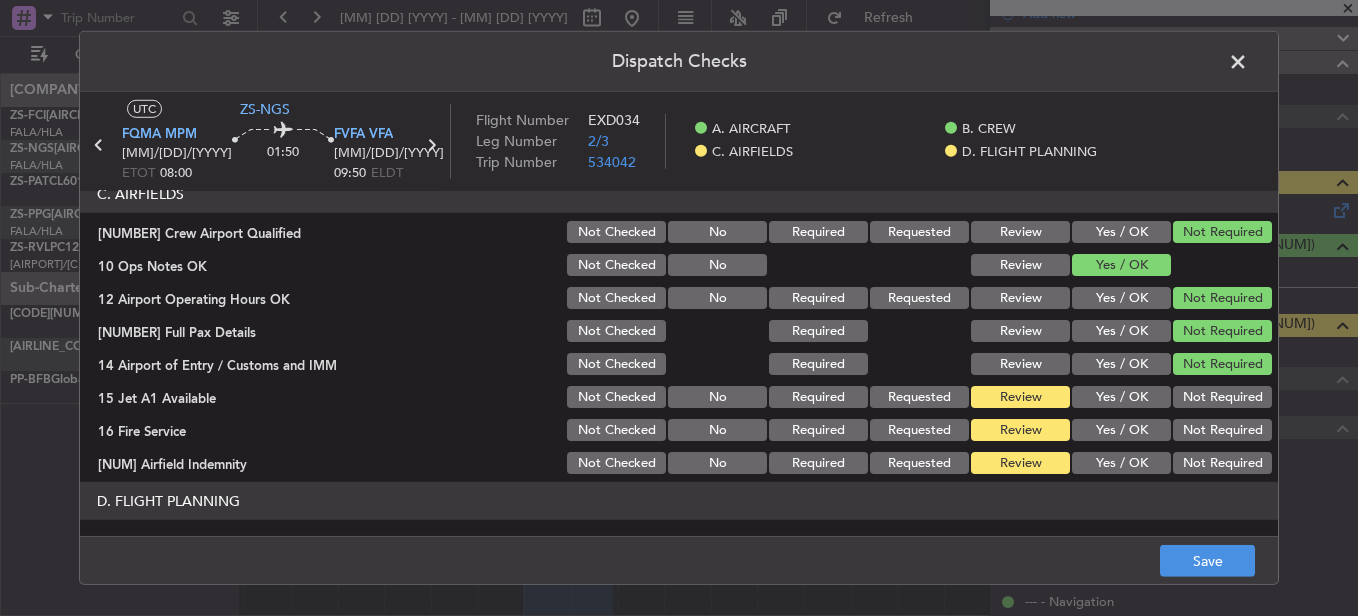 click on "Not Required" 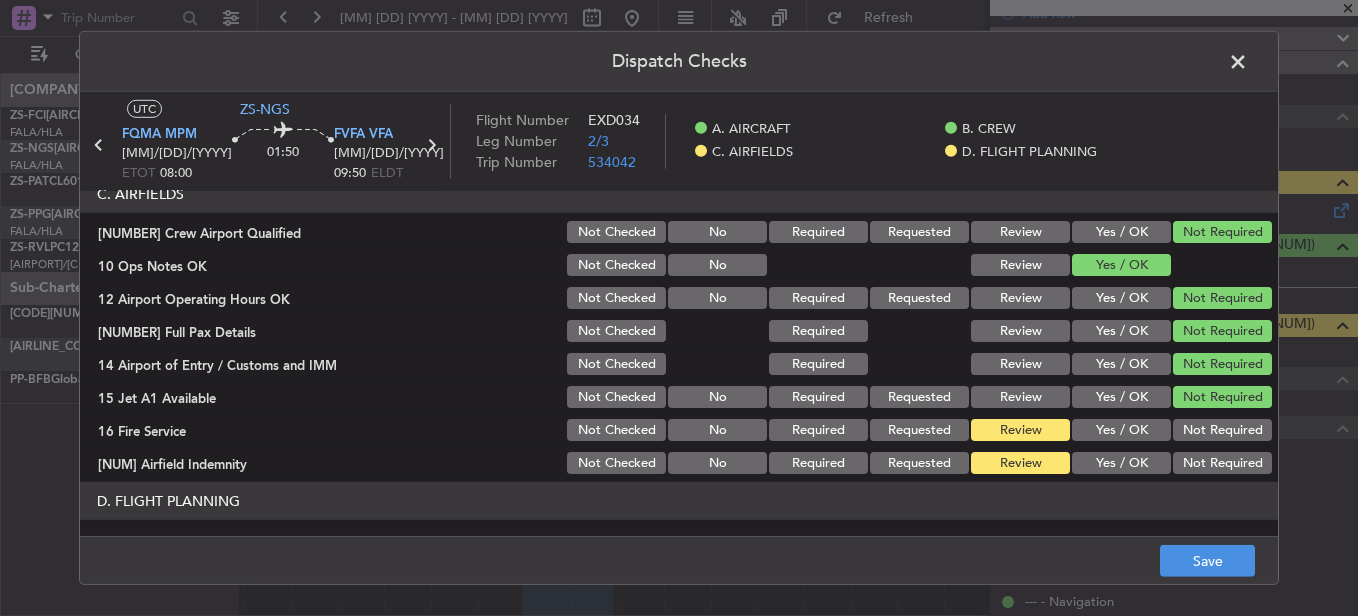 click on "Not Required" 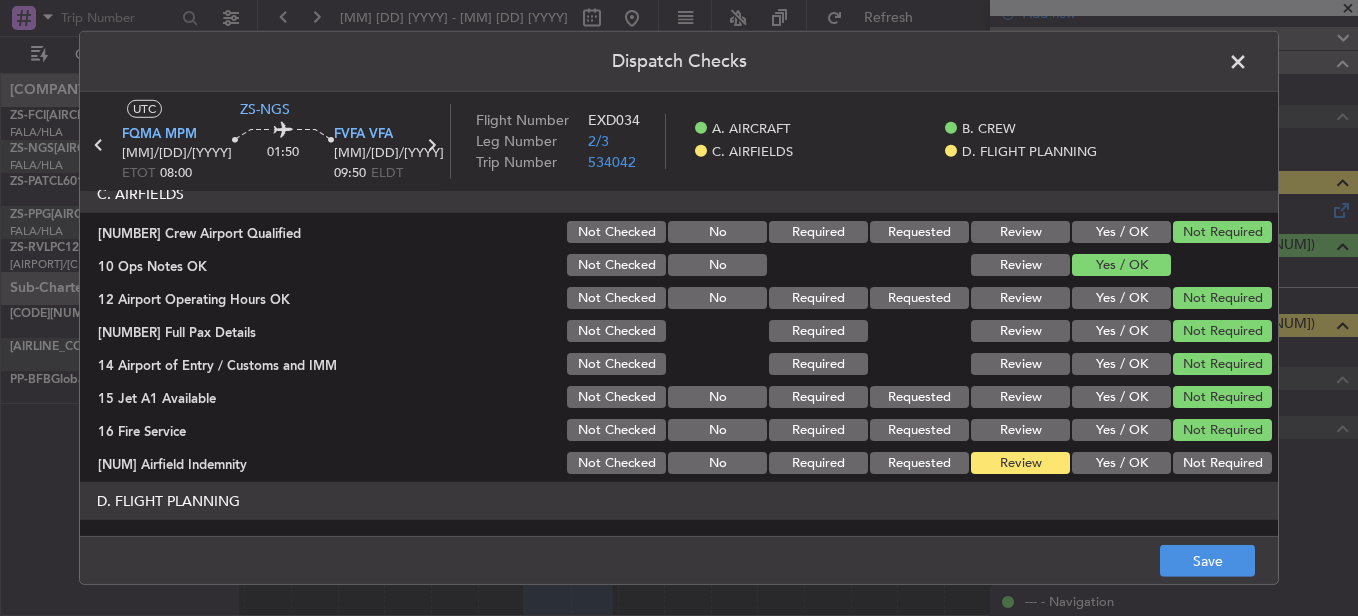 click on "Not Required" 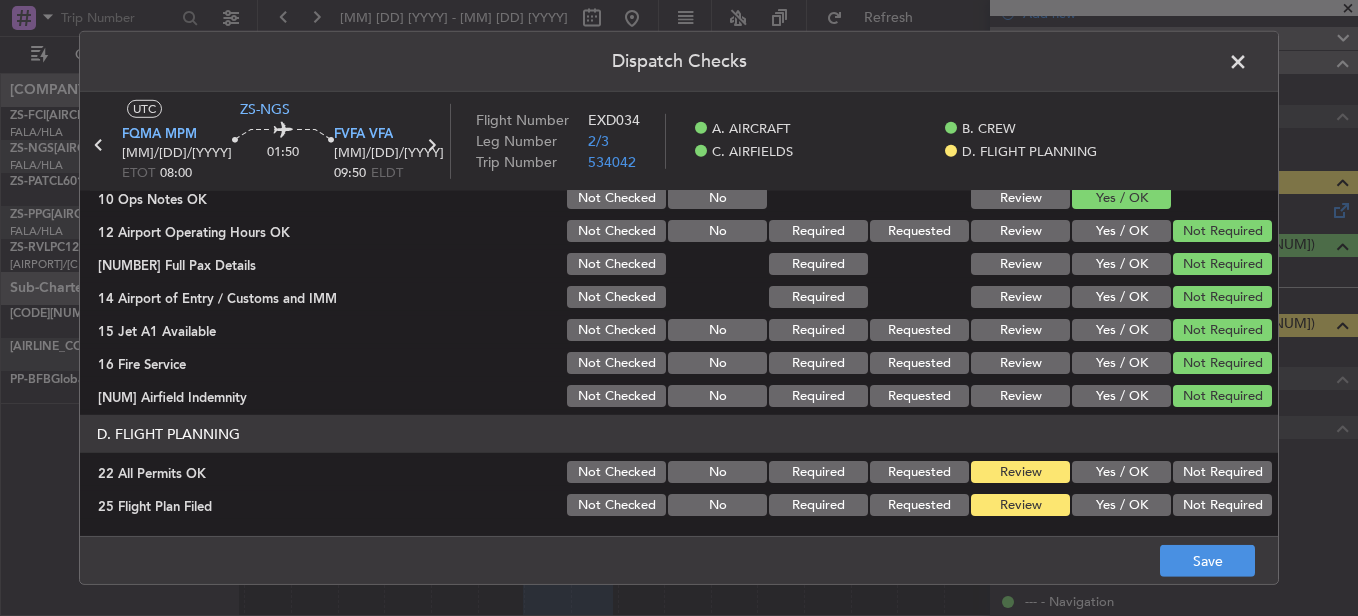 scroll, scrollTop: 565, scrollLeft: 0, axis: vertical 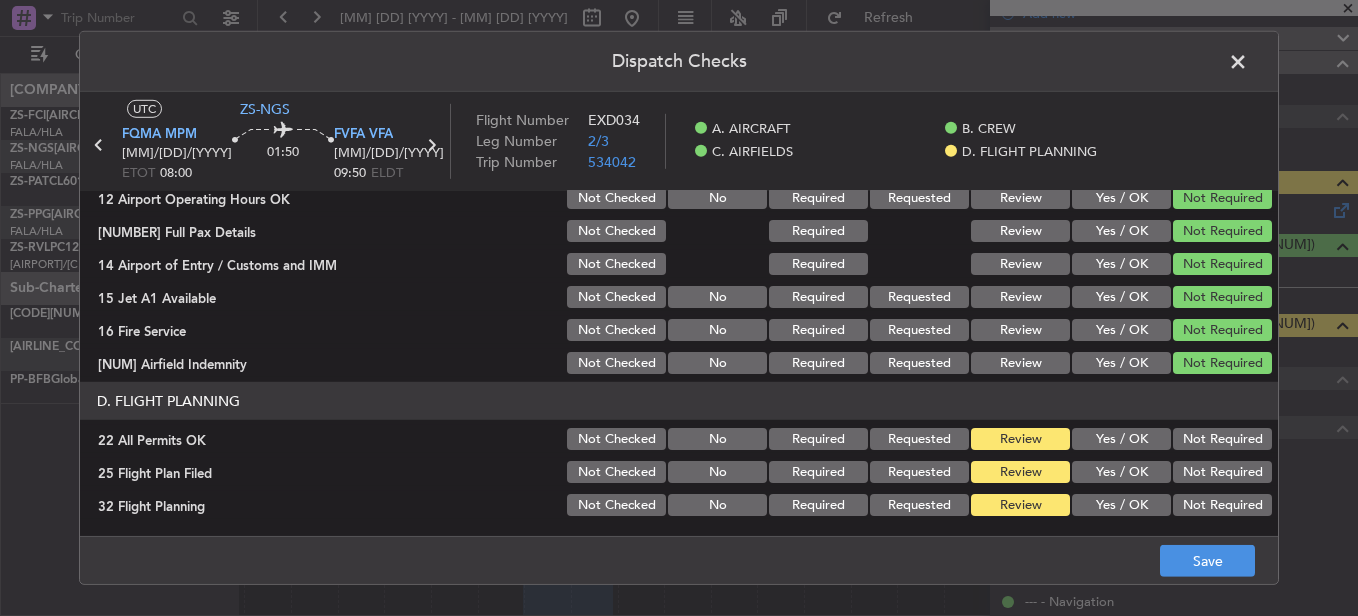 click on "Not Required" 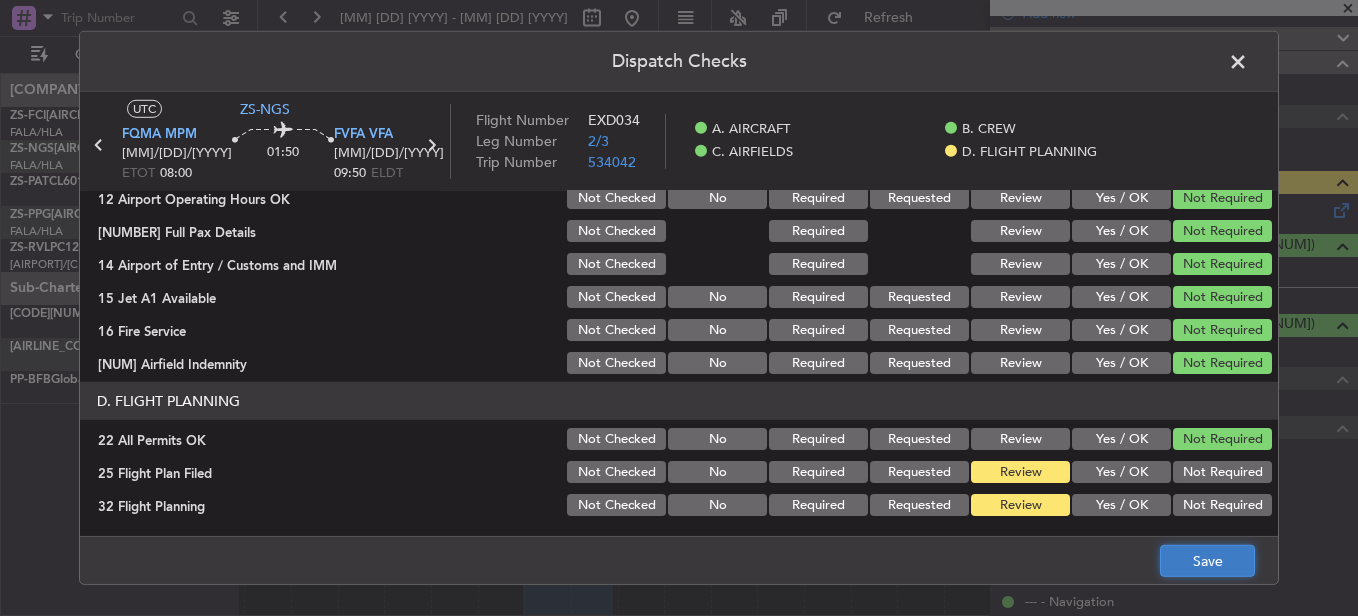 click on "Save" 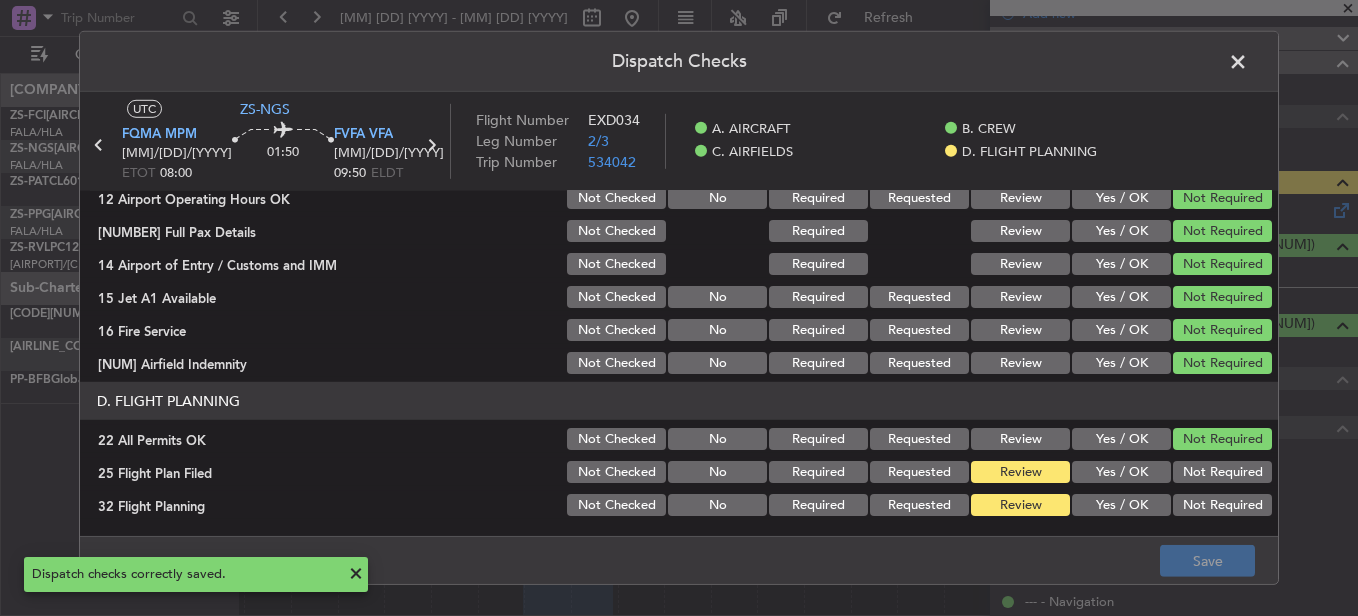 click 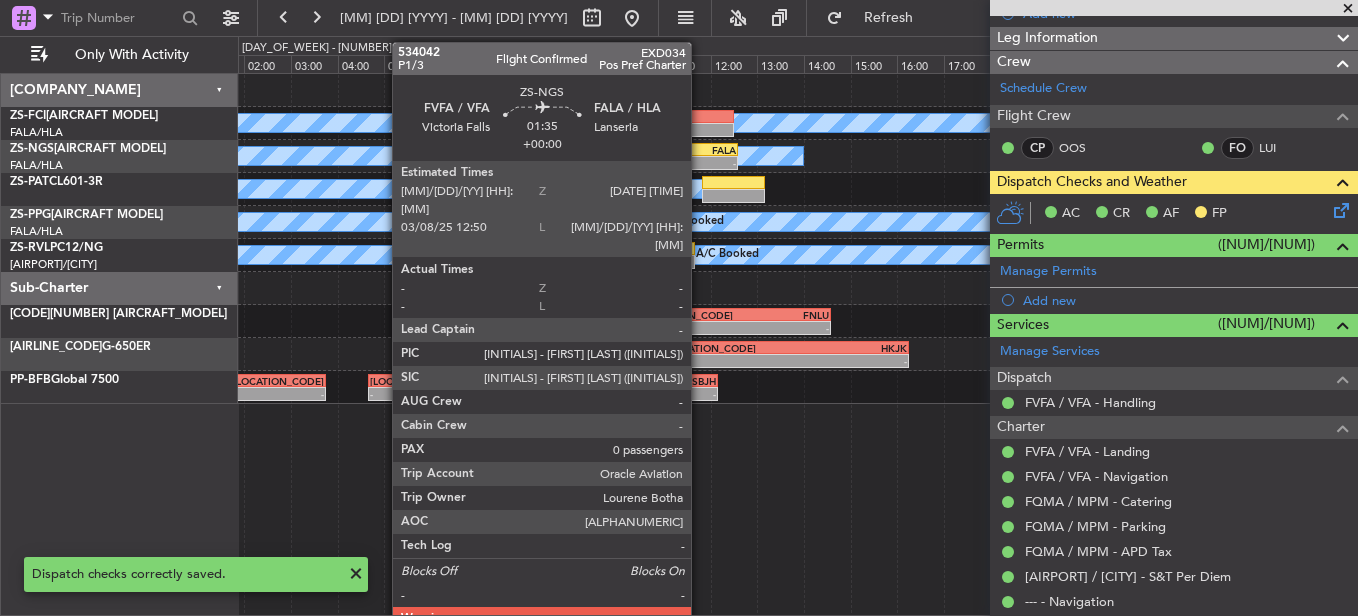click on "-" 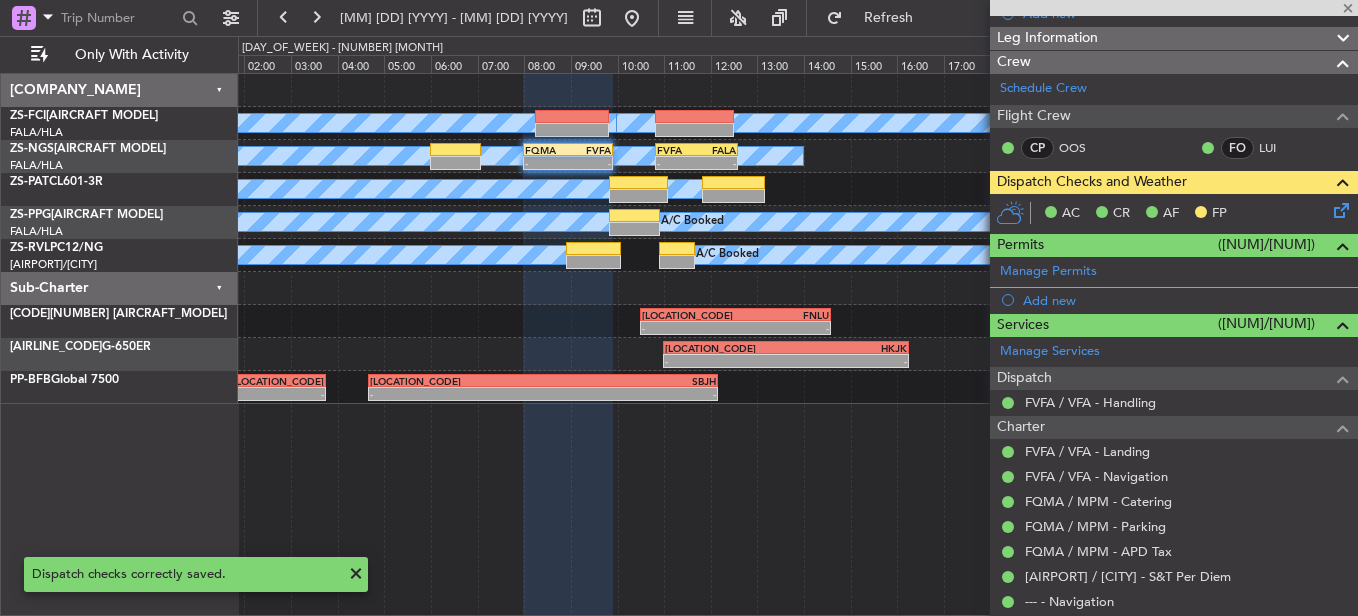 type on "0" 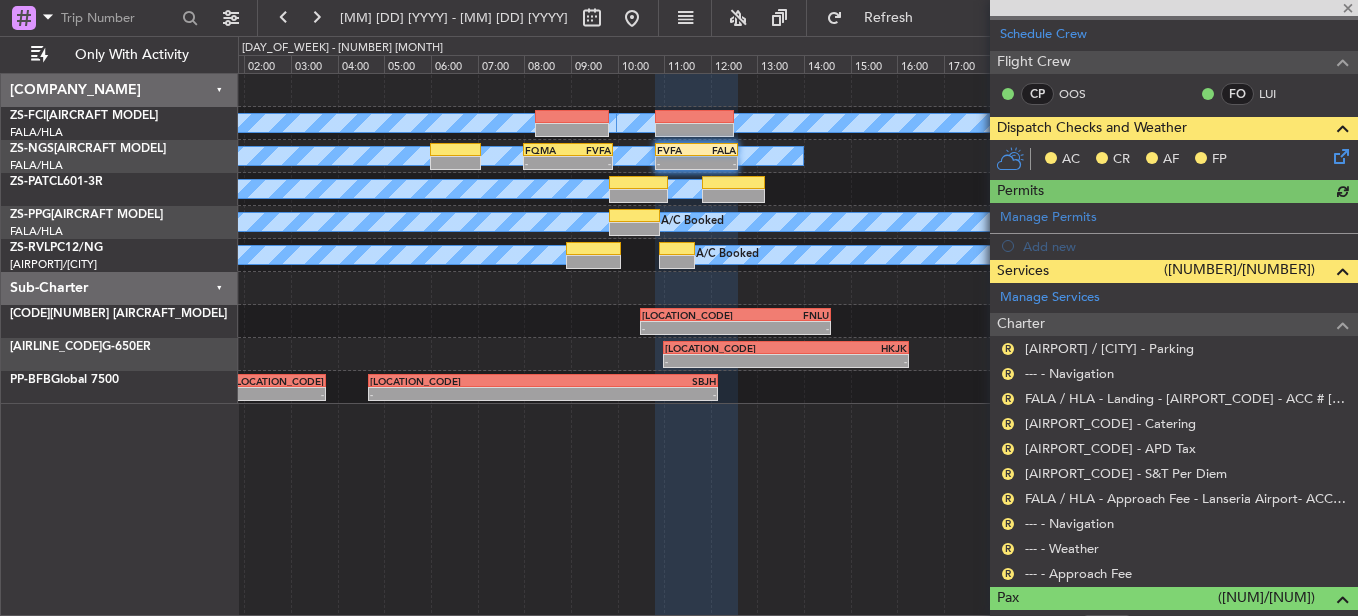 scroll, scrollTop: 298, scrollLeft: 0, axis: vertical 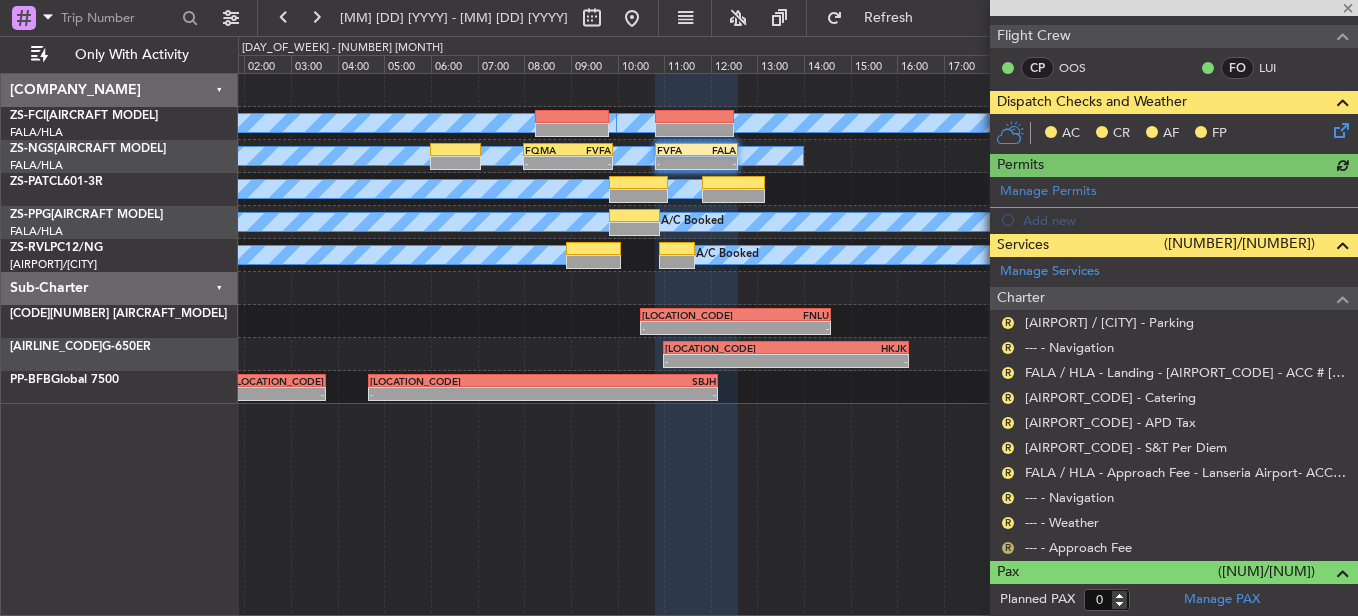 click on "R" at bounding box center (1008, 548) 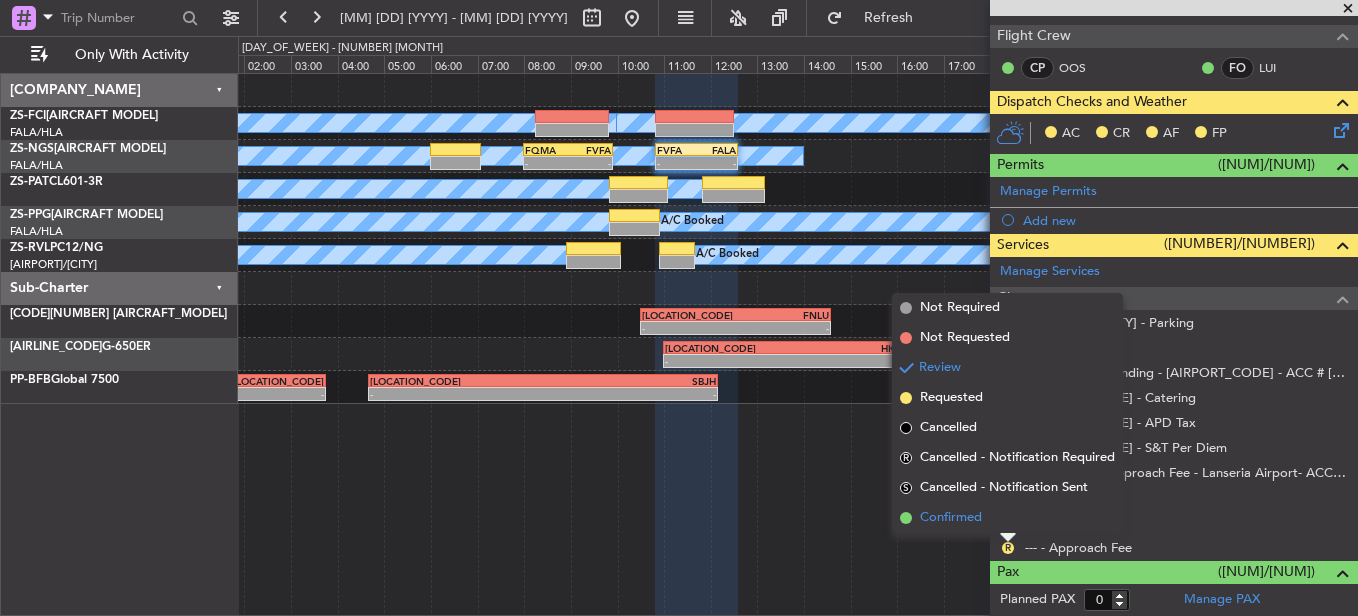 click on "Confirmed" at bounding box center [1007, 518] 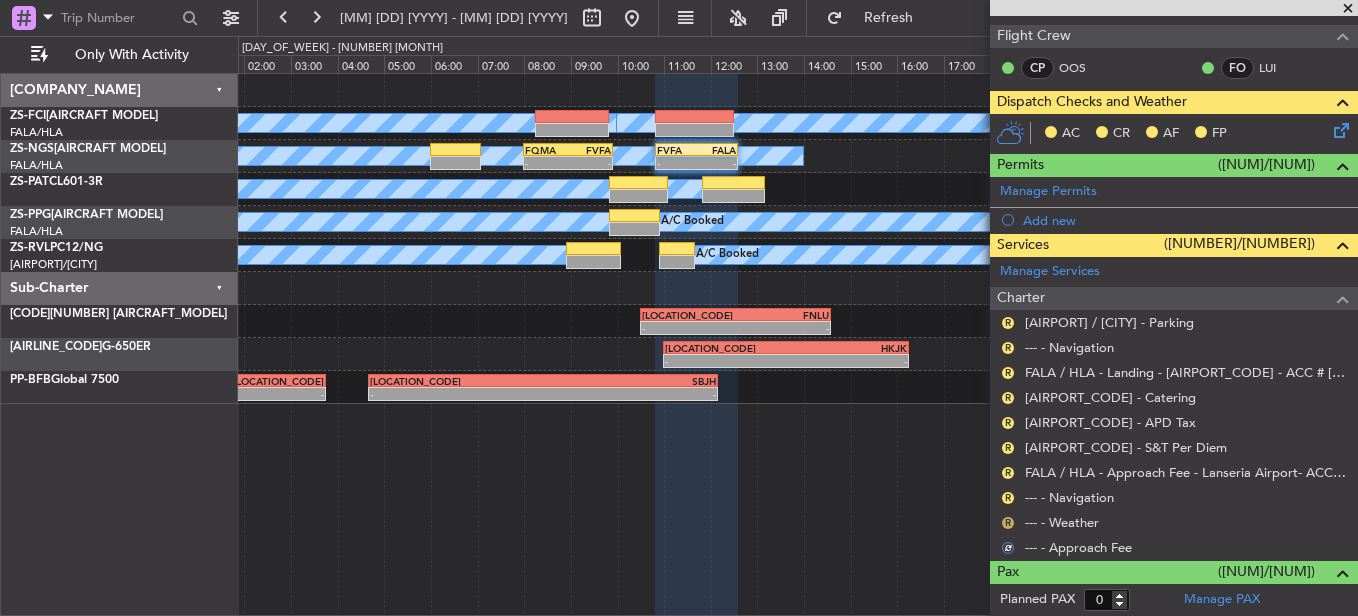 click on "R" at bounding box center [1008, 523] 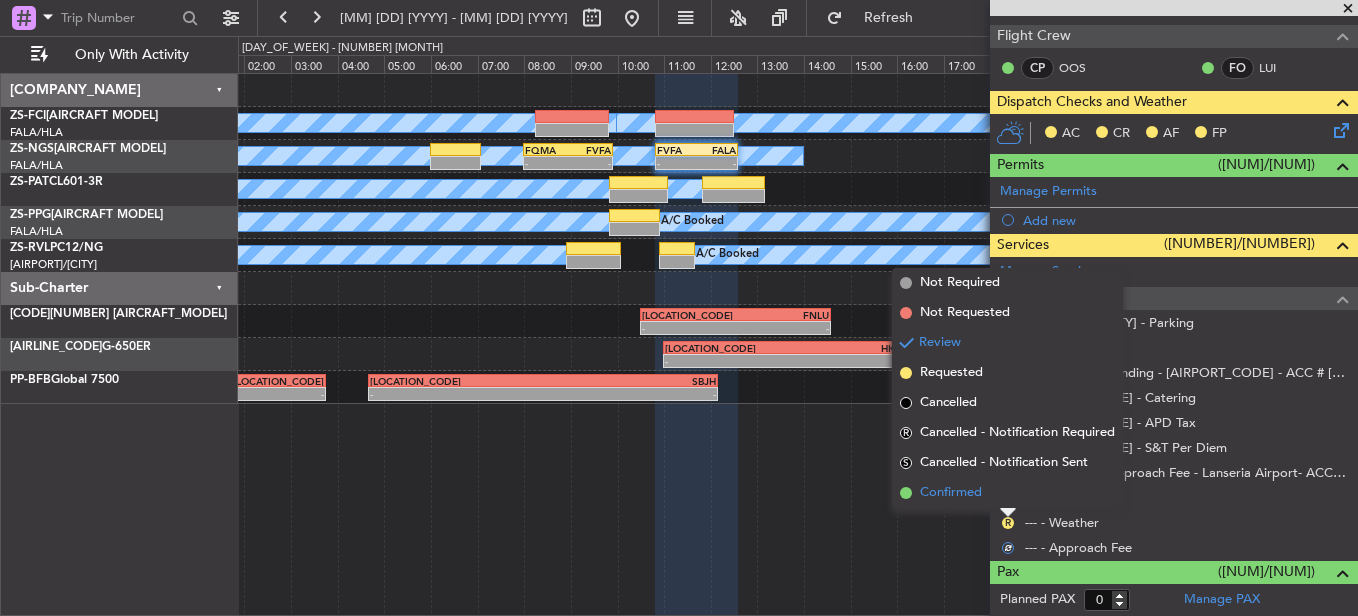 click on "Confirmed" at bounding box center (1007, 493) 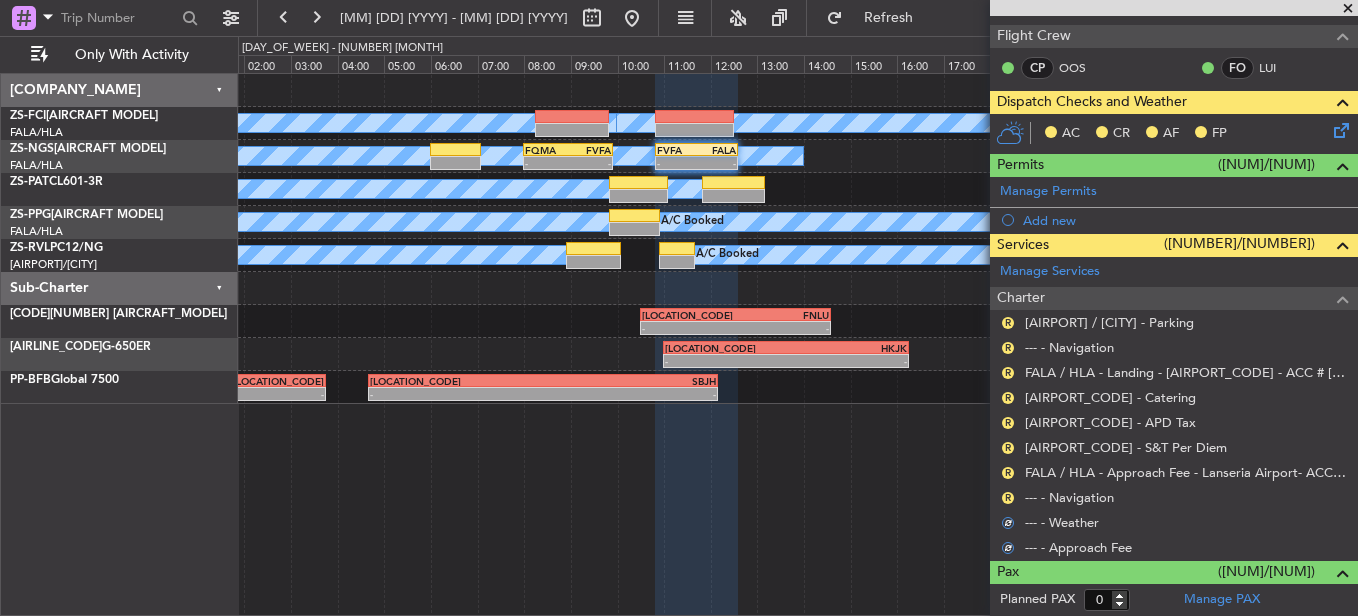 click on "R" at bounding box center [1008, 498] 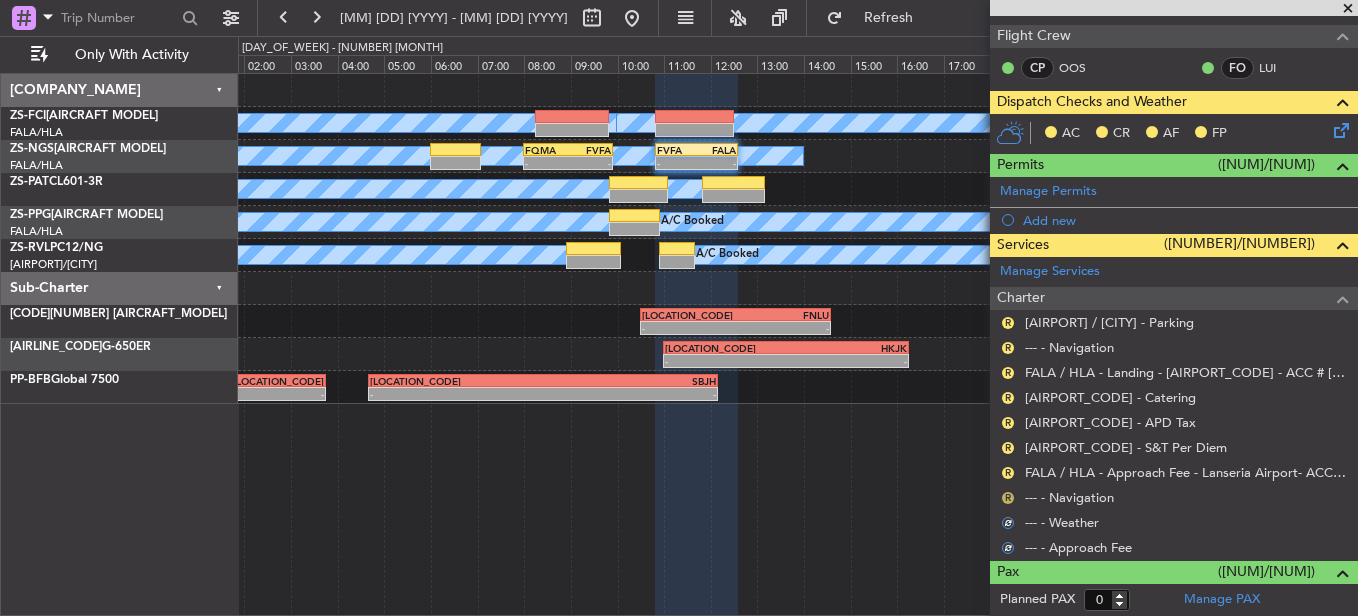 click on "R" at bounding box center [1008, 498] 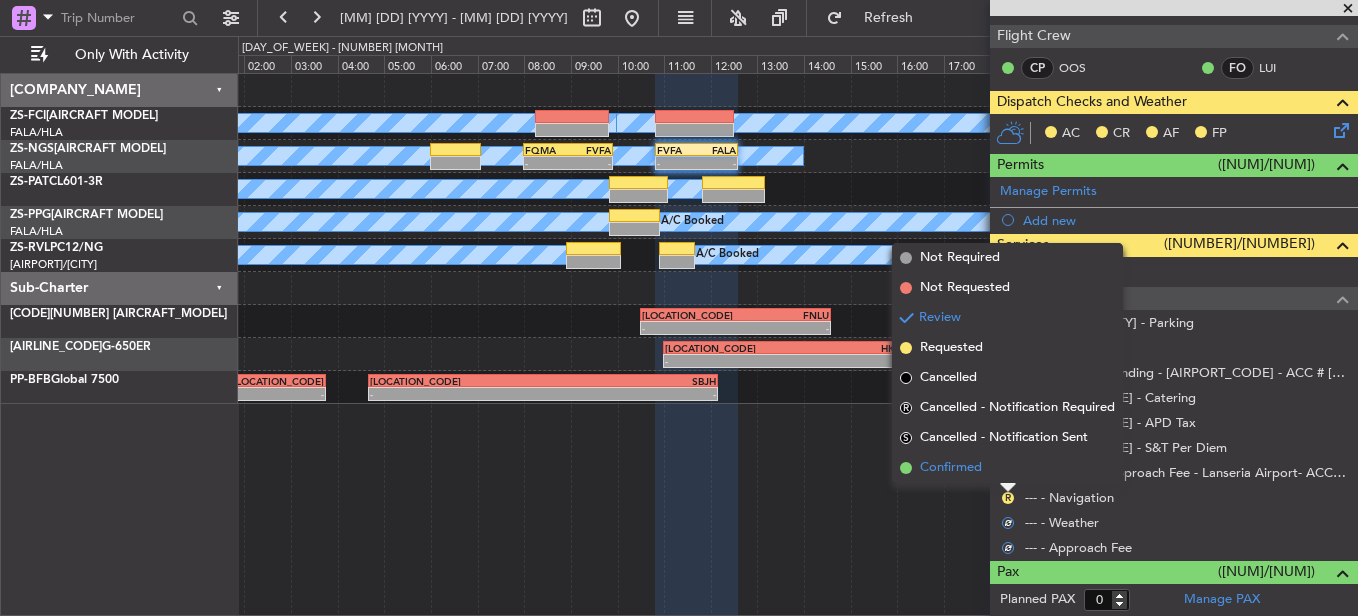 click on "Confirmed" at bounding box center (1007, 468) 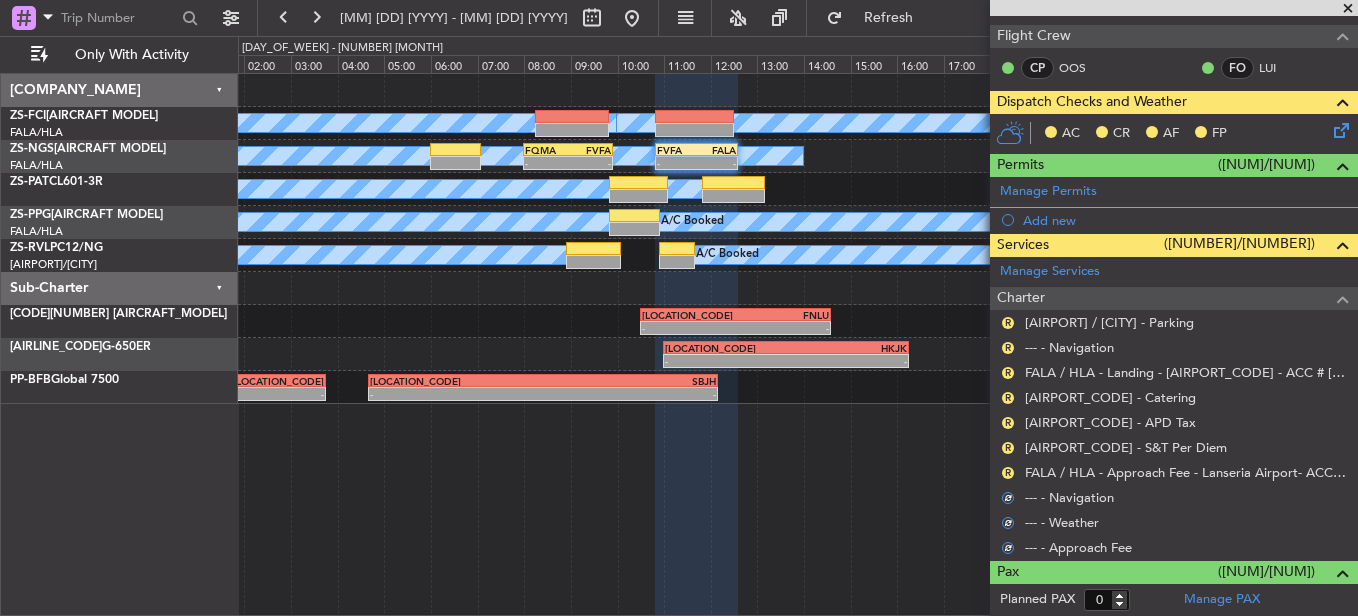 click on "R" at bounding box center [1008, 473] 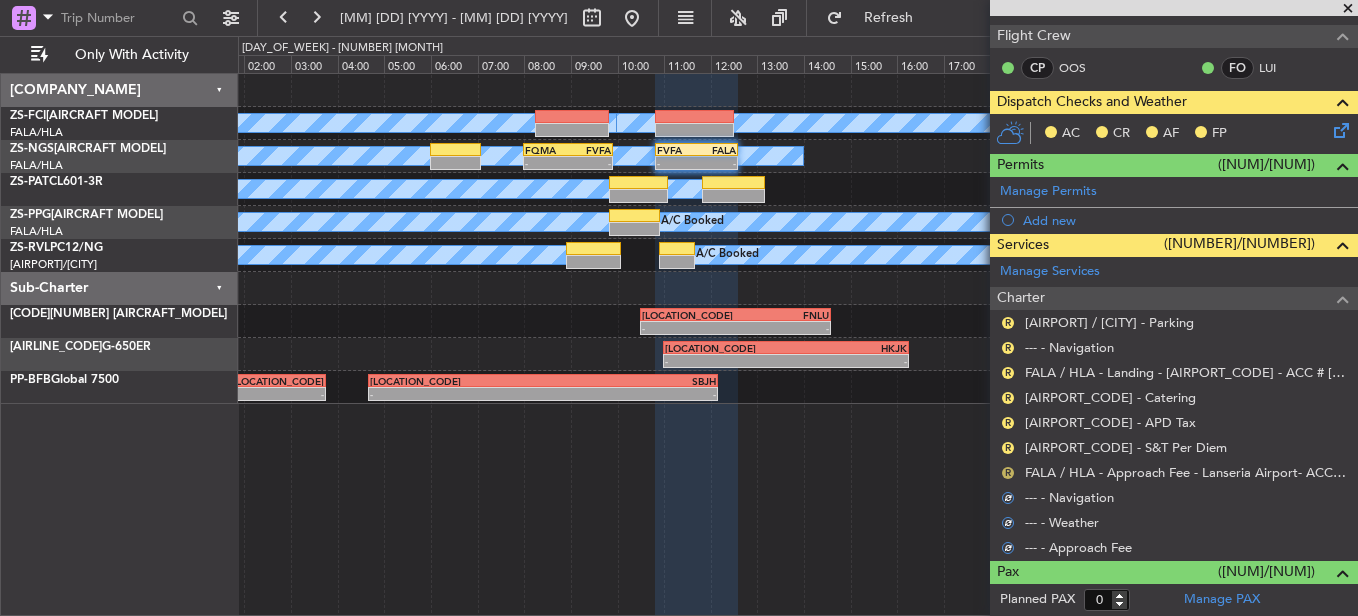 click on "R" at bounding box center [1008, 473] 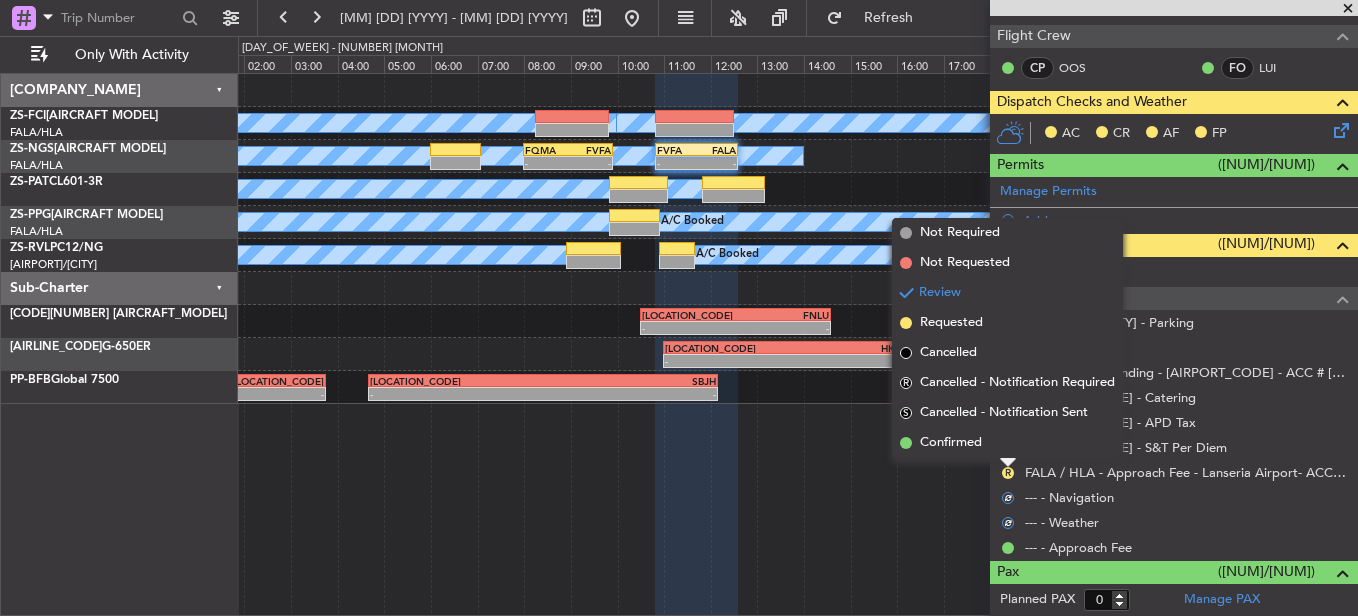 click on "Confirmed" at bounding box center [1007, 443] 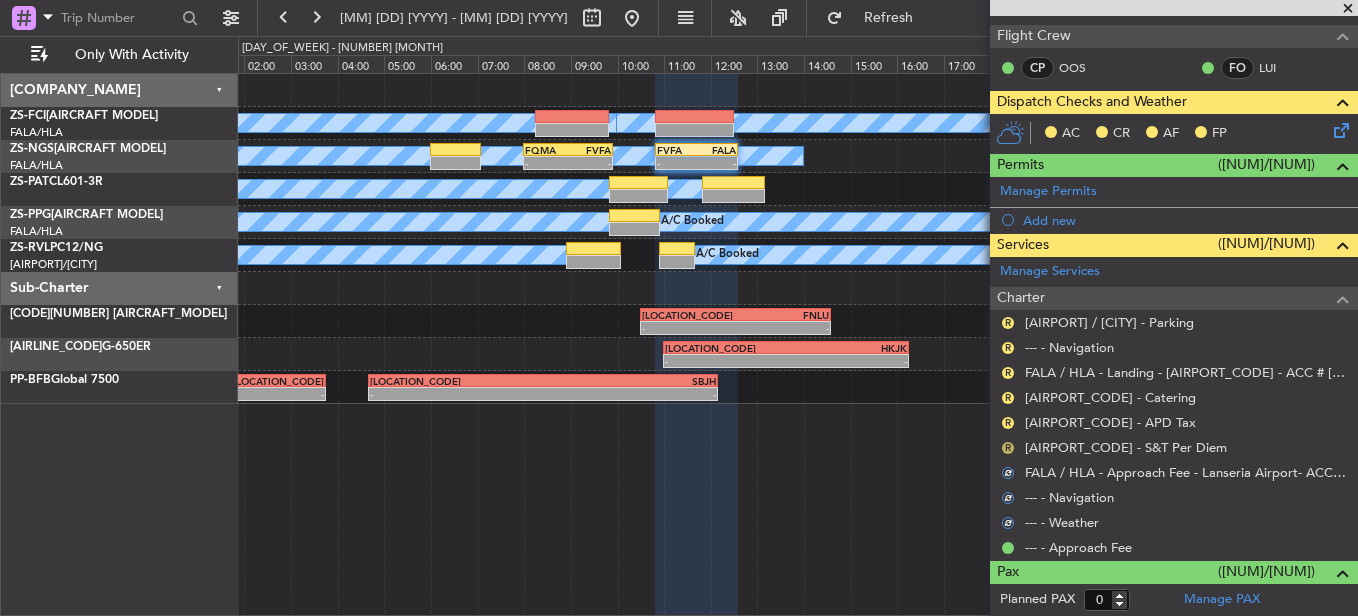click on "R" at bounding box center [1008, 448] 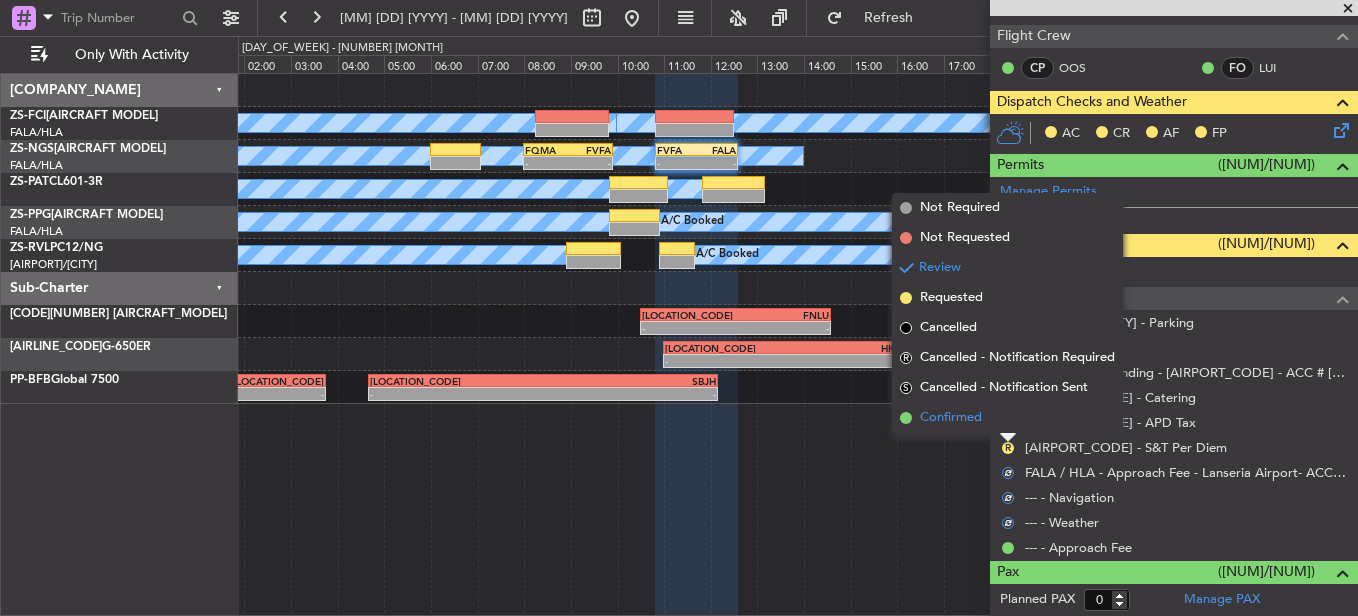 click on "Confirmed" at bounding box center [1007, 418] 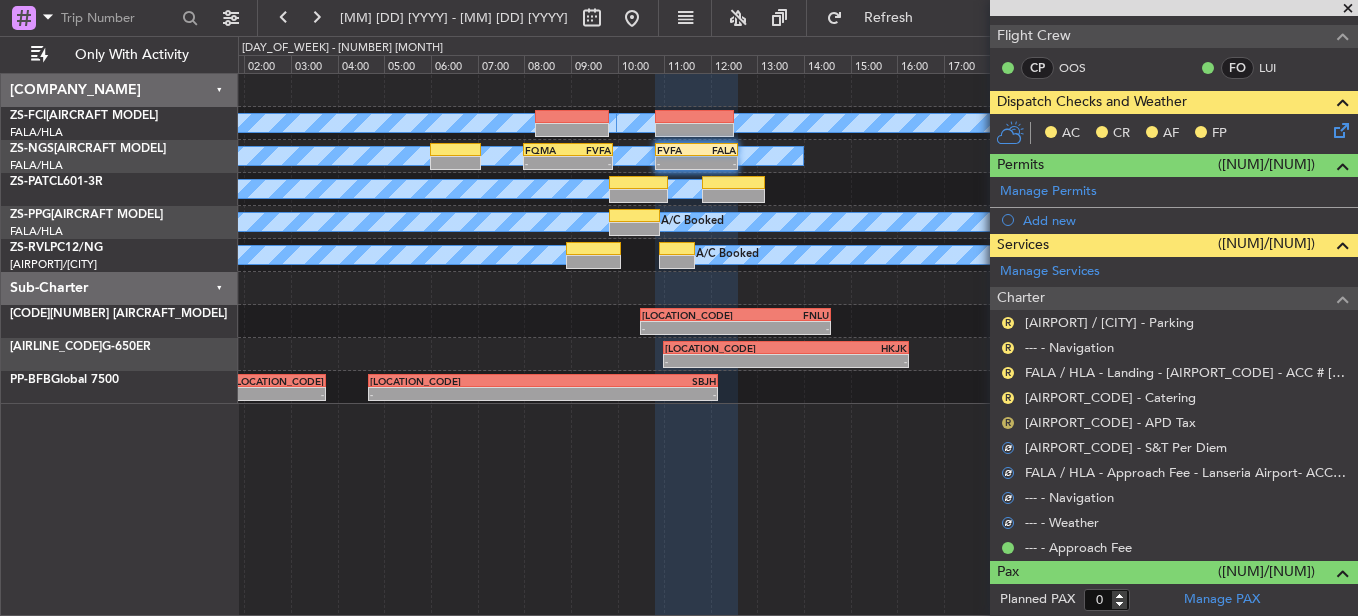 click on "R" at bounding box center (1008, 423) 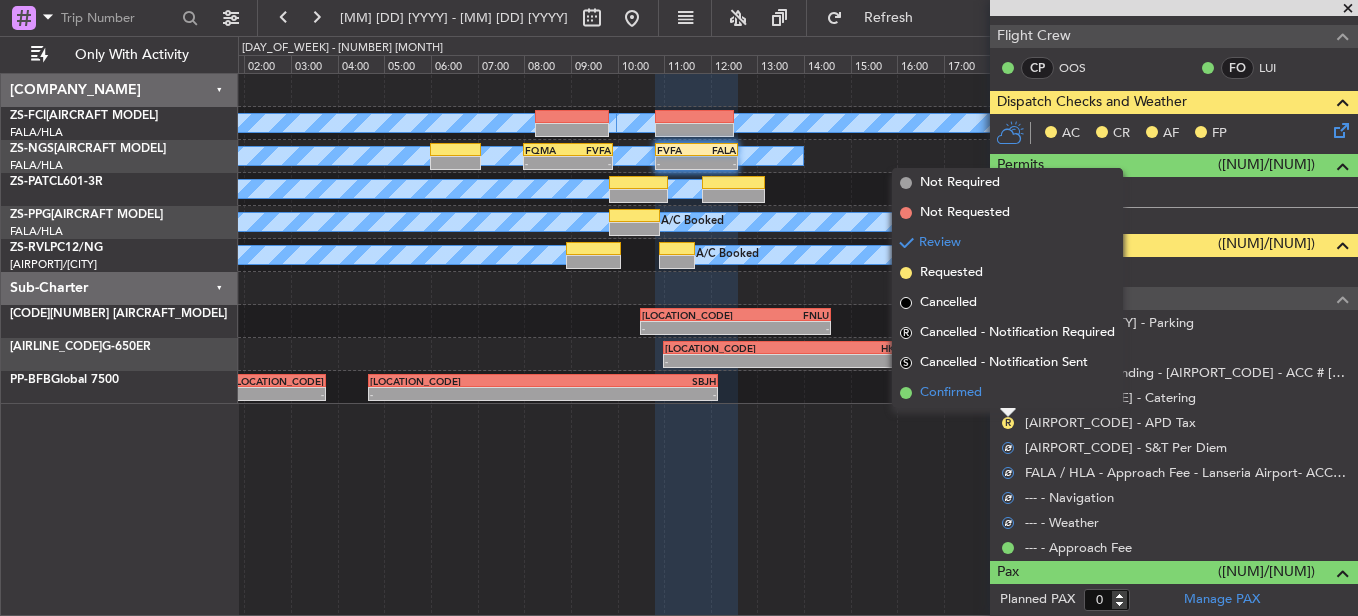 click on "Confirmed" at bounding box center (1007, 393) 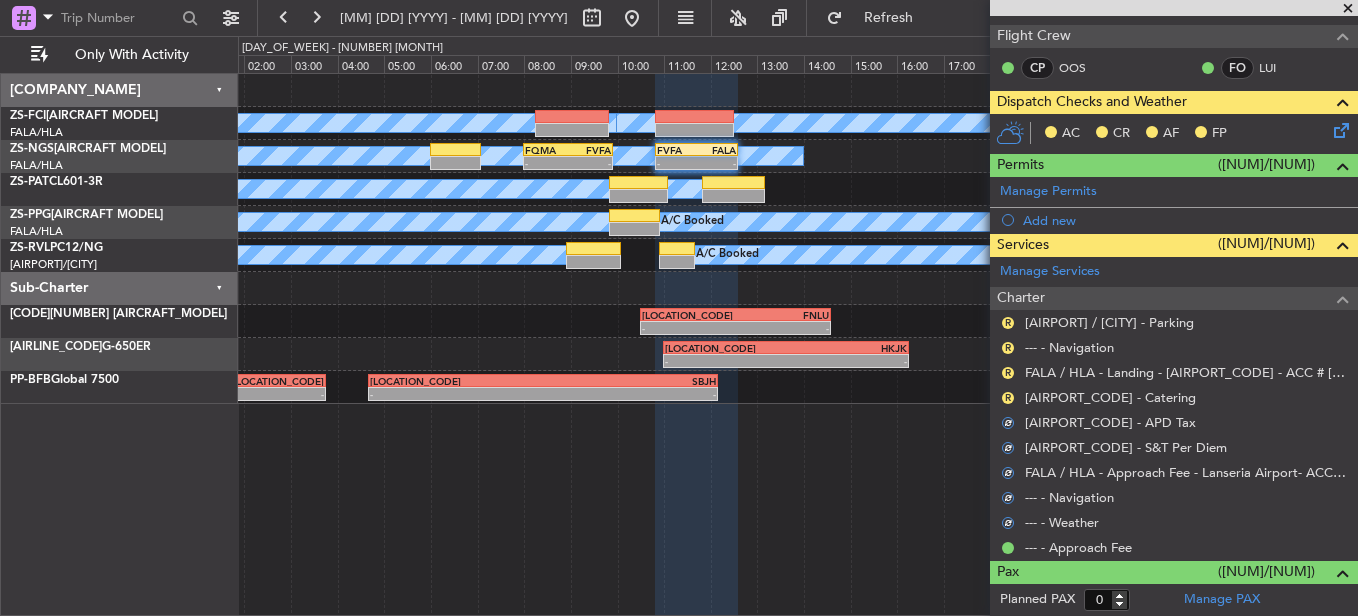 click on "R" at bounding box center [1008, 398] 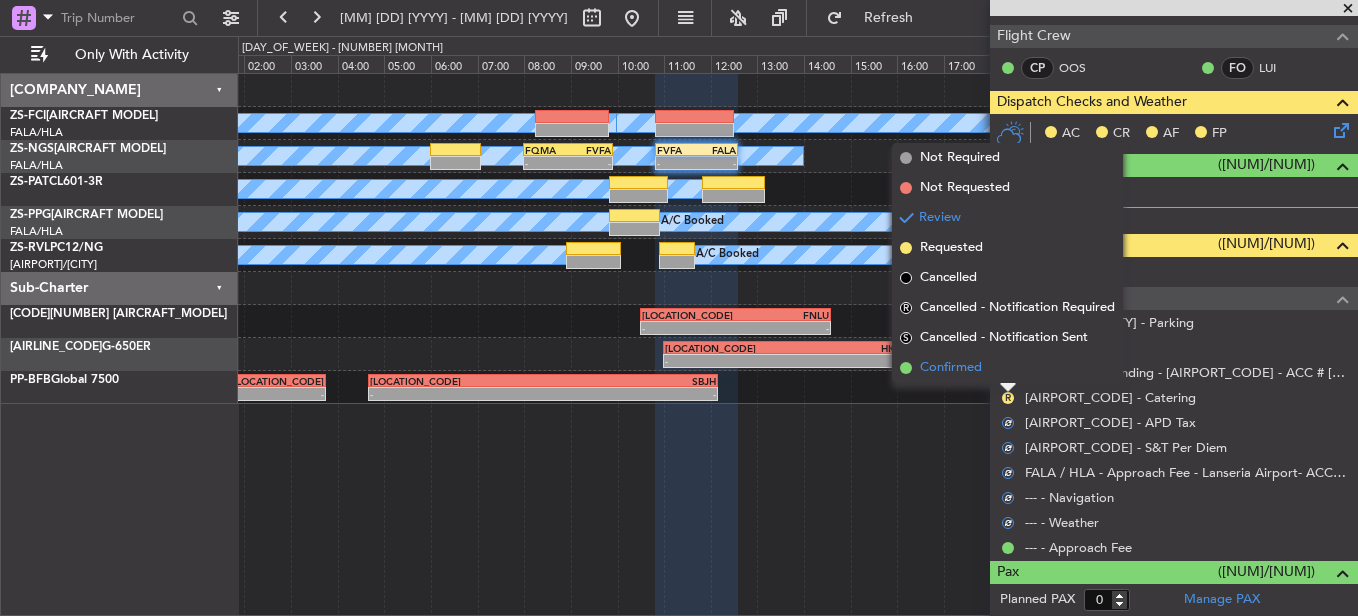 click on "Confirmed" at bounding box center (1007, 368) 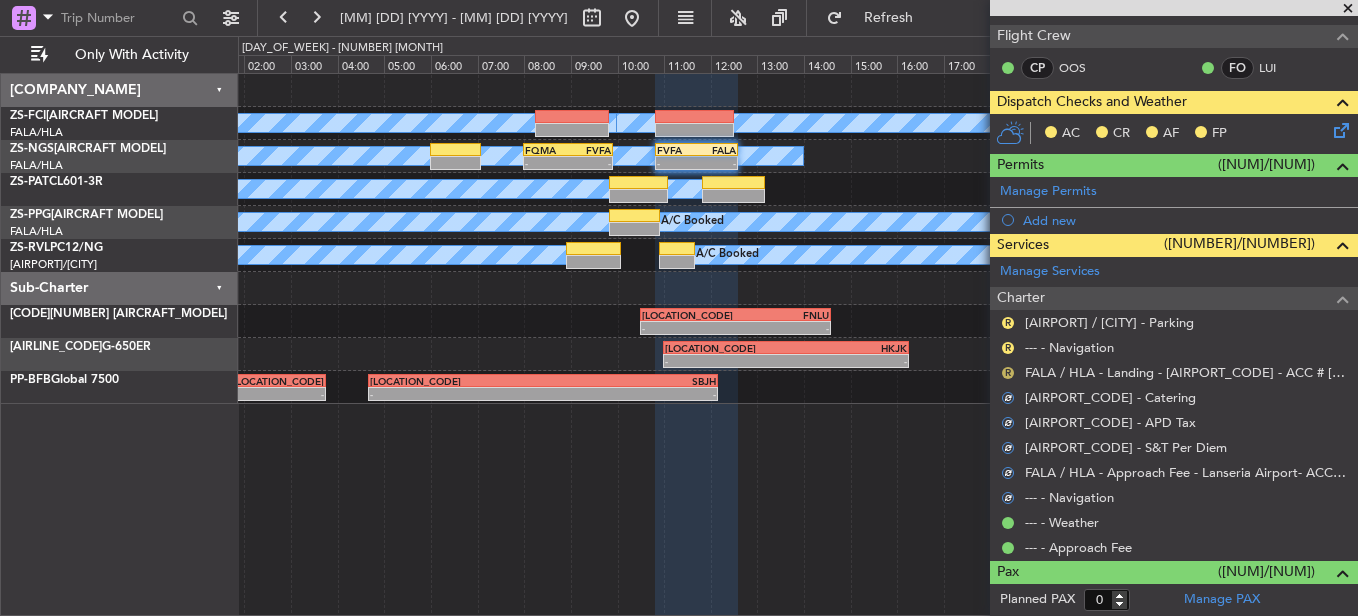 click on "R" at bounding box center (1008, 373) 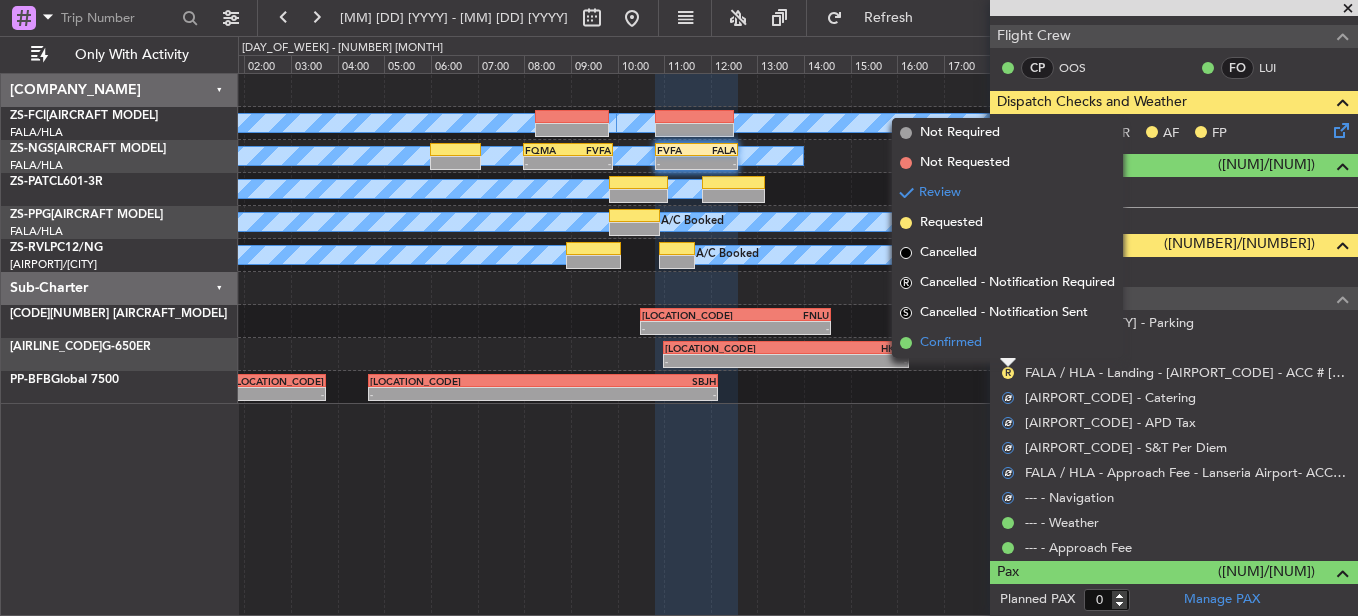 click on "Confirmed" at bounding box center [1007, 343] 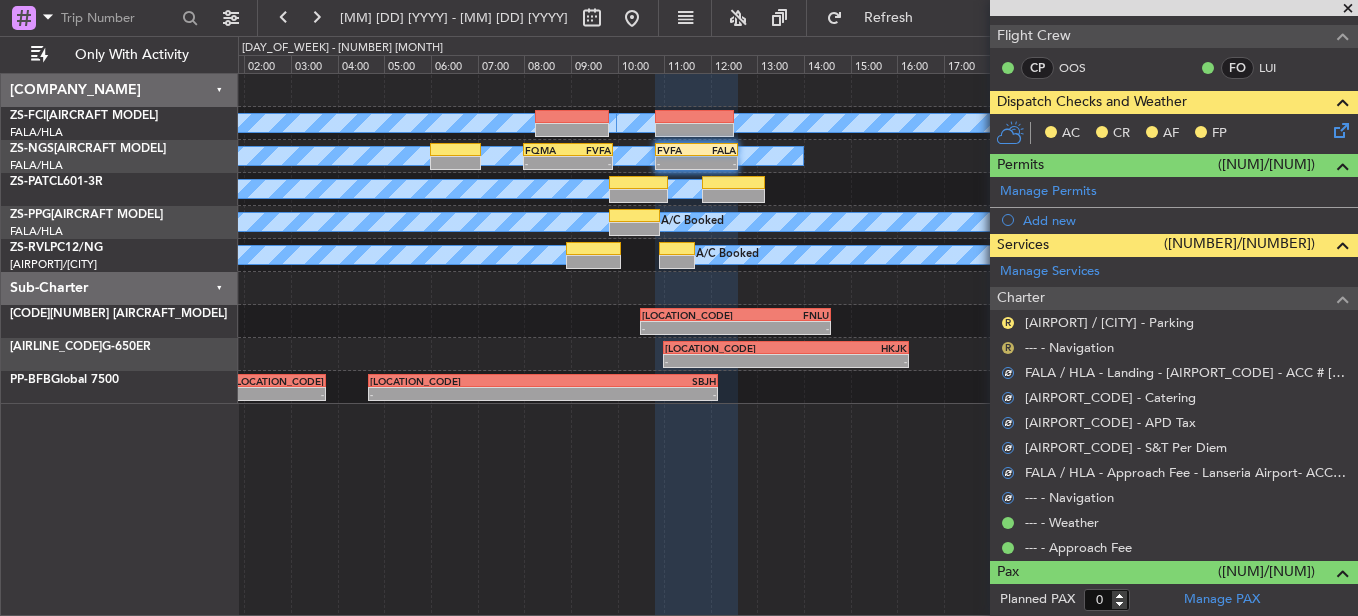 click on "R" at bounding box center (1008, 348) 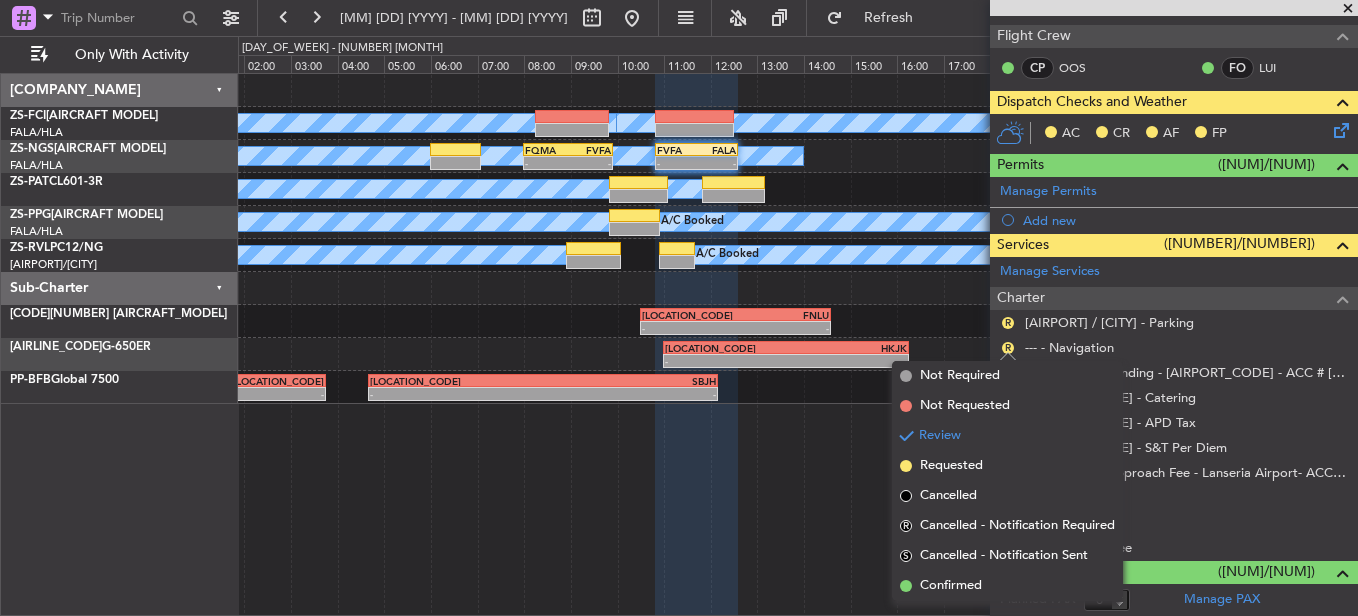 drag, startPoint x: 980, startPoint y: 589, endPoint x: 990, endPoint y: 569, distance: 22.36068 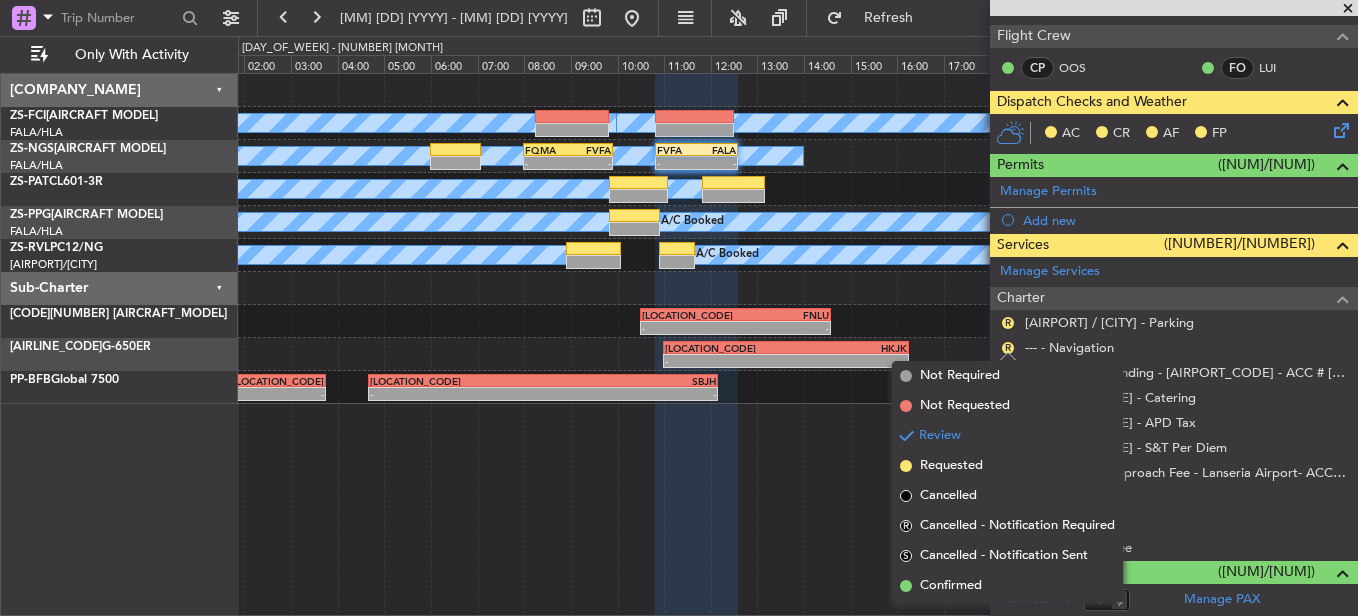 click on "Confirmed" at bounding box center [951, 586] 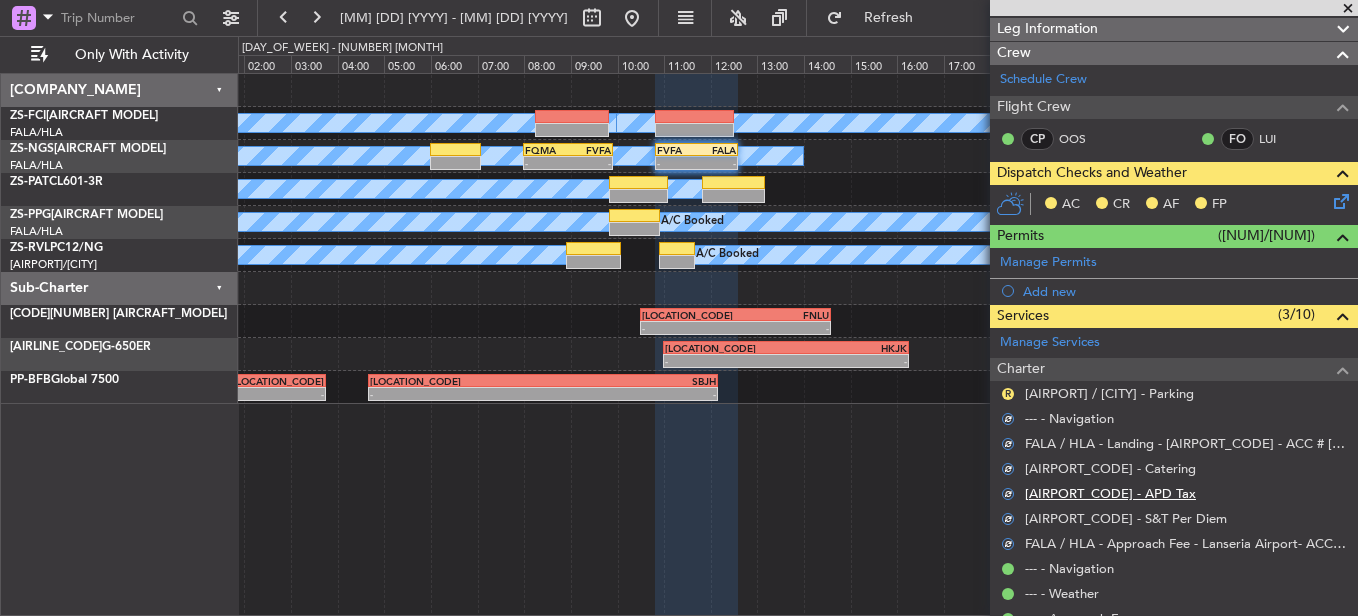 scroll, scrollTop: 198, scrollLeft: 0, axis: vertical 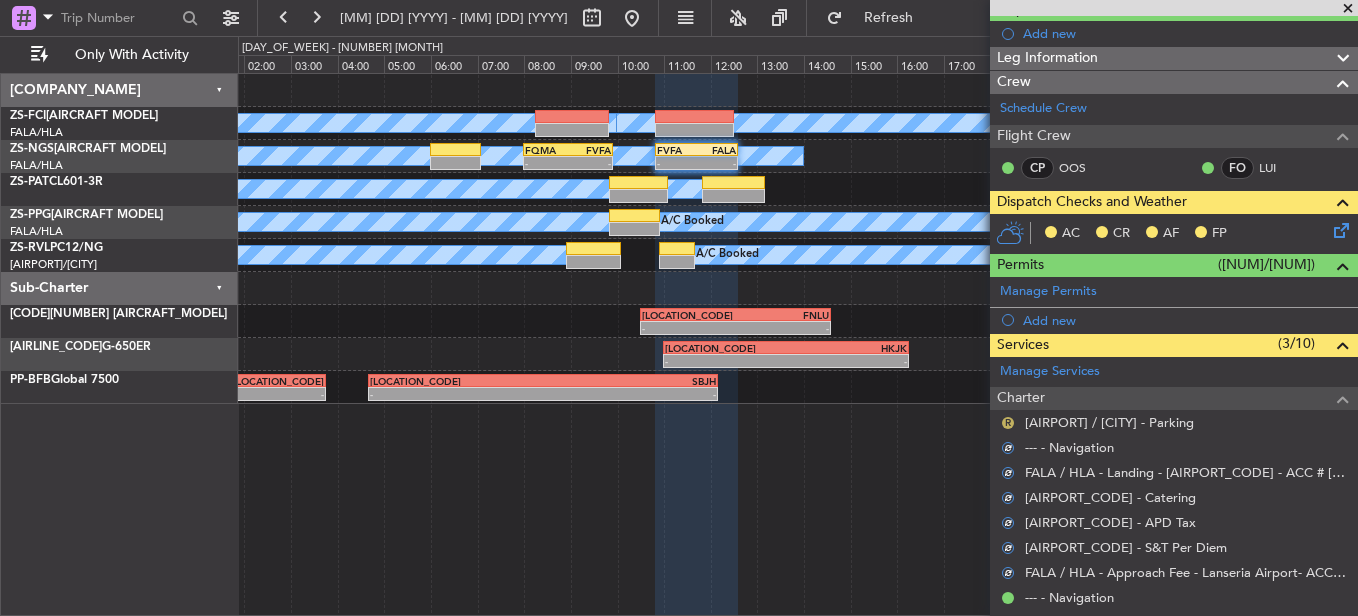 click on "R" at bounding box center (1008, 423) 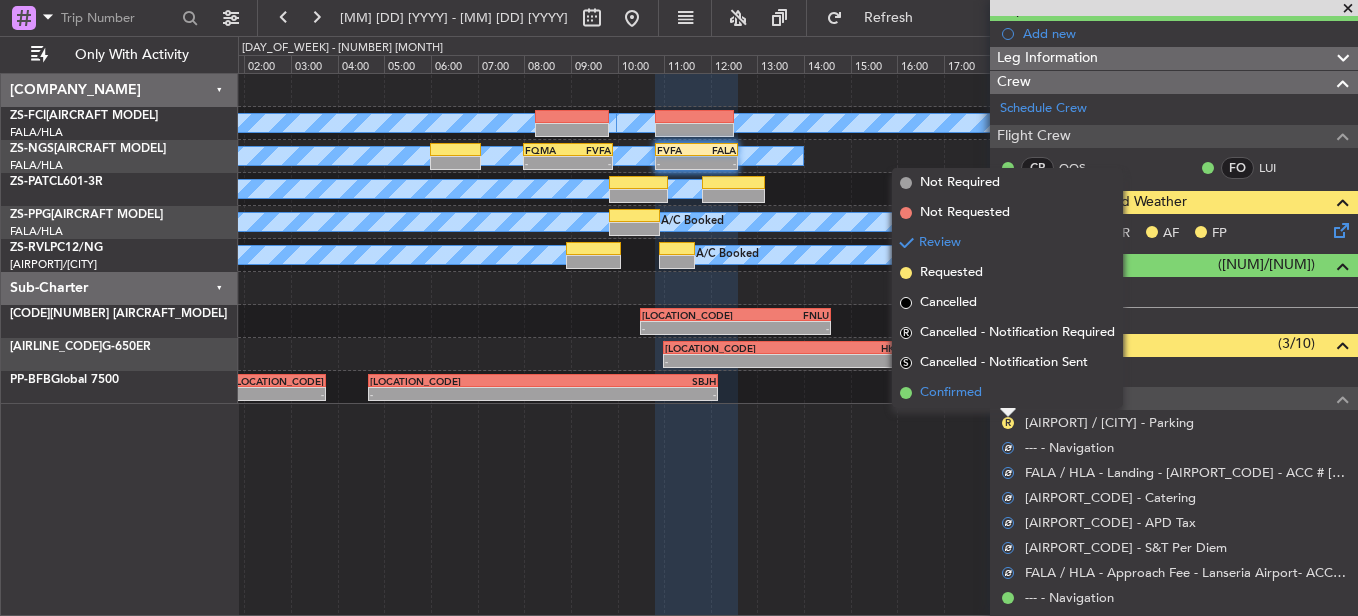 click on "Confirmed" at bounding box center (1007, 393) 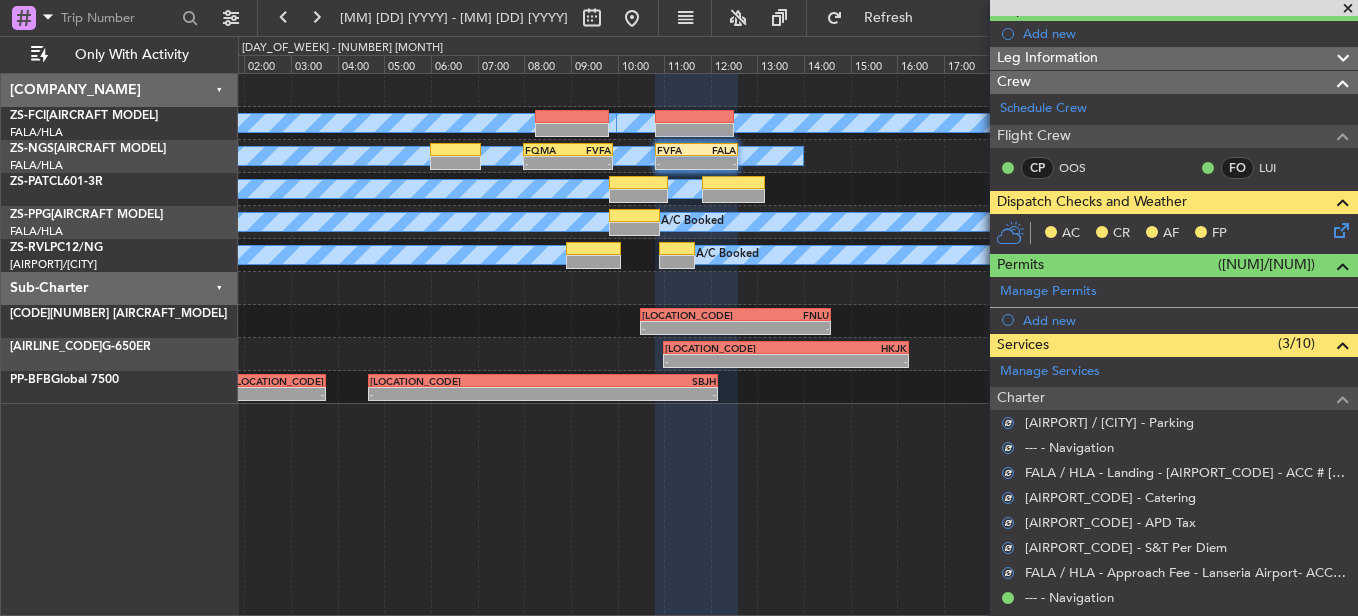 click 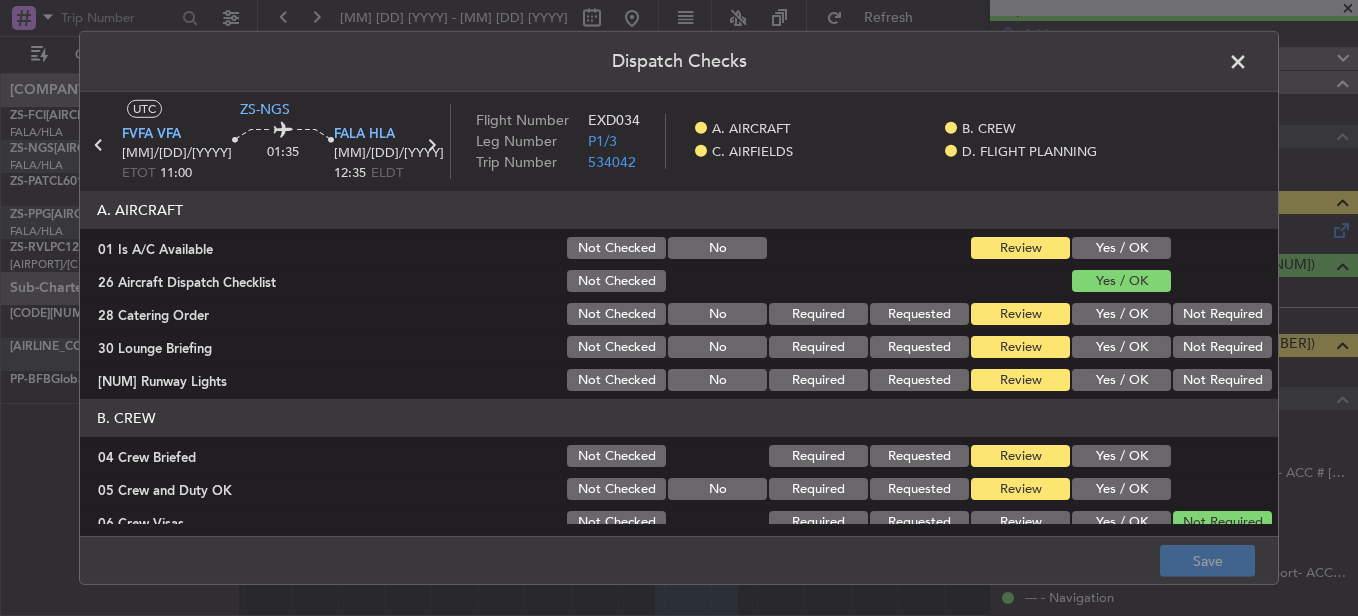 click on "Yes / OK" 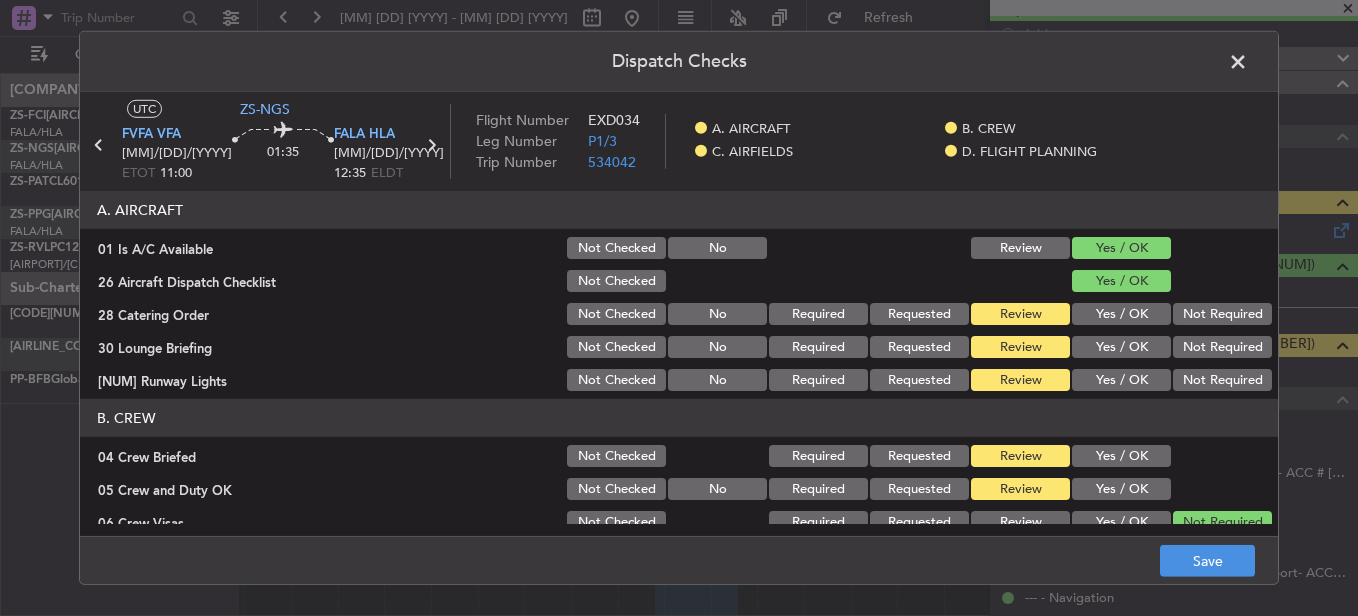 click on "Not Required" 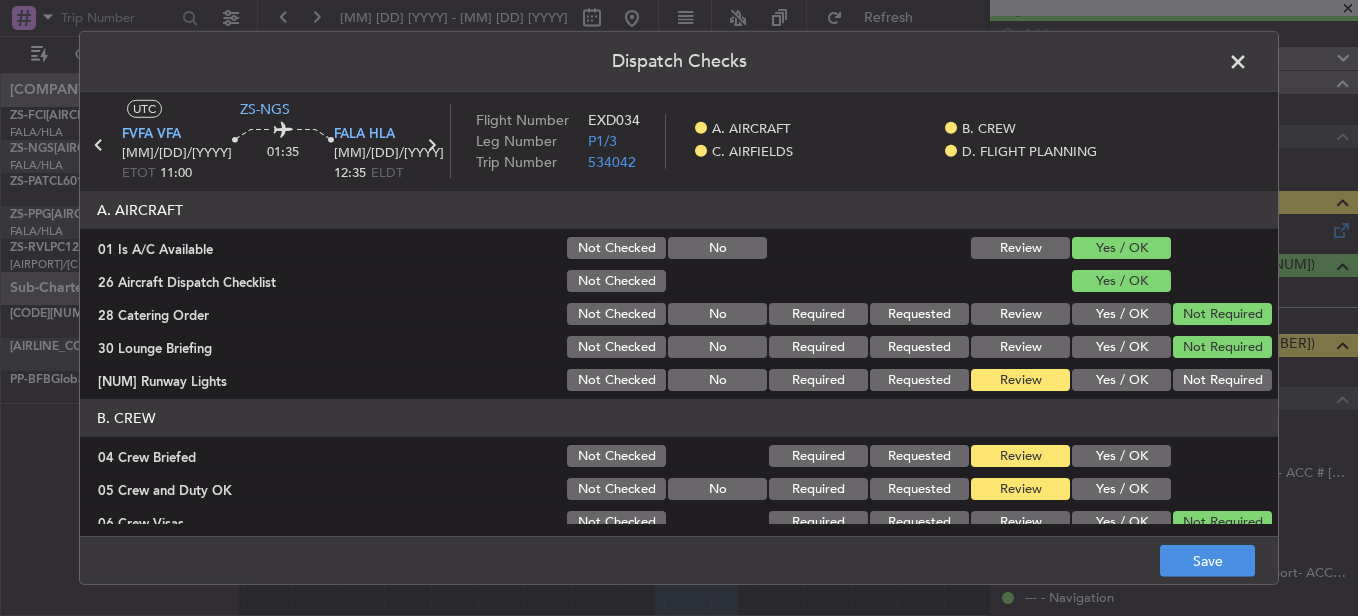 click on "Not Required" 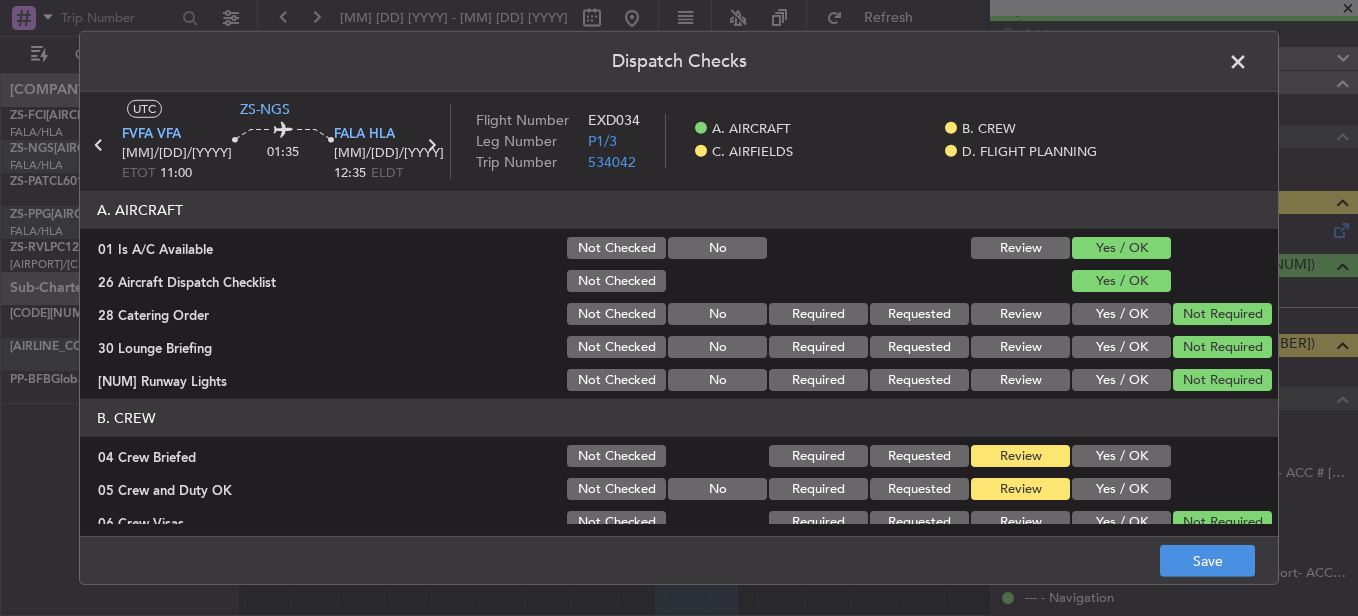 click on "Yes / OK" 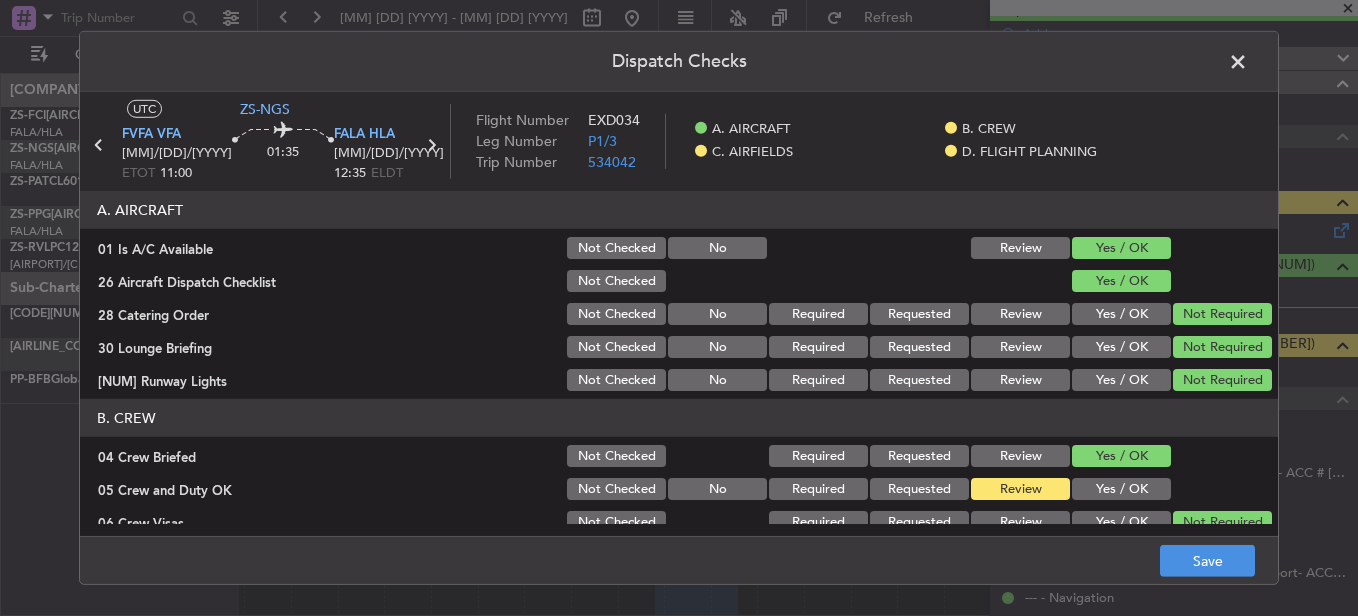 click on "B. CREW   [NUMBER] Crew Briefed  Not Checked Required Requested Review Yes / OK  [NUMBER] Crew and Duty OK  Not Checked No Required Requested Review Yes / OK  [NUMBER] Crew Visas  Not Checked Required Requested Review Yes / OK Not Required  [NUMBER] Crew Accomadation and Transport  Not Checked No Required Requested Review Yes / OK Not Required  [NUMBER] Money Order  Not Checked No Required Requested Review Yes / OK Not Required  Notify Crew of Schedule  Not Checked No Review Yes / OK Not Required" 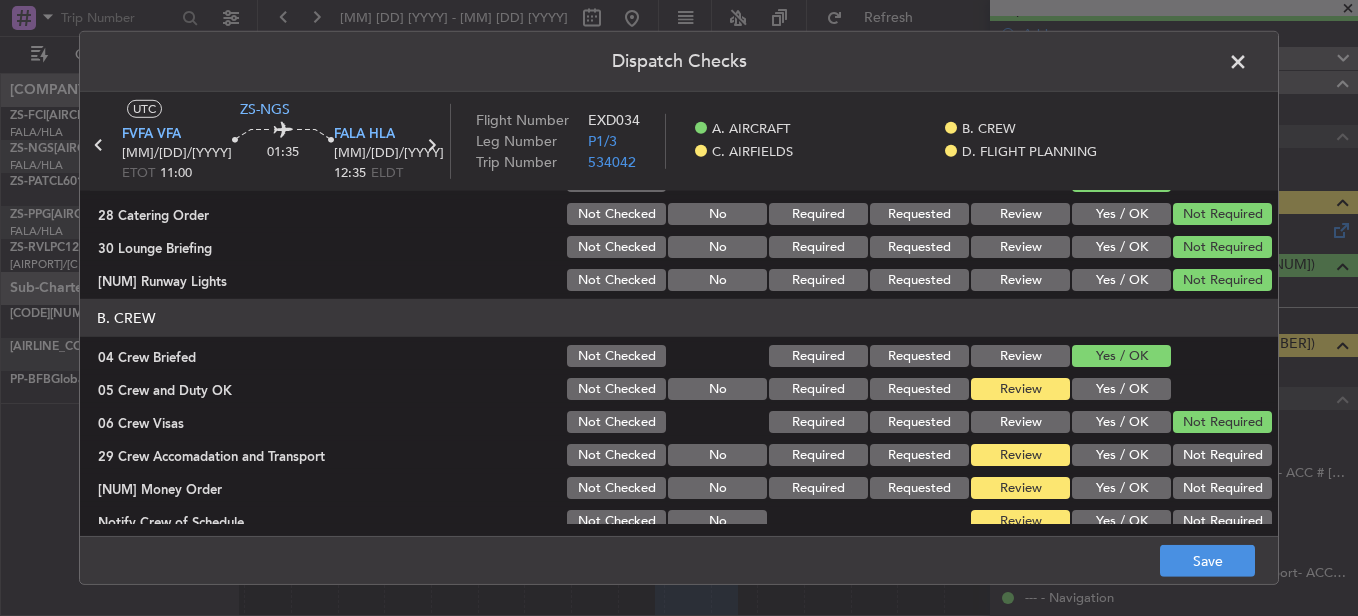click on "Yes / OK" 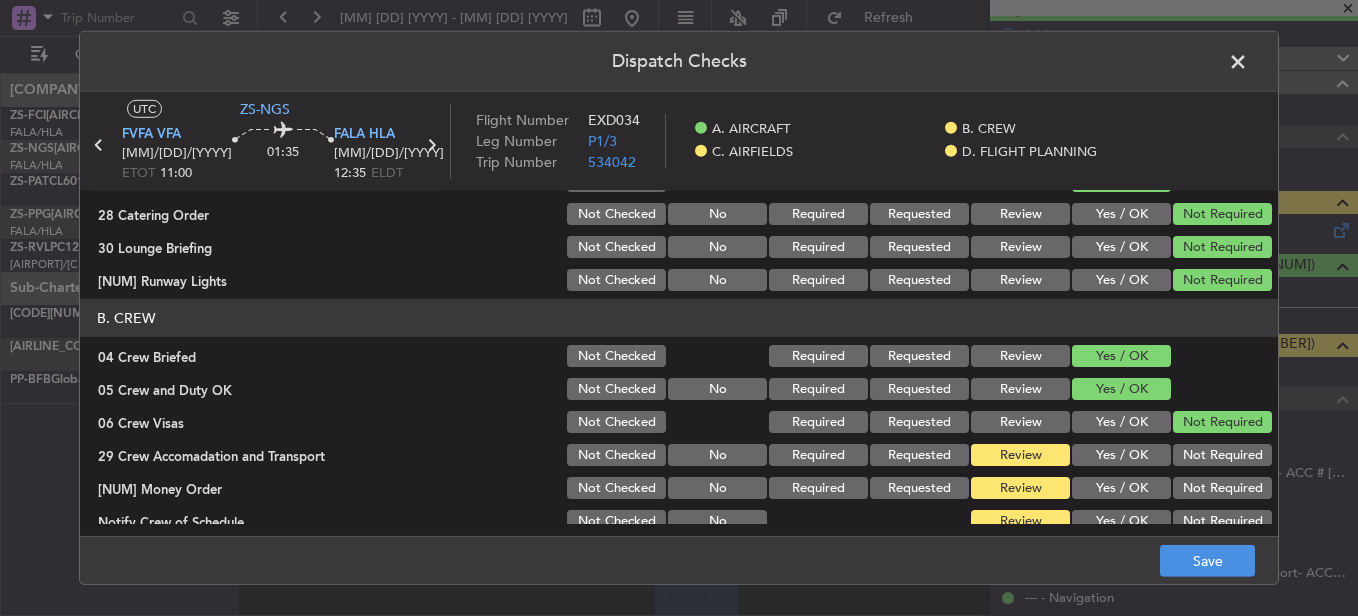 drag, startPoint x: 1255, startPoint y: 467, endPoint x: 1236, endPoint y: 459, distance: 20.615528 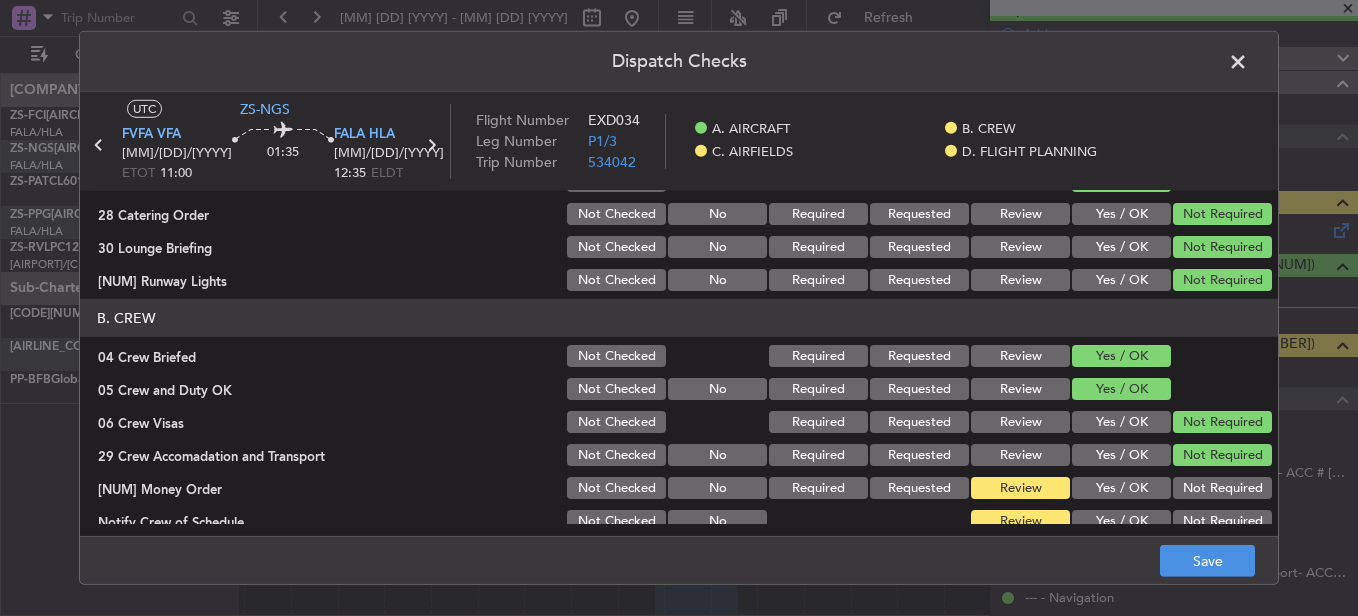 click on "B. CREW   [NUMBER] Crew Briefed  Not Checked Required Requested Review Yes / OK  [NUMBER] Crew and Duty OK  Not Checked No Required Requested Review Yes / OK  [NUMBER] Crew Visas  Not Checked Required Requested Review Yes / OK Not Required  [NUMBER] Crew Accomadation and Transport  Not Checked No Required Requested Review Yes / OK Not Required  [NUMBER] Money Order  Not Checked No Required Requested Review Yes / OK Not Required  Notify Crew of Schedule  Not Checked No Review Yes / OK Not Required" 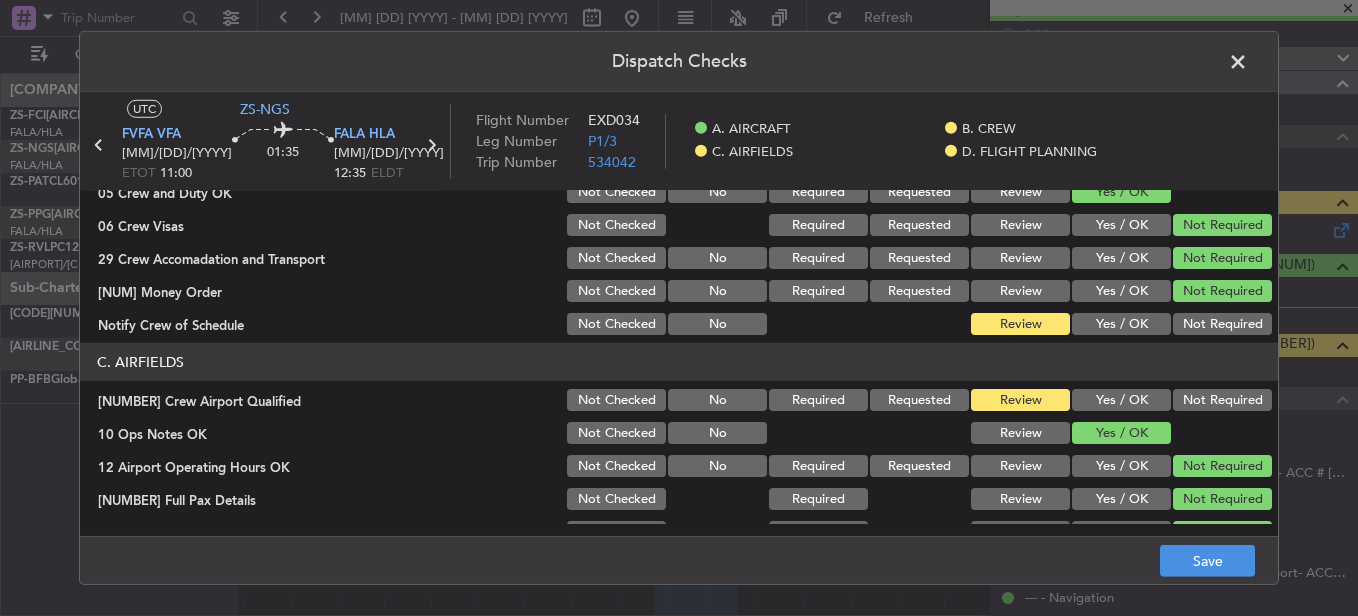 scroll, scrollTop: 300, scrollLeft: 0, axis: vertical 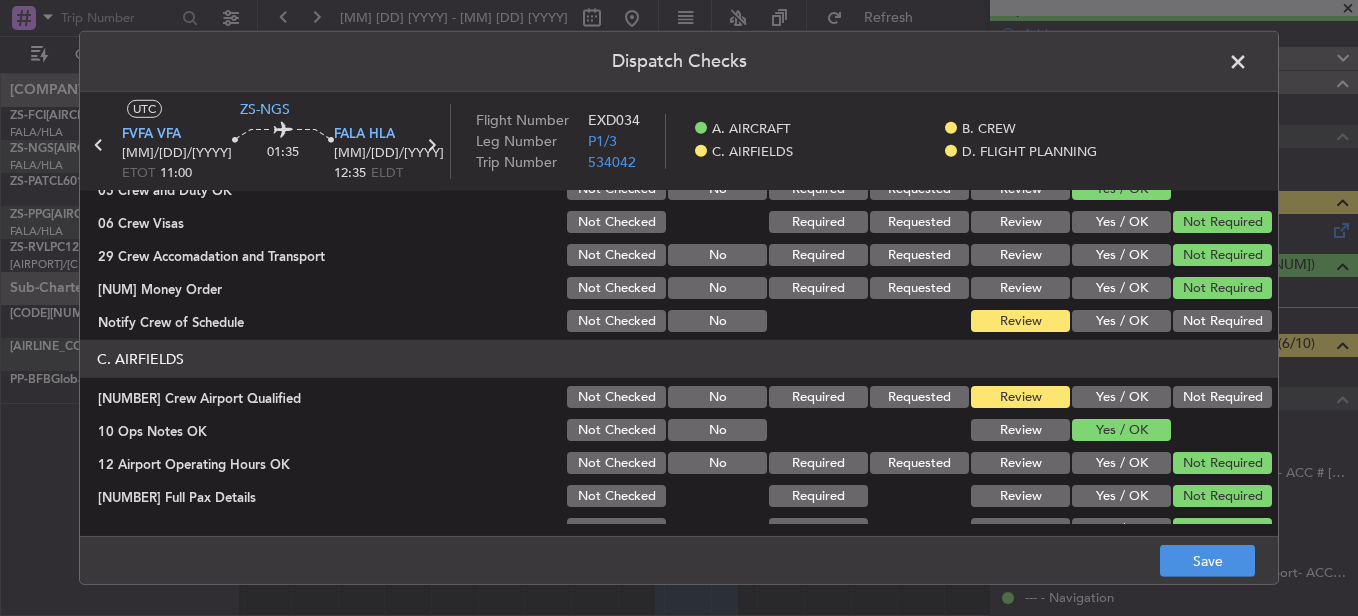 click on "Not Required" 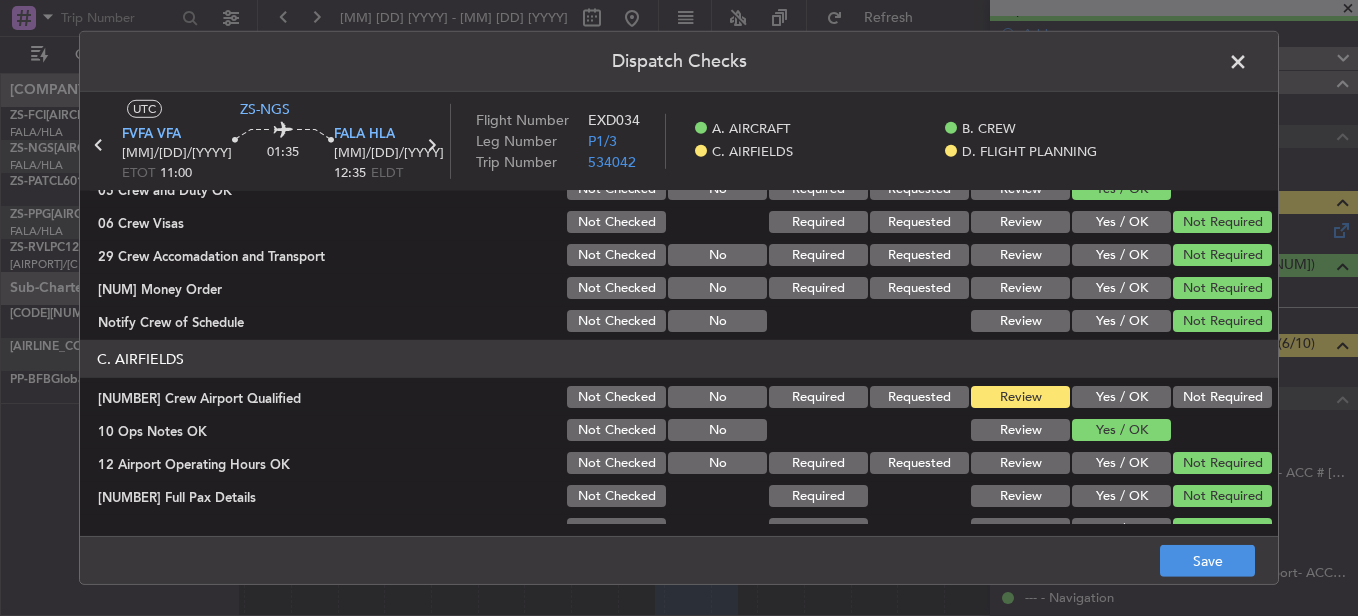 click on "Not Required" 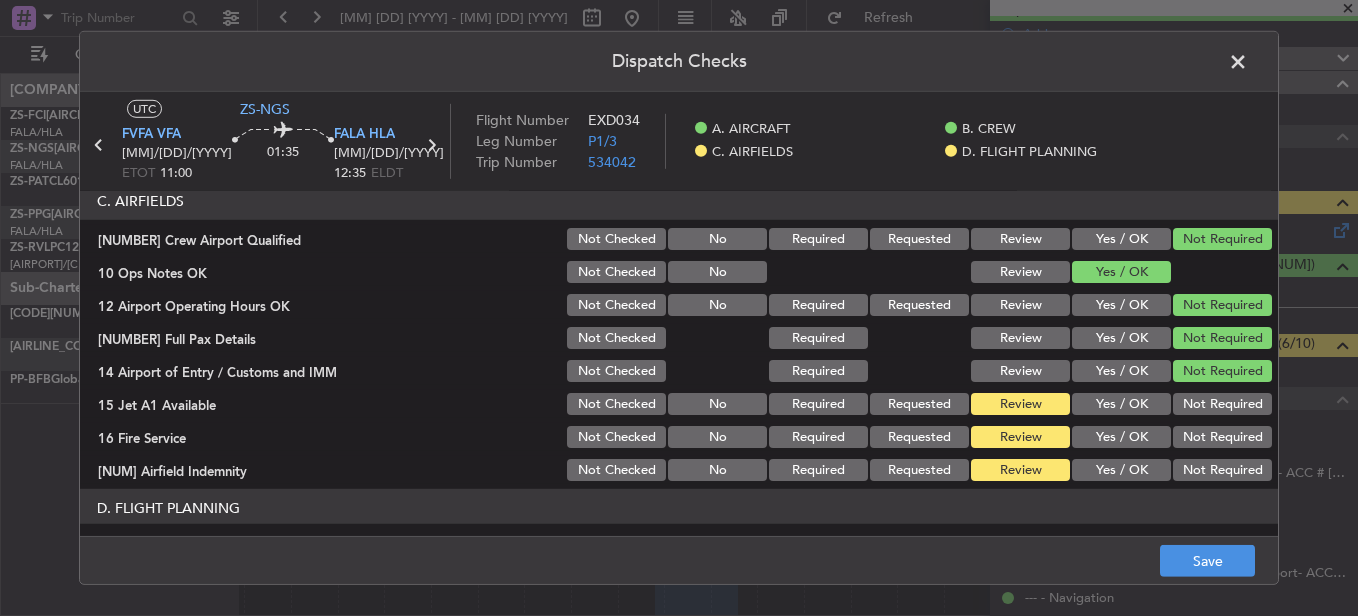 scroll, scrollTop: 565, scrollLeft: 0, axis: vertical 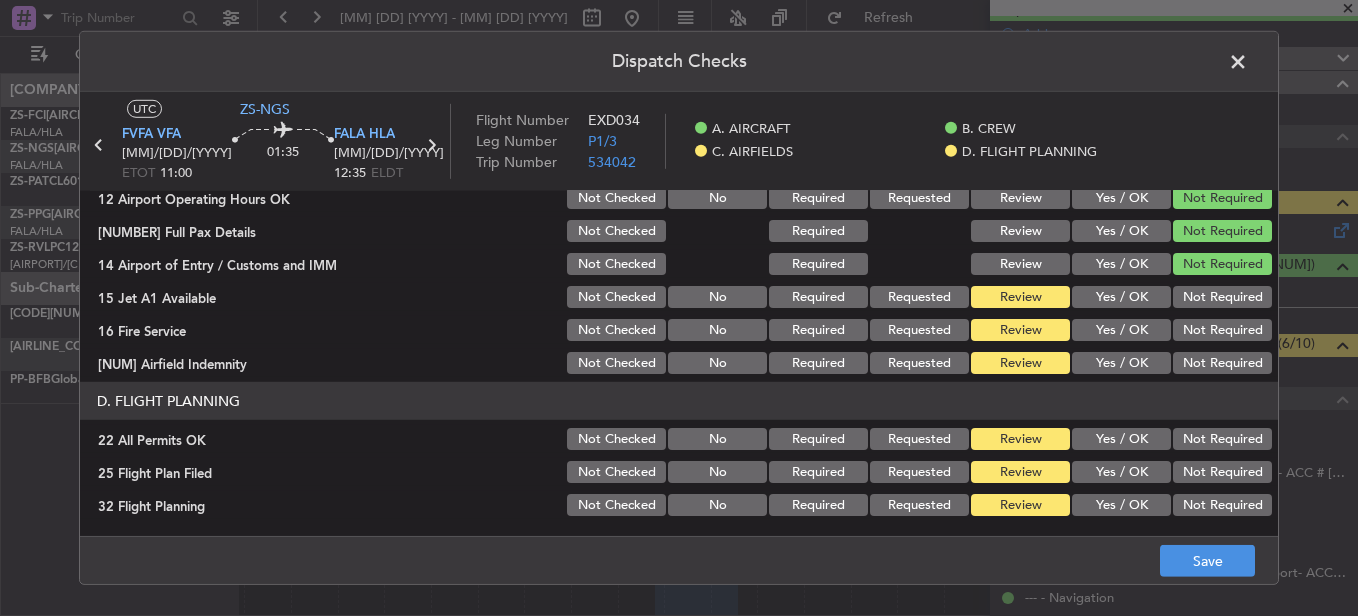 click on "Not Required" 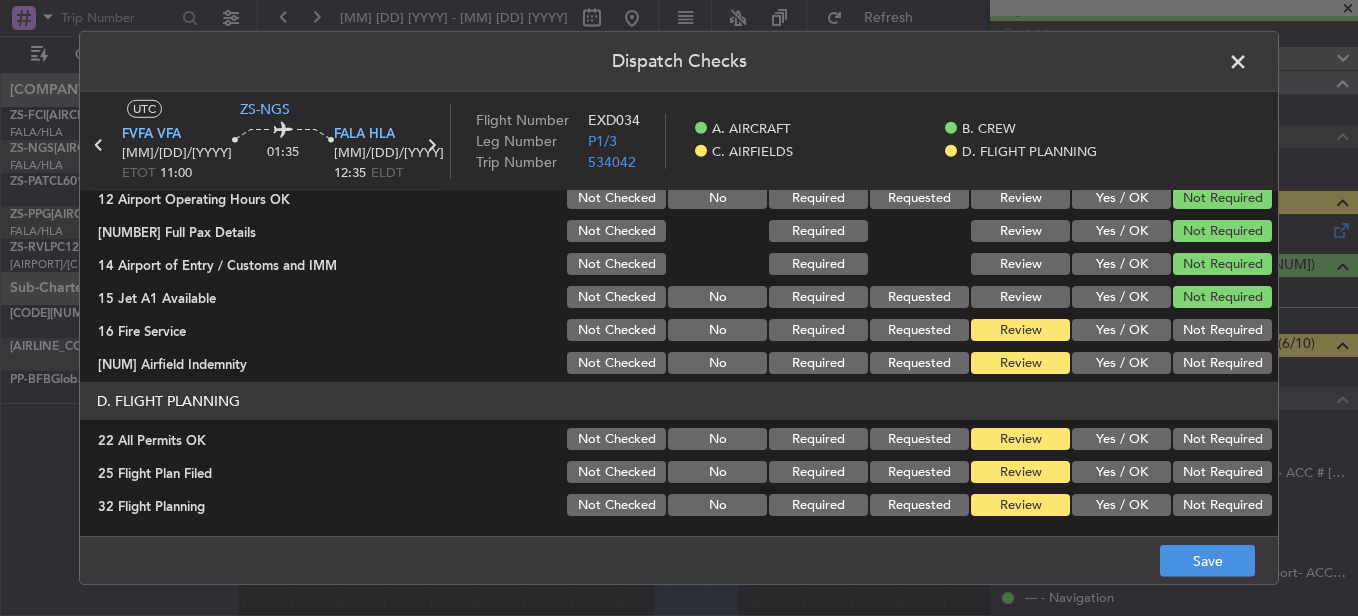 click on "Not Required" 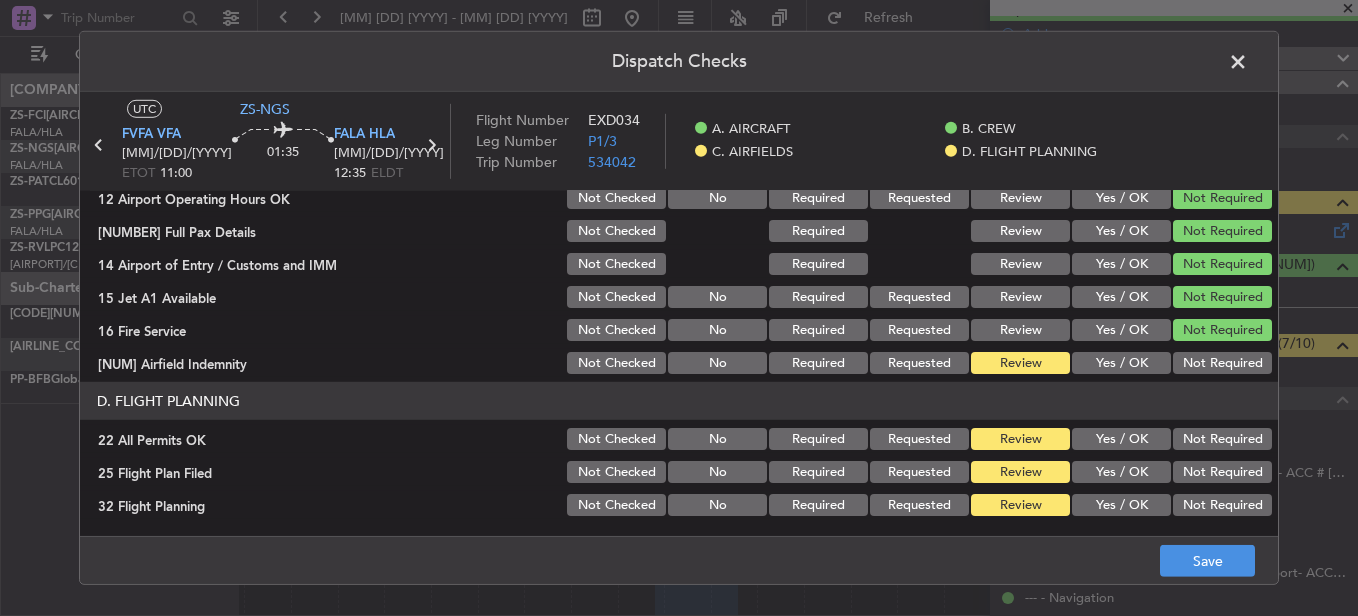 drag, startPoint x: 1210, startPoint y: 362, endPoint x: 1218, endPoint y: 391, distance: 30.083218 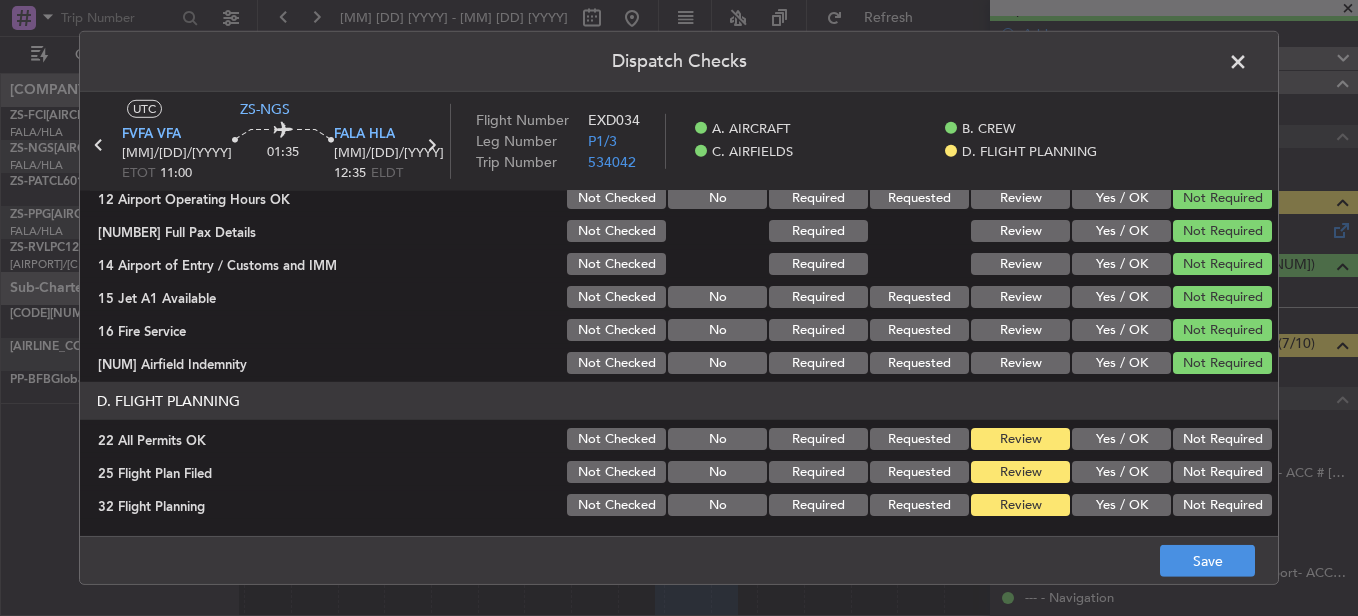 click on "Not Required" 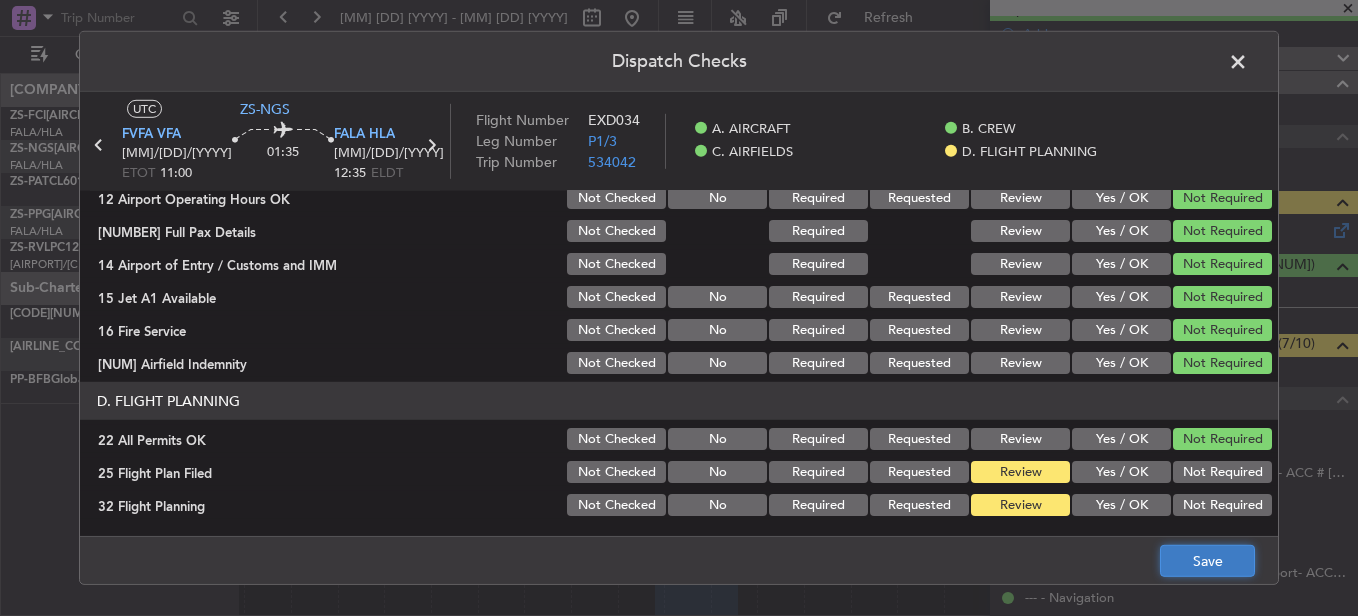 click on "Save" 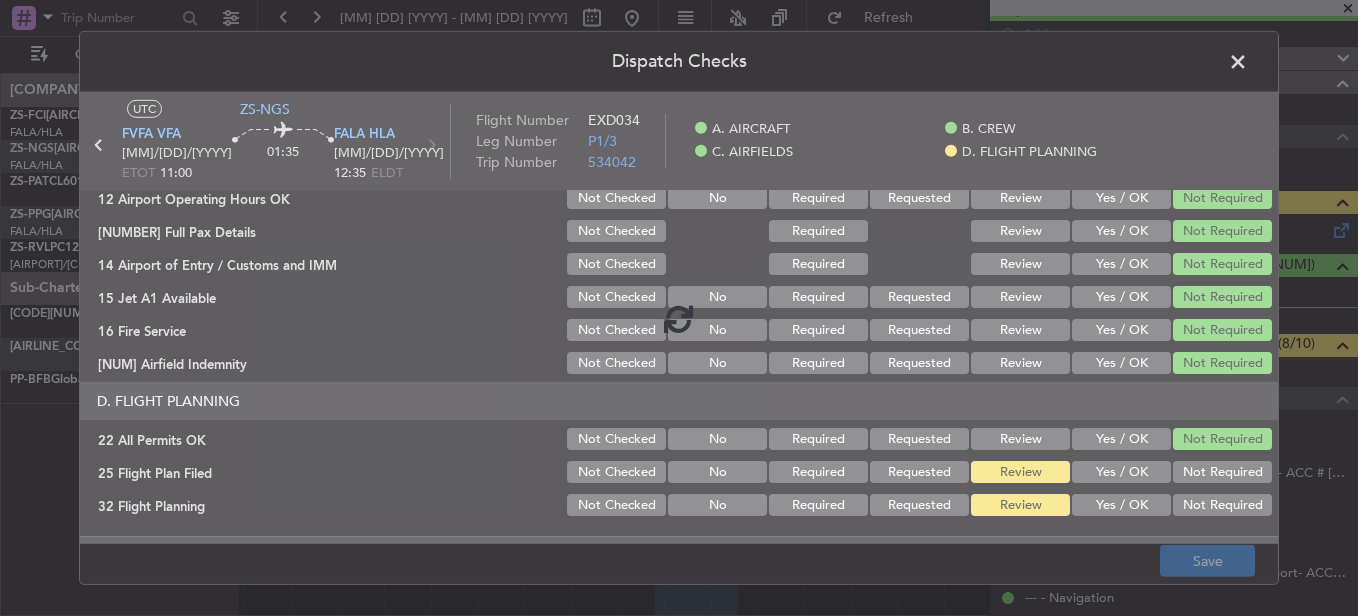 click 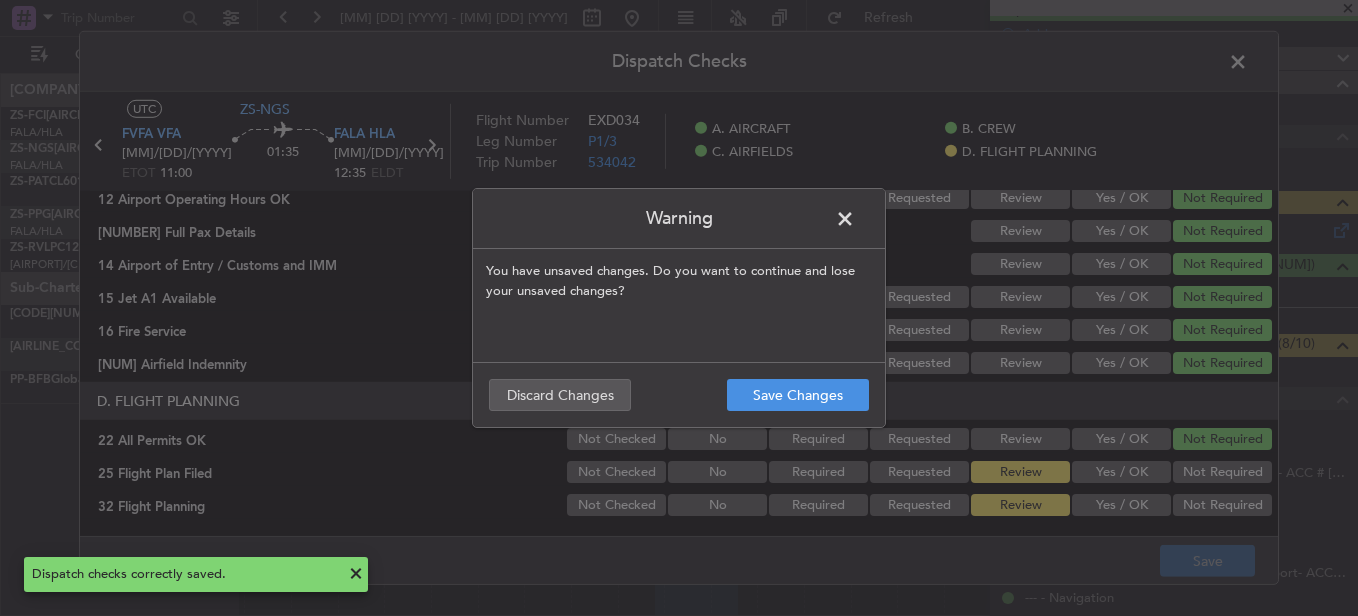 click 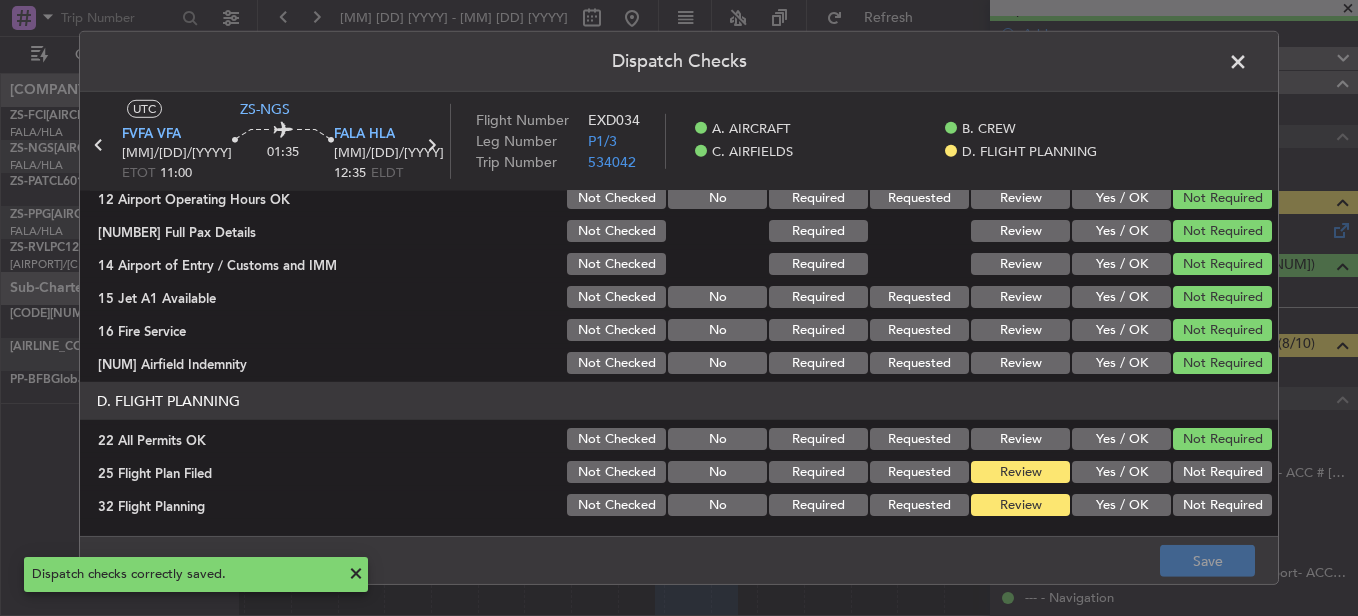 click 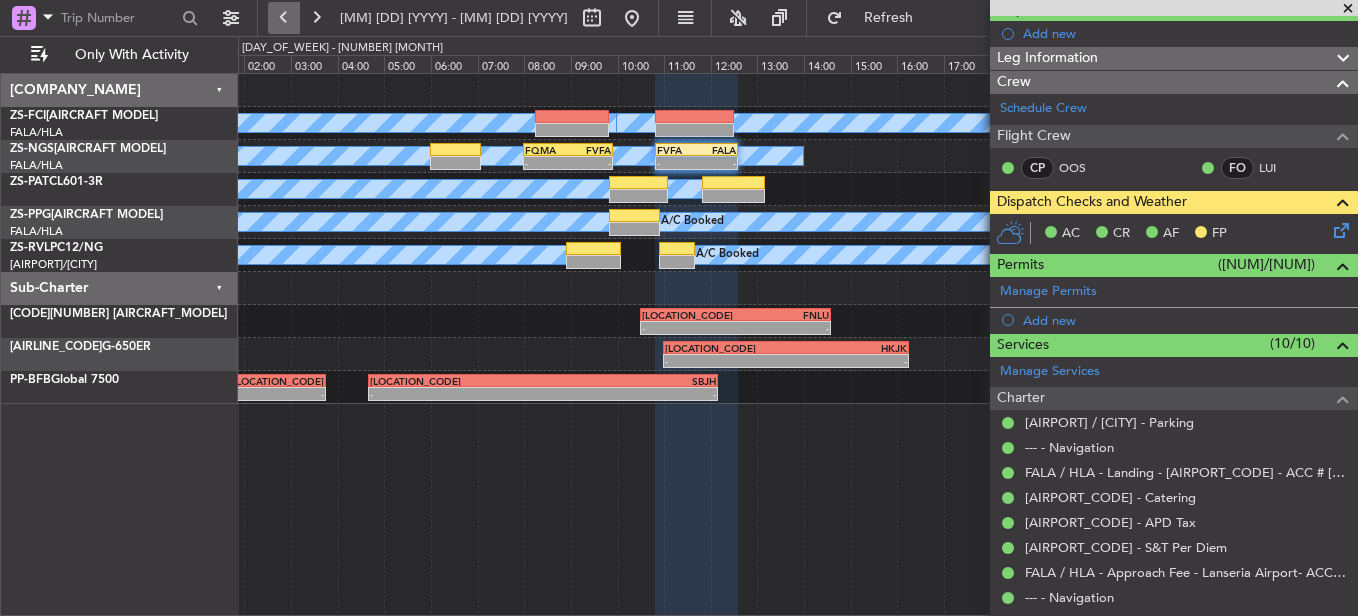 click at bounding box center [284, 18] 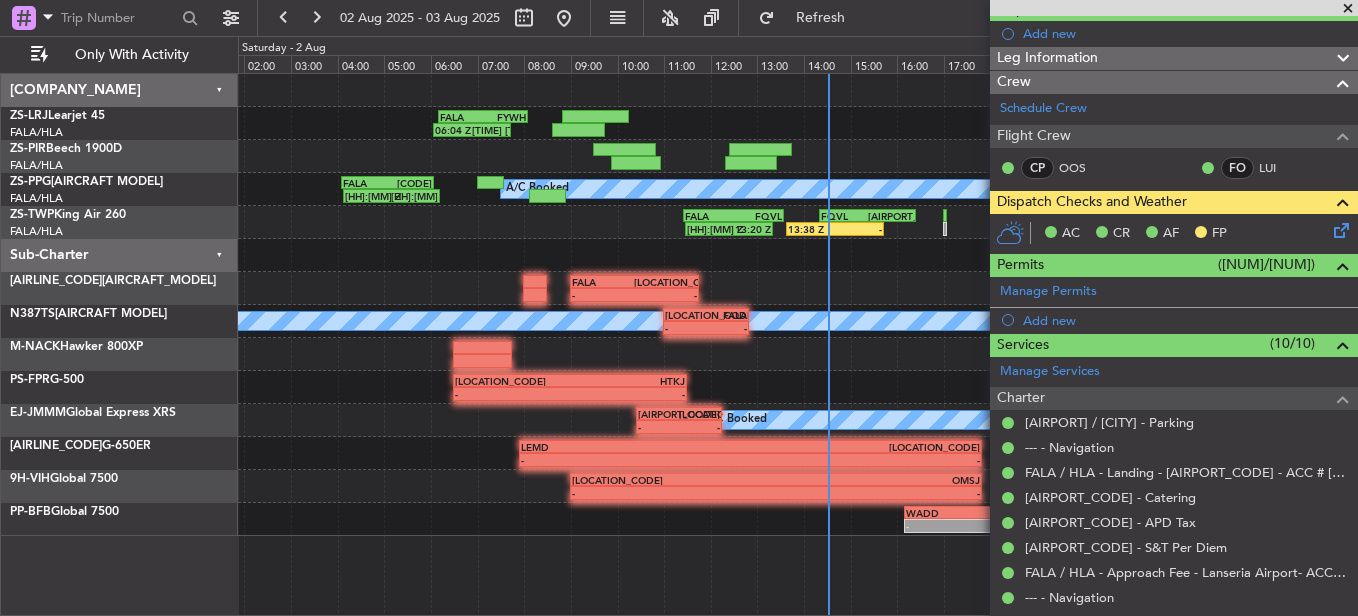 click at bounding box center [1348, 9] 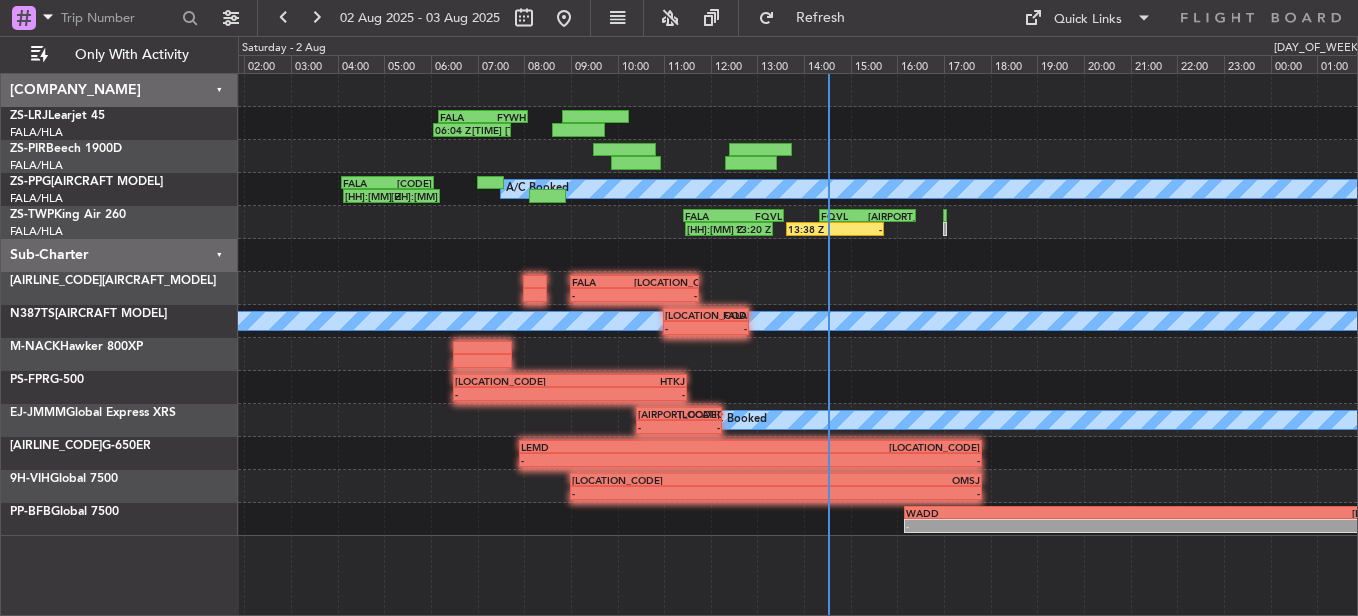 scroll, scrollTop: 0, scrollLeft: 0, axis: both 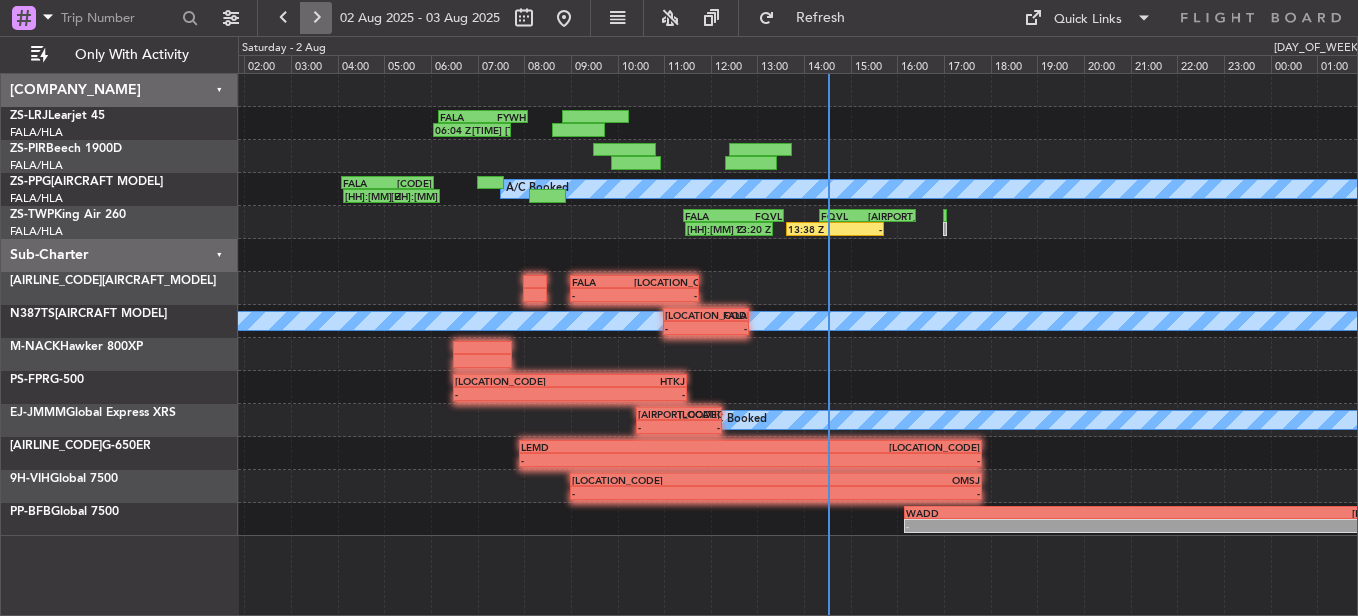 click at bounding box center (316, 18) 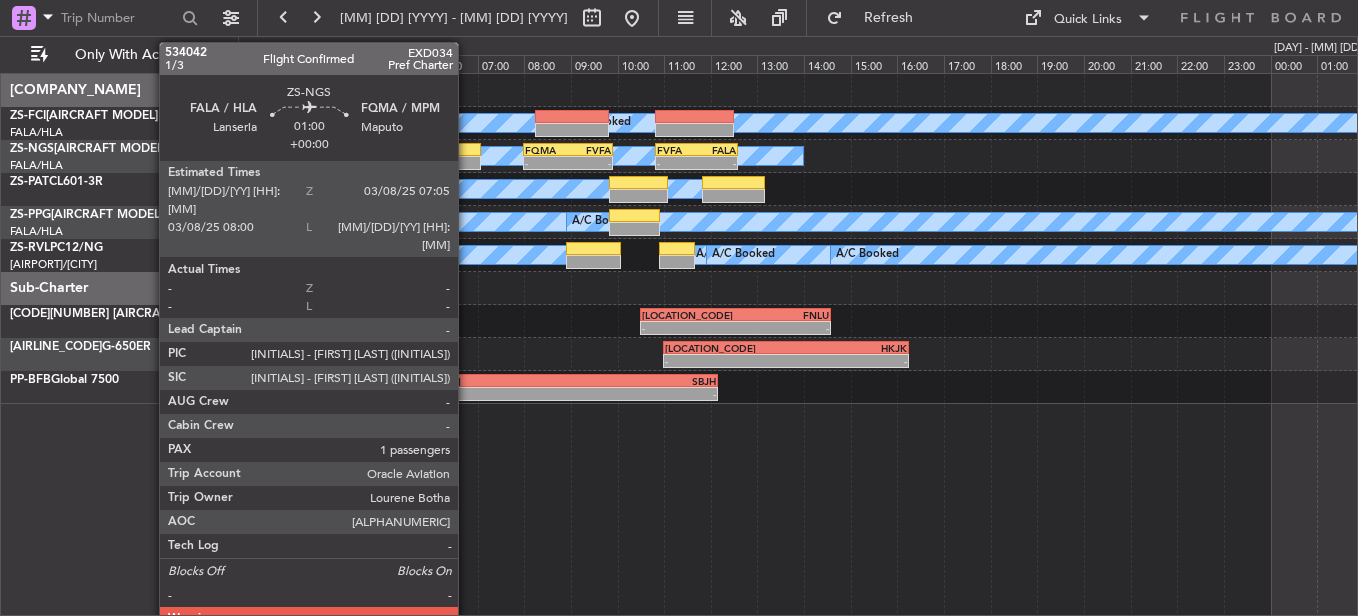 click 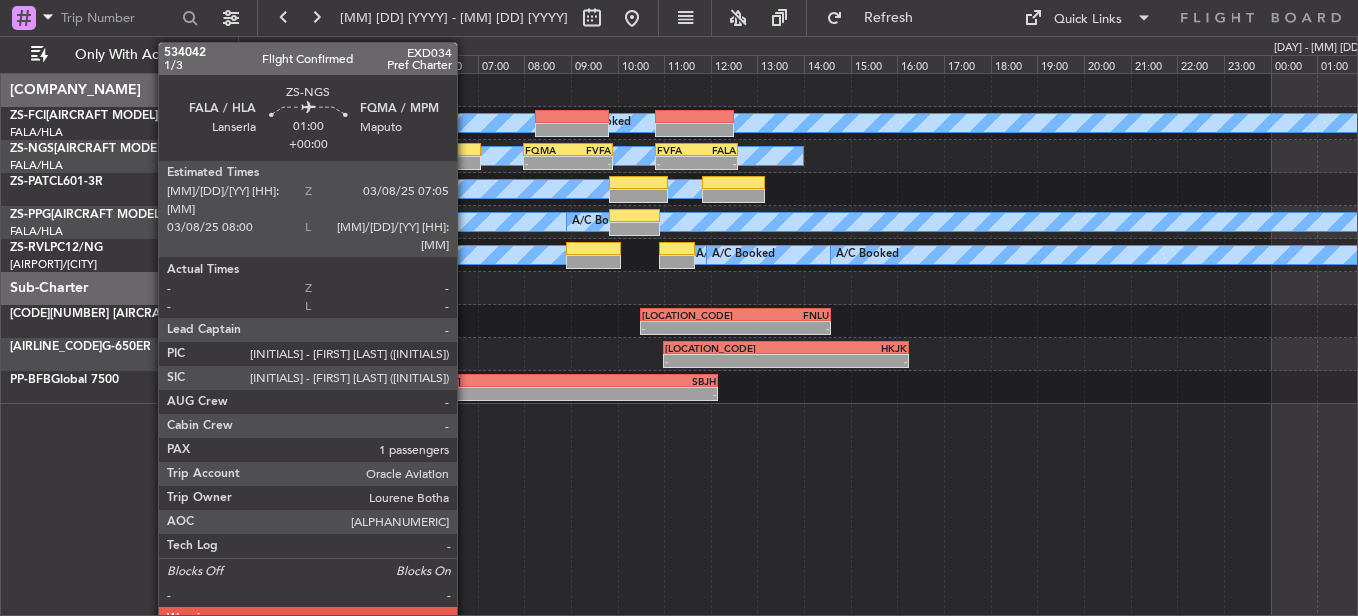 click 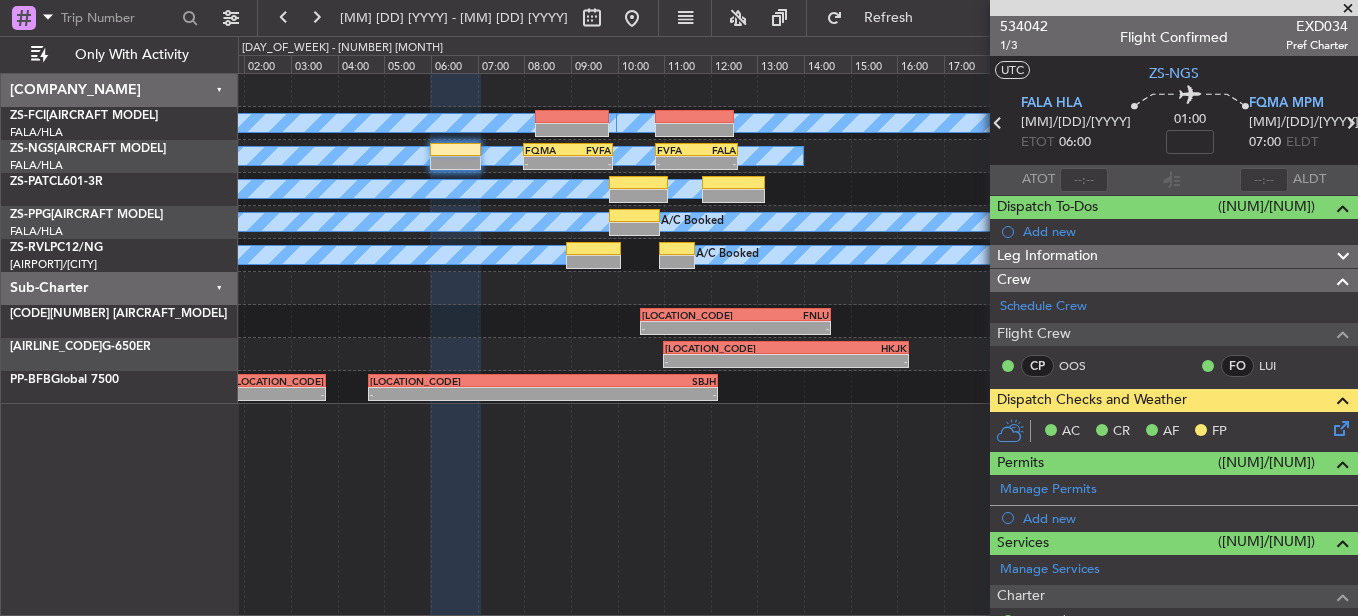 click at bounding box center (1348, 9) 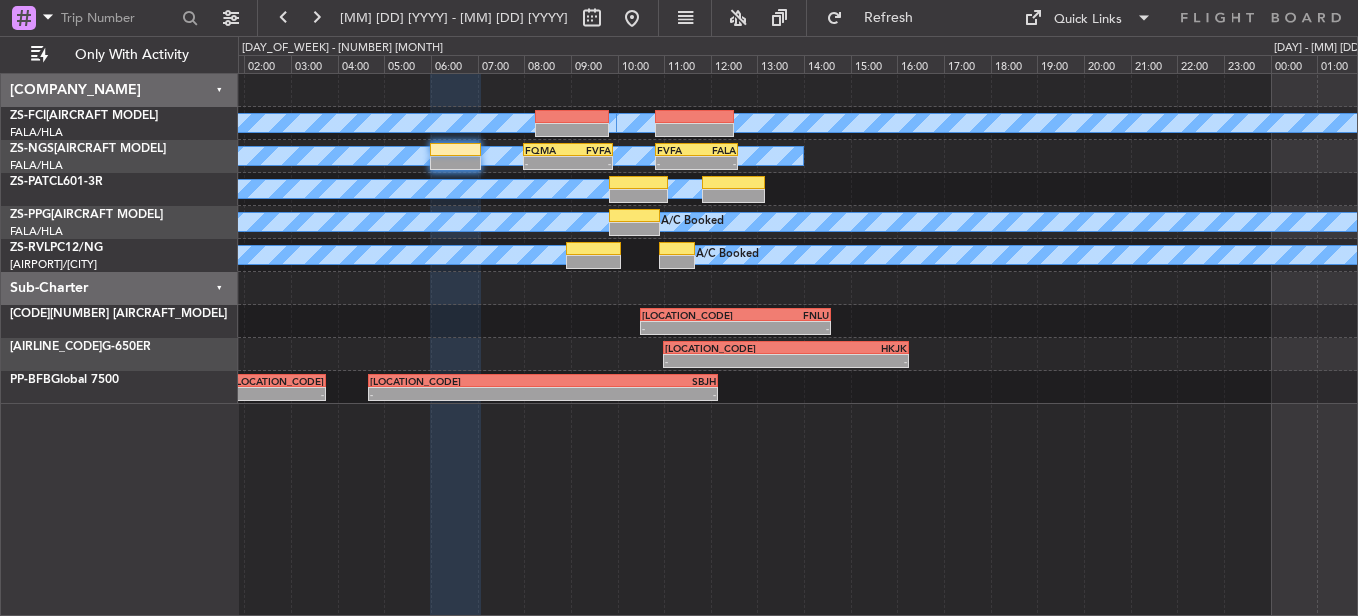 type on "0" 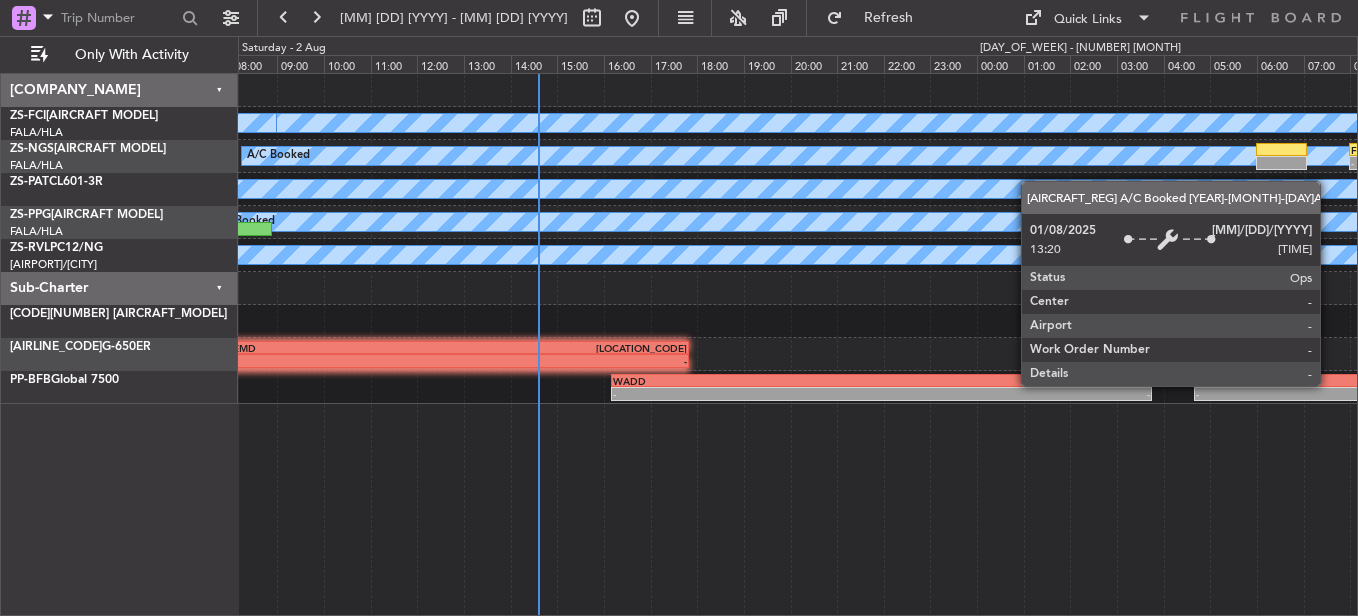click on "A/C Booked
A/C Booked
A/C Booked
A/C Booked
A/C Booked
A/C Booked
A/C Booked
A/C Booked
A/C Booked
-
-
[AIRPORT]
[TIME] Z
[AIRPORT]
[TIME] Z
-
-
[AIRPORT]
[TIME] Z
[AIRPORT]
[TIME] Z
A/C Booked
A/C Booked
A/C Booked
A/C Booked
[TIME] Z
[TIME] Z
[AIRPORT]
[TIME] Z
[AIRPORT]
[TIME] Z
A/C Booked
A/C Booked
A/C Booked
A/C Booked
A/C Booked
A/C Booked
-" 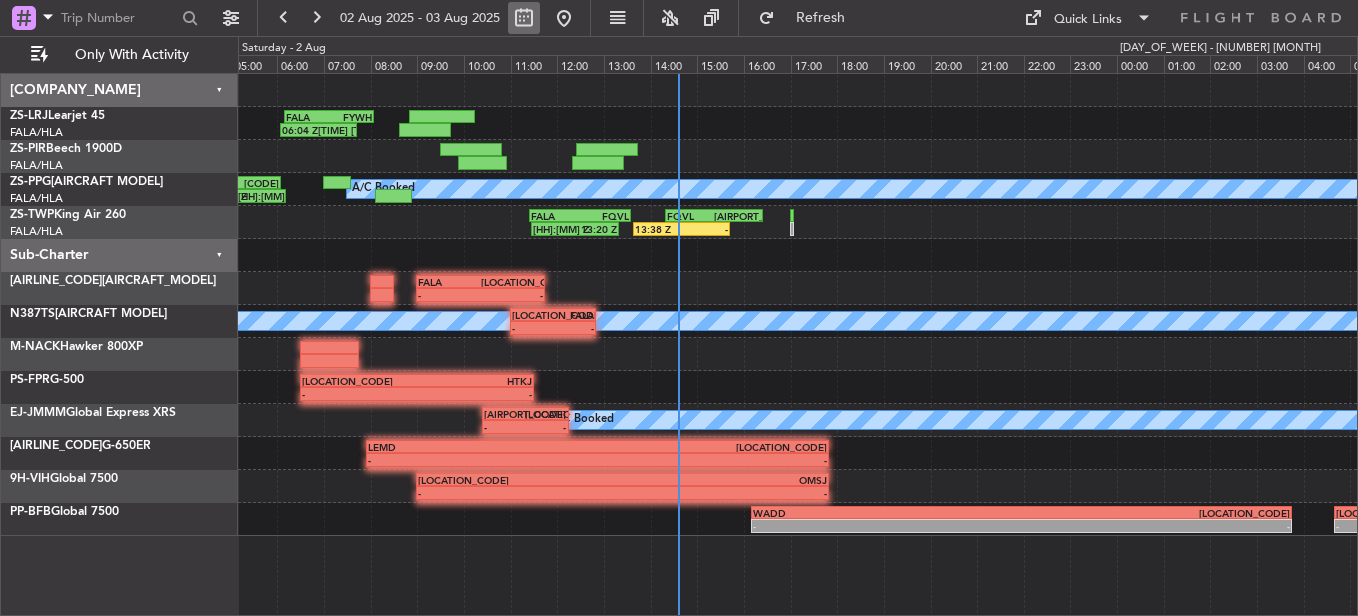 click at bounding box center (524, 18) 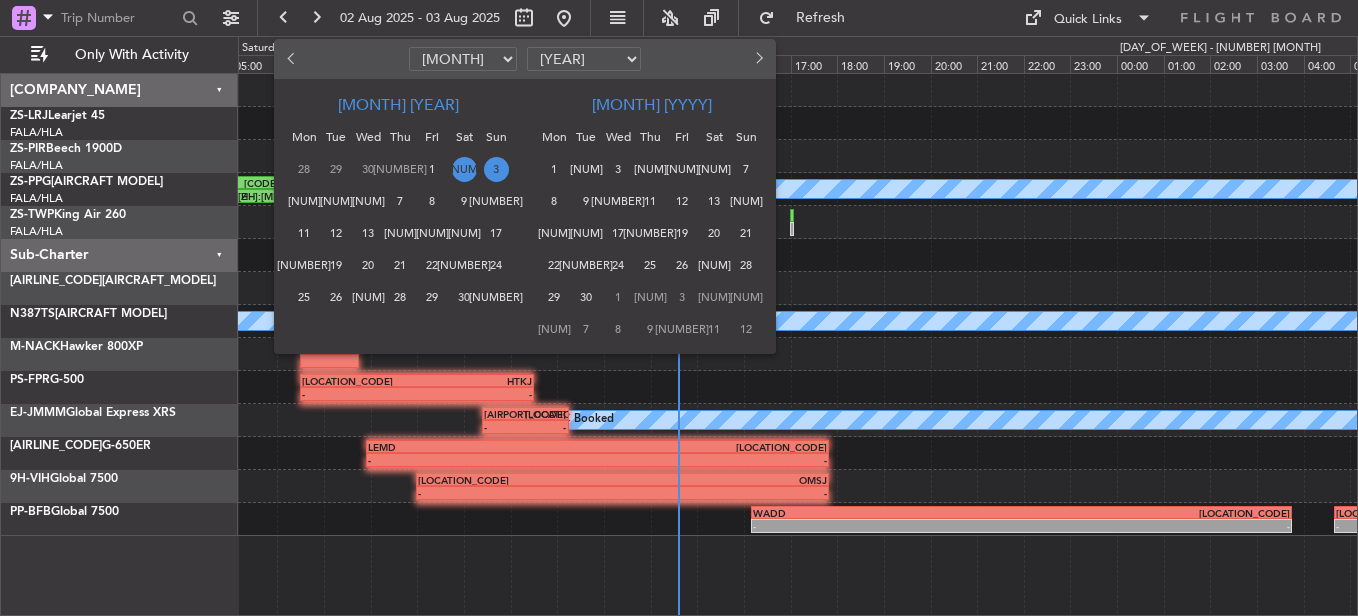 click on "[NUM]" at bounding box center (464, 169) 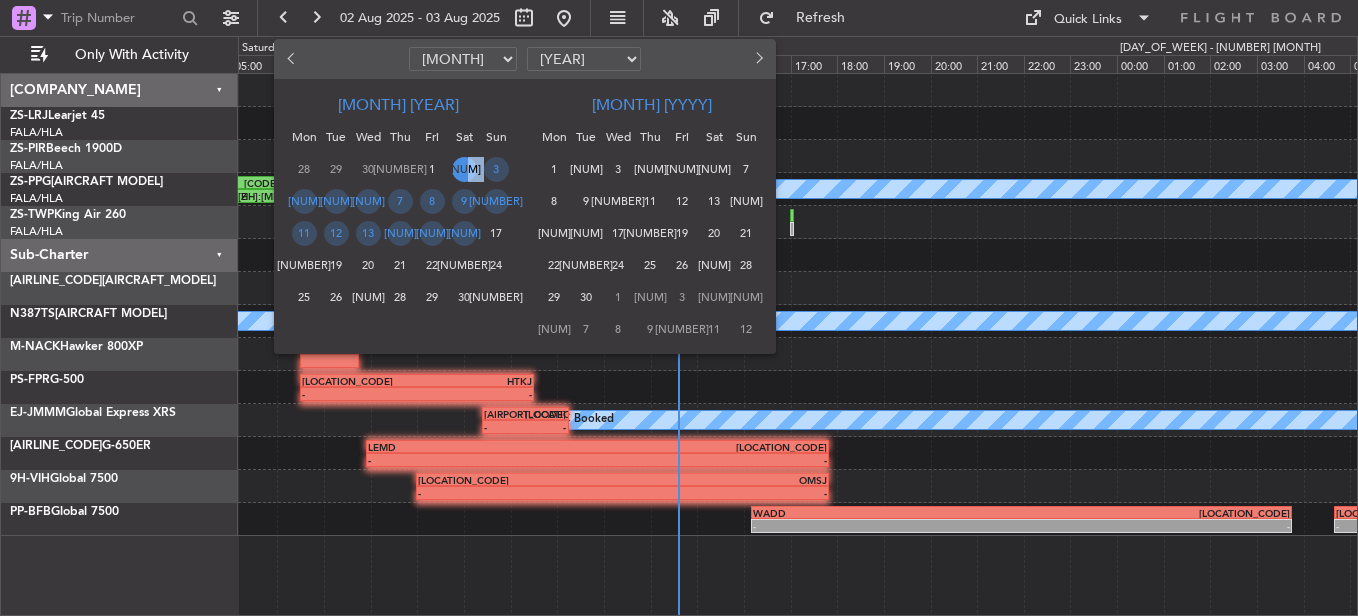 click on "[NUM]" at bounding box center (464, 169) 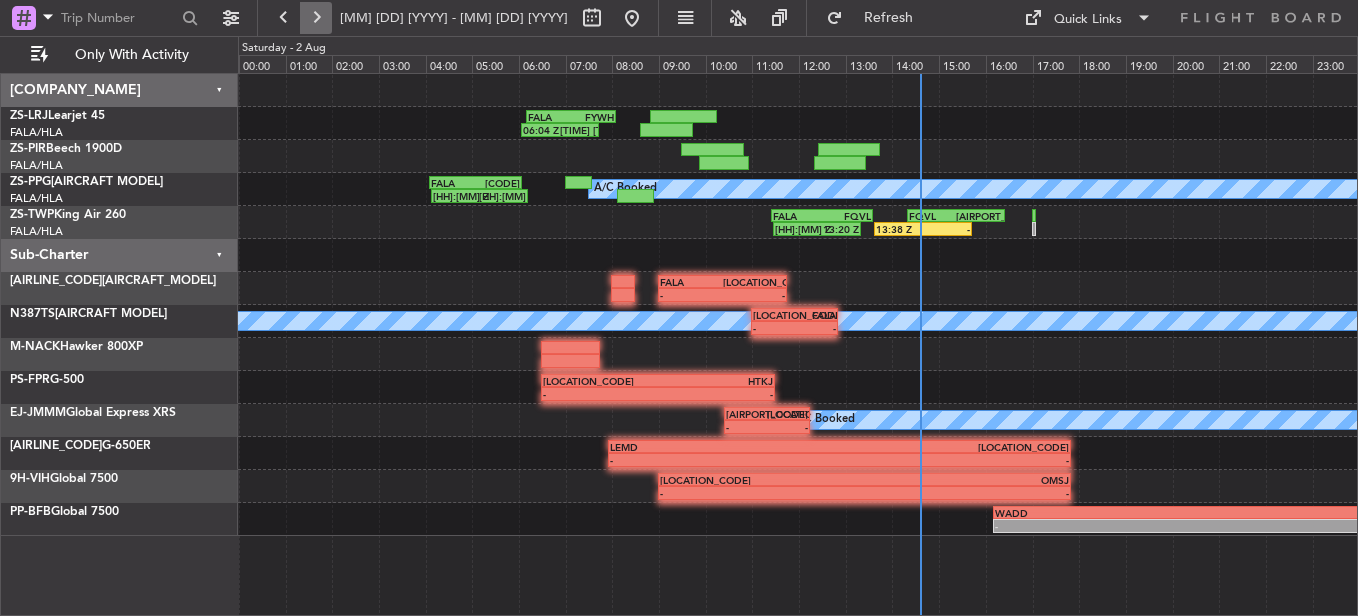 click at bounding box center [316, 18] 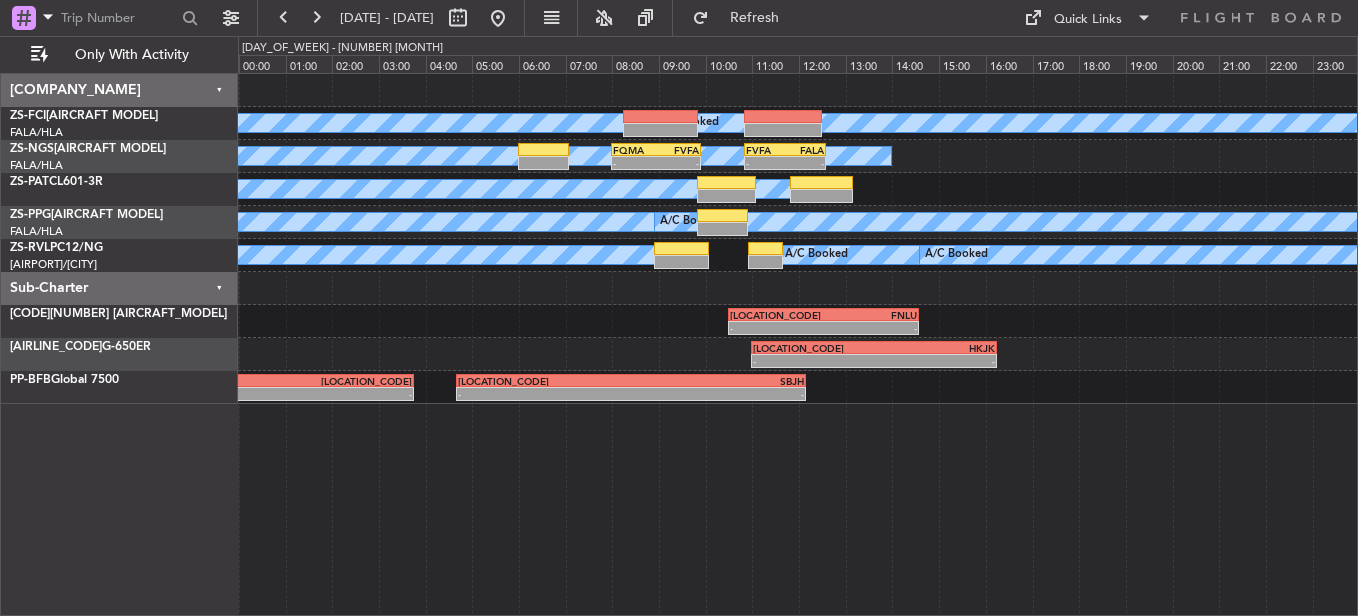 type 